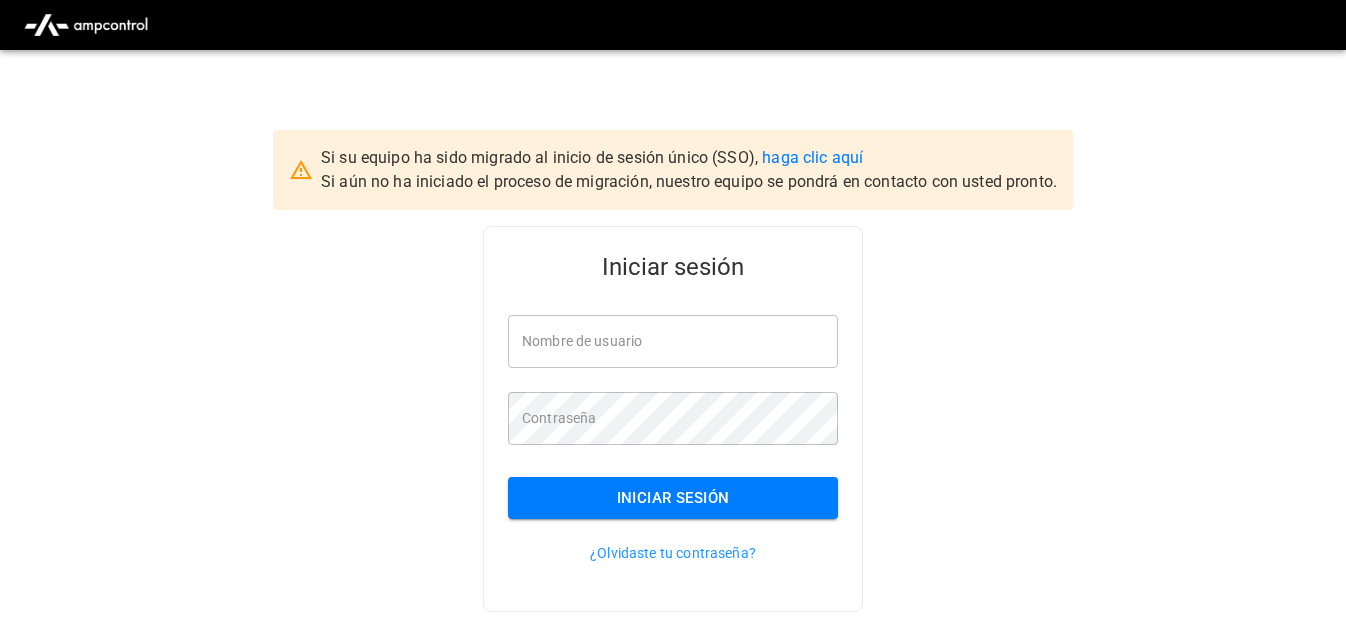 scroll, scrollTop: 0, scrollLeft: 0, axis: both 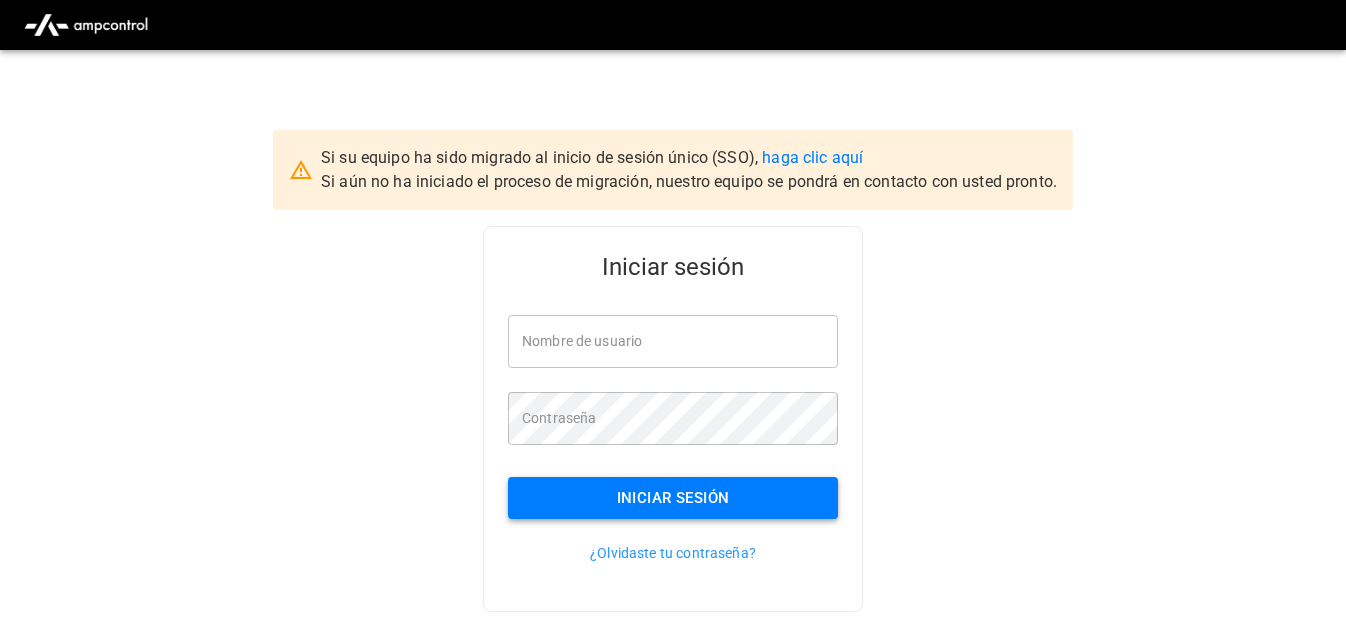 type on "**********" 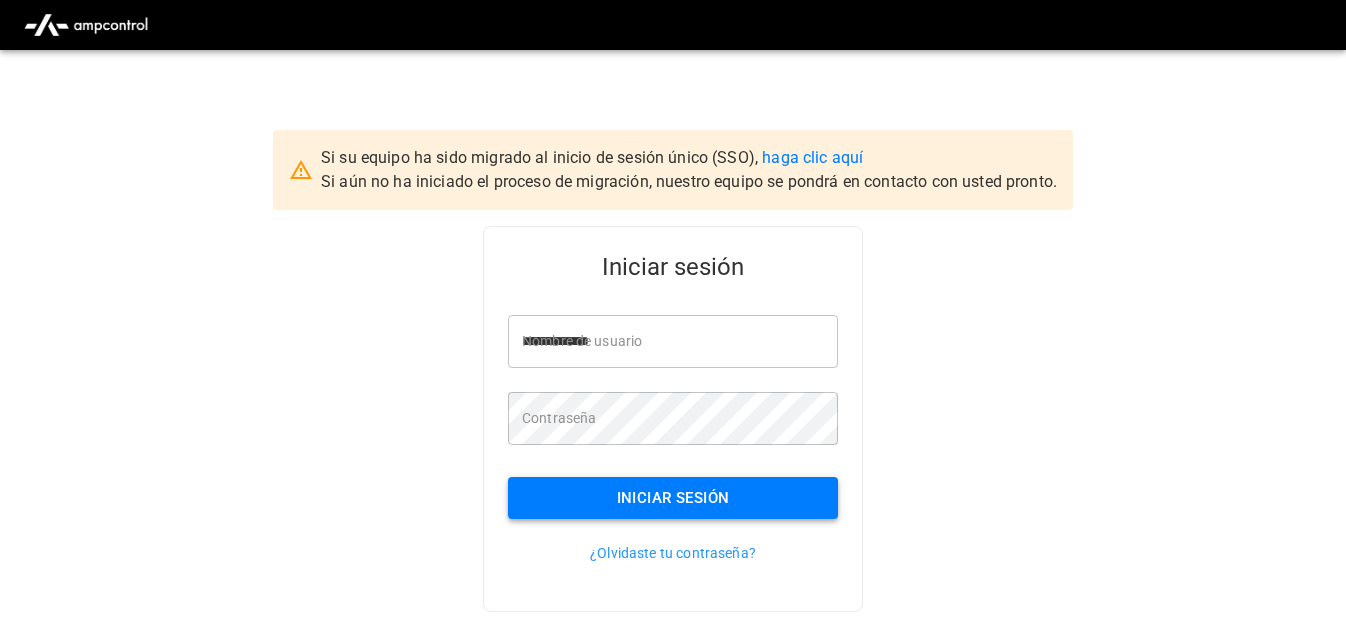 click on "Iniciar sesión" at bounding box center [673, 498] 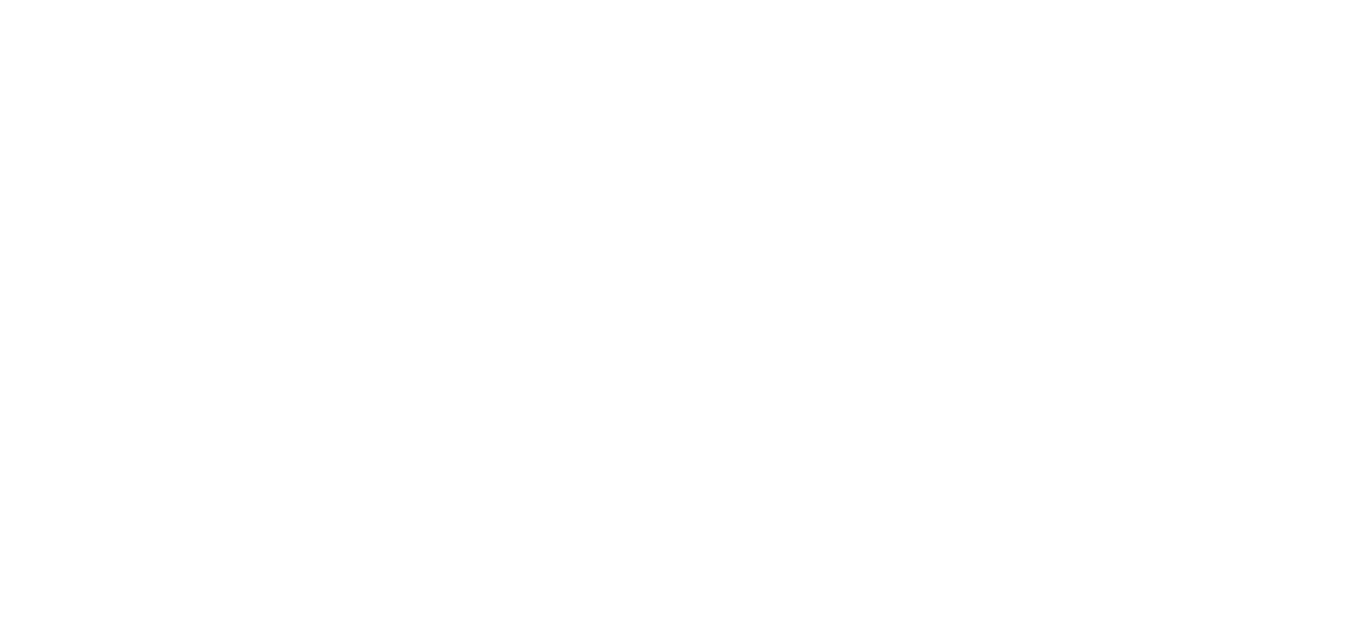 scroll, scrollTop: 0, scrollLeft: 0, axis: both 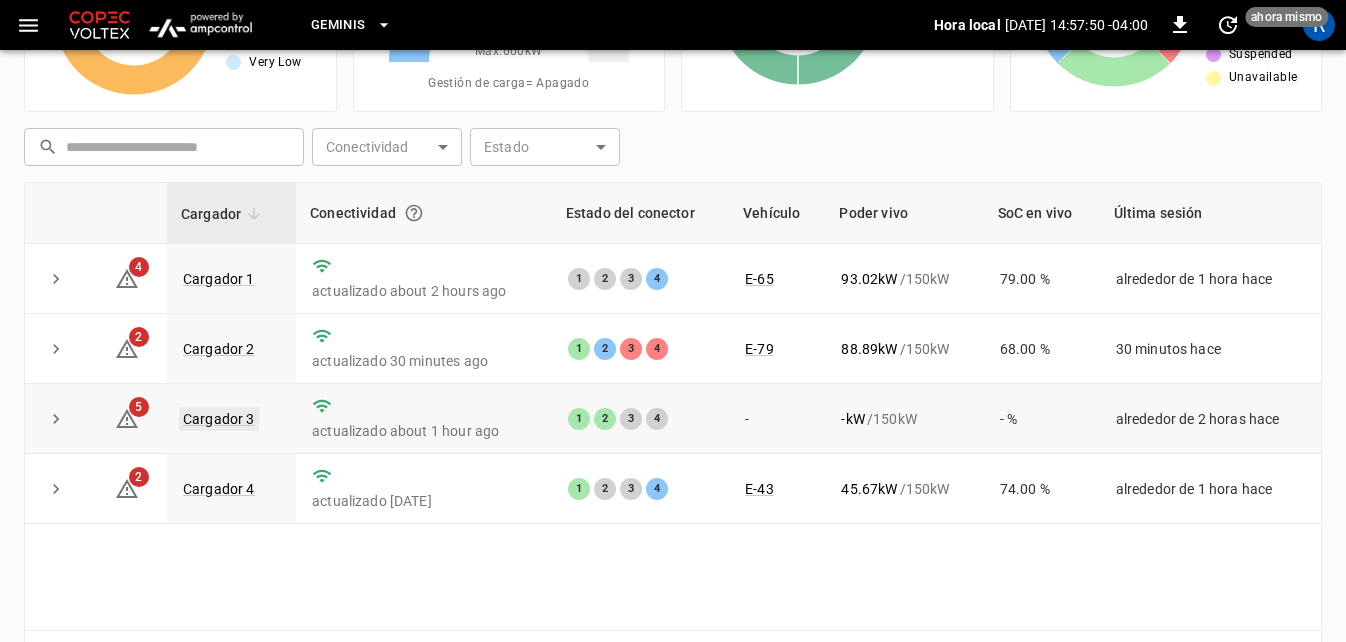 click on "Cargador 3" at bounding box center [219, 419] 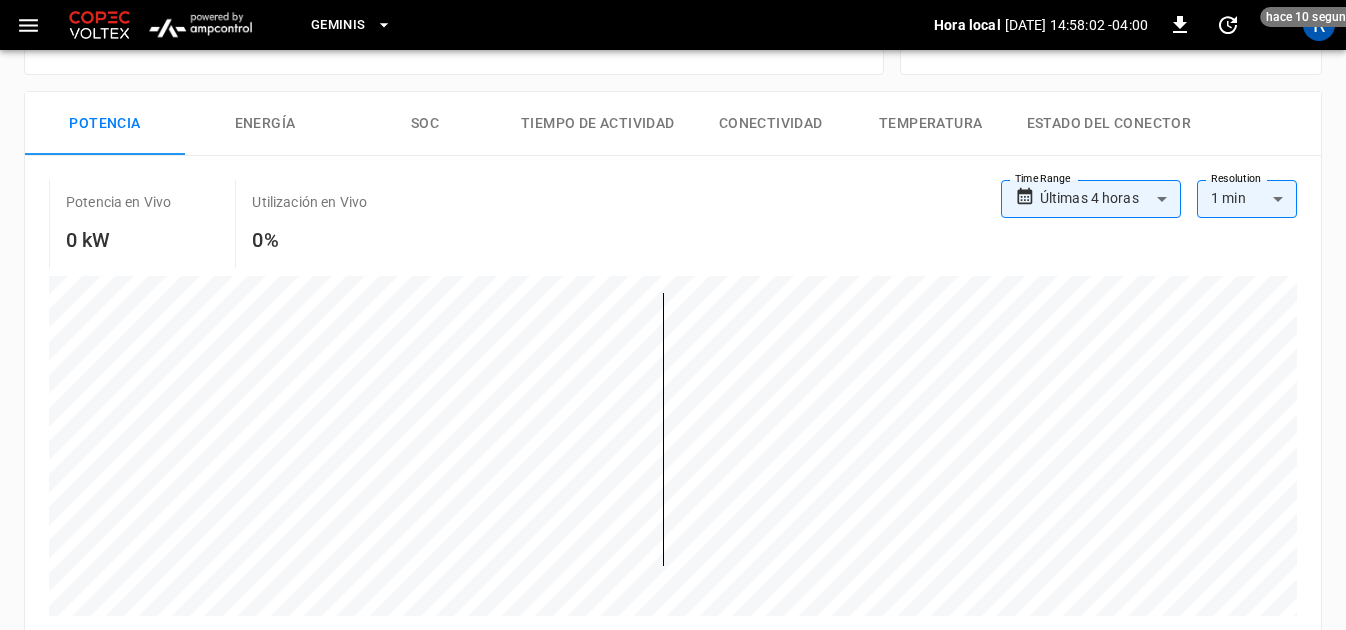 scroll, scrollTop: 0, scrollLeft: 0, axis: both 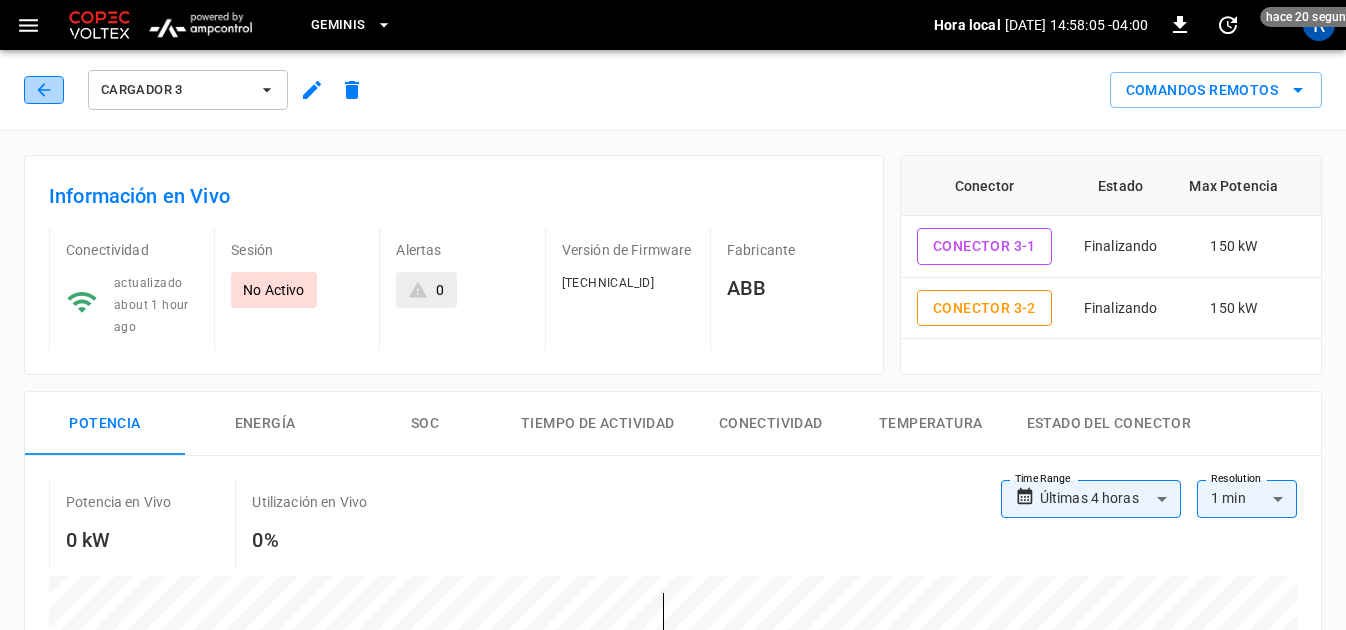 click 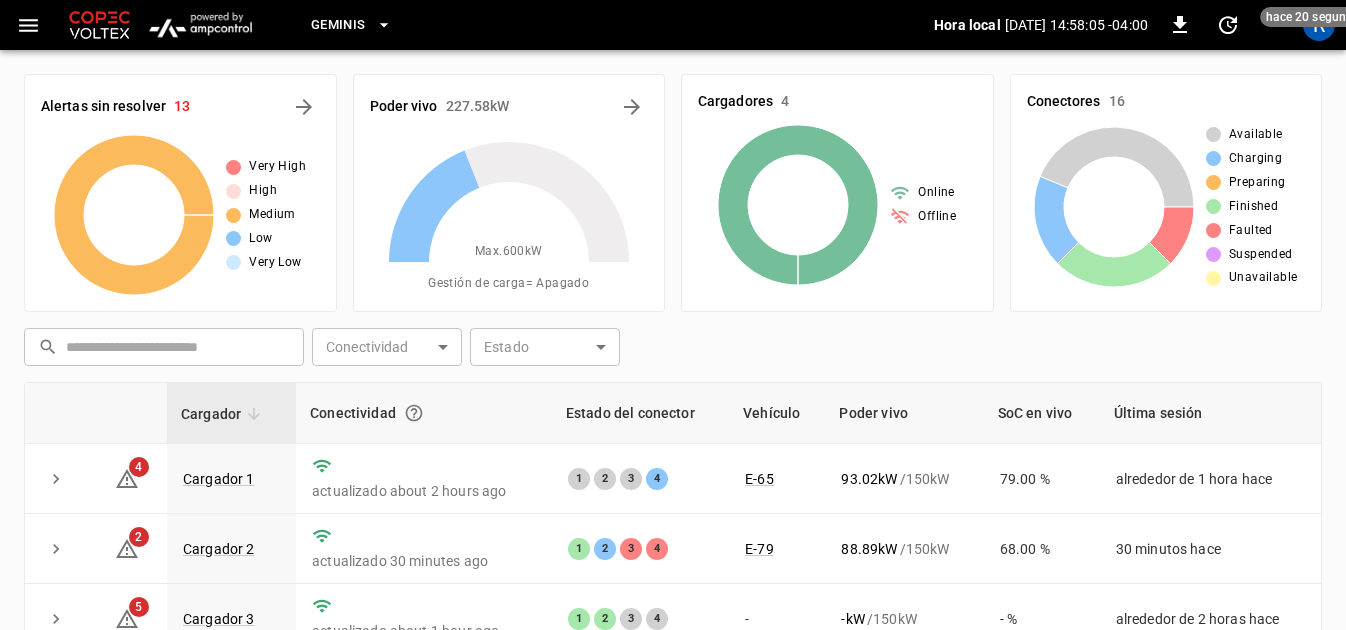scroll, scrollTop: 200, scrollLeft: 0, axis: vertical 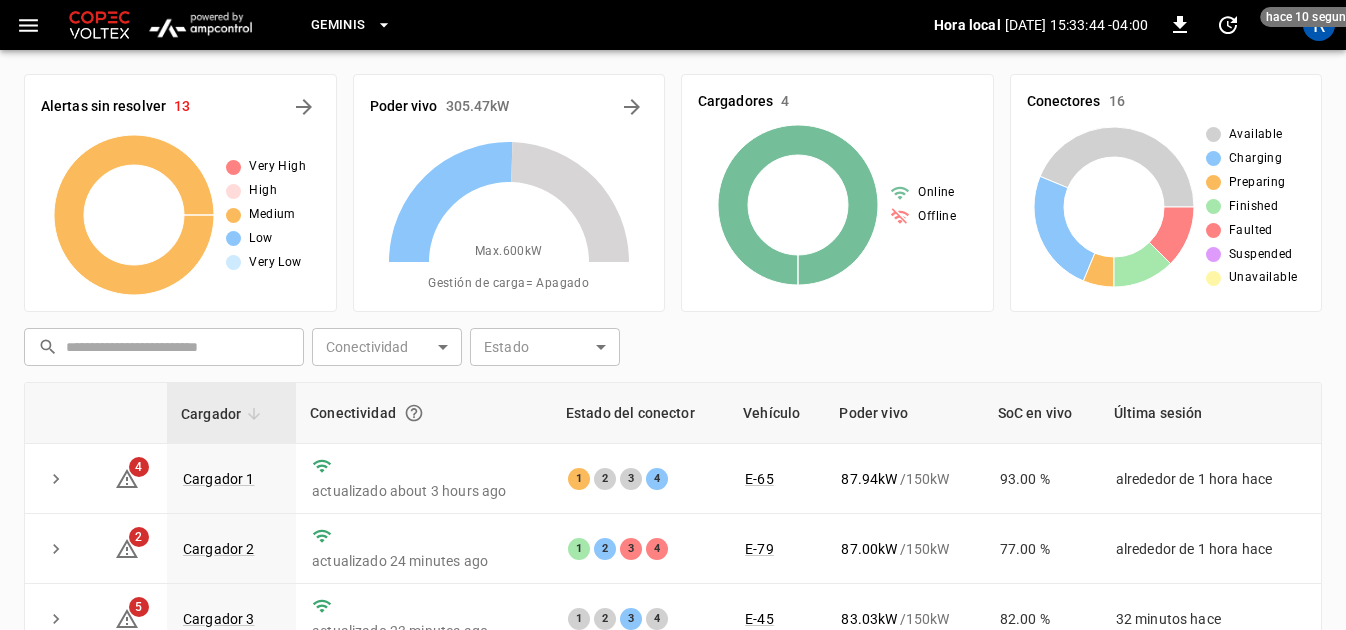 click 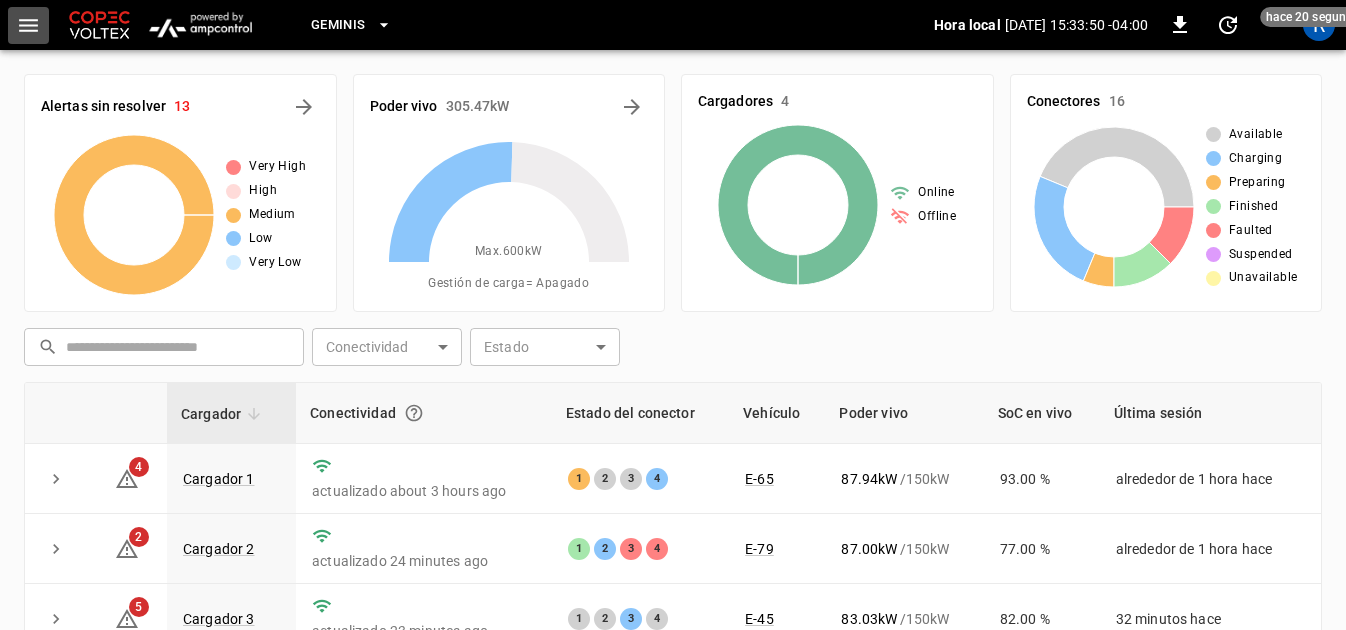 click 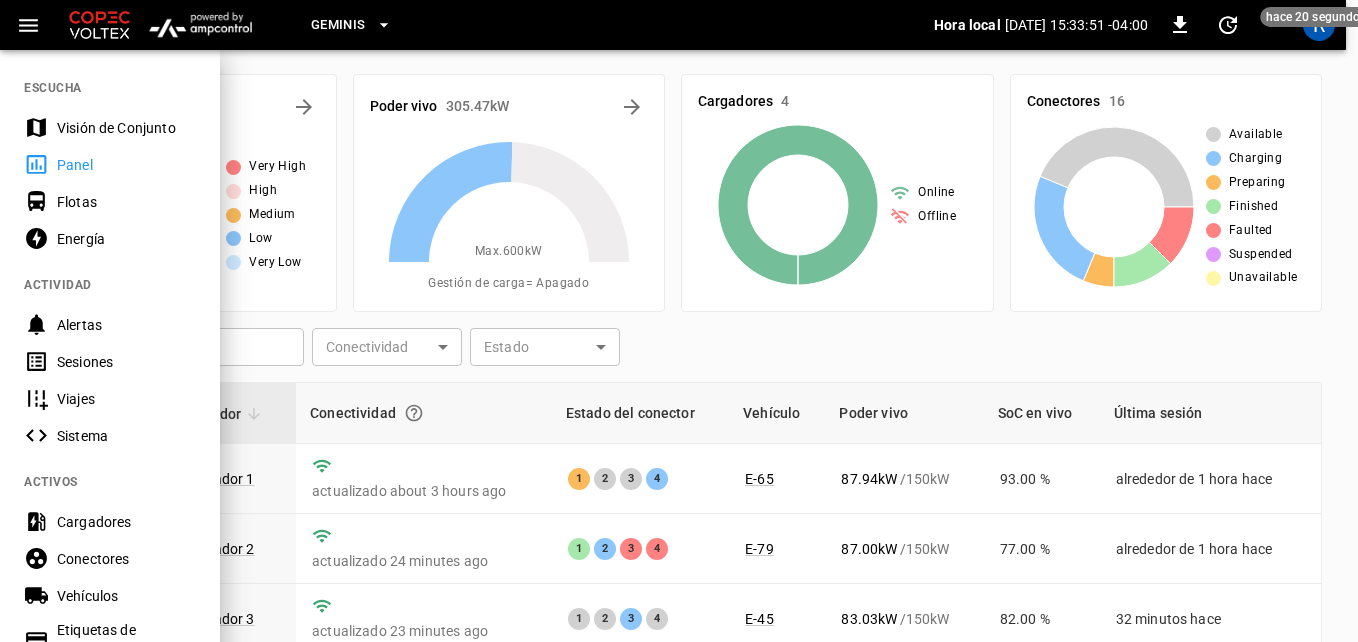 click on "Energía" at bounding box center (126, 239) 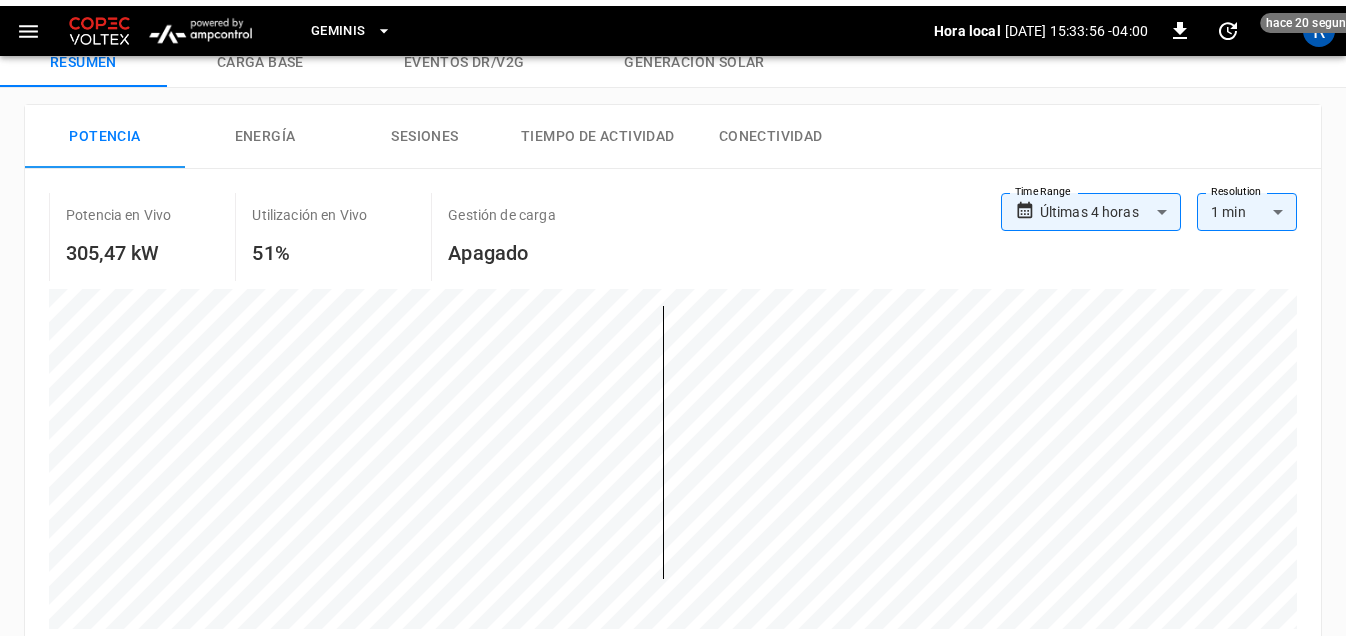 scroll, scrollTop: 100, scrollLeft: 0, axis: vertical 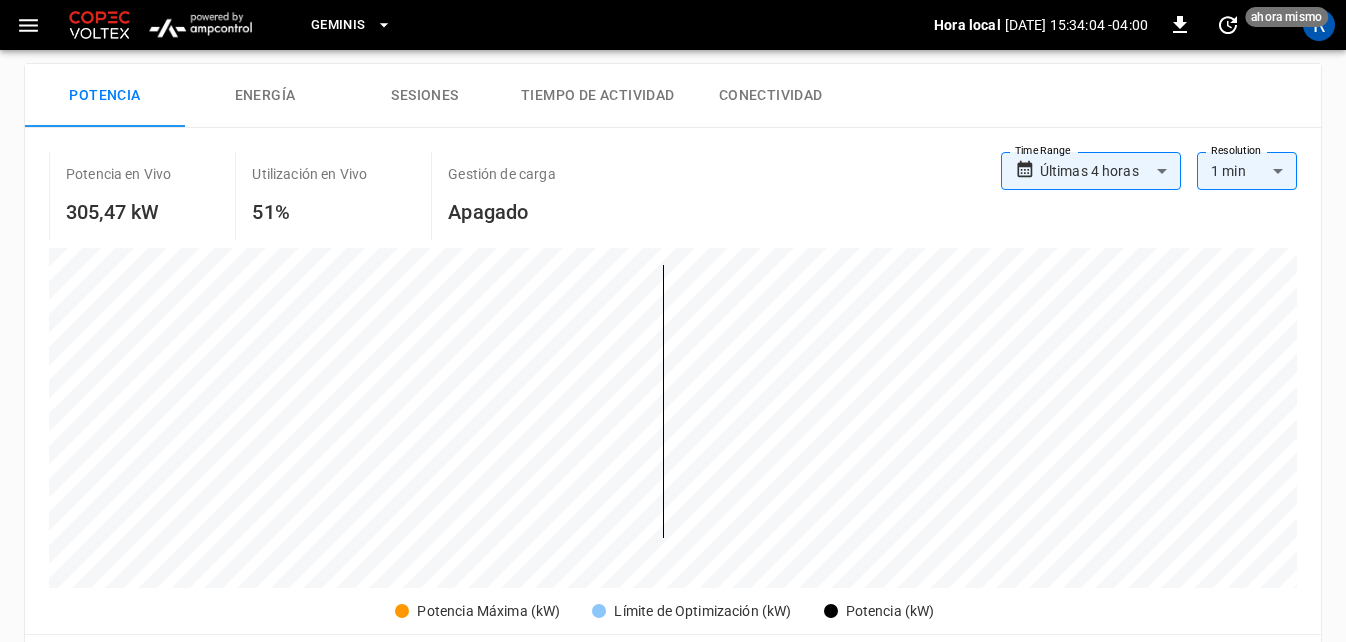 click on "Energía" at bounding box center (265, 96) 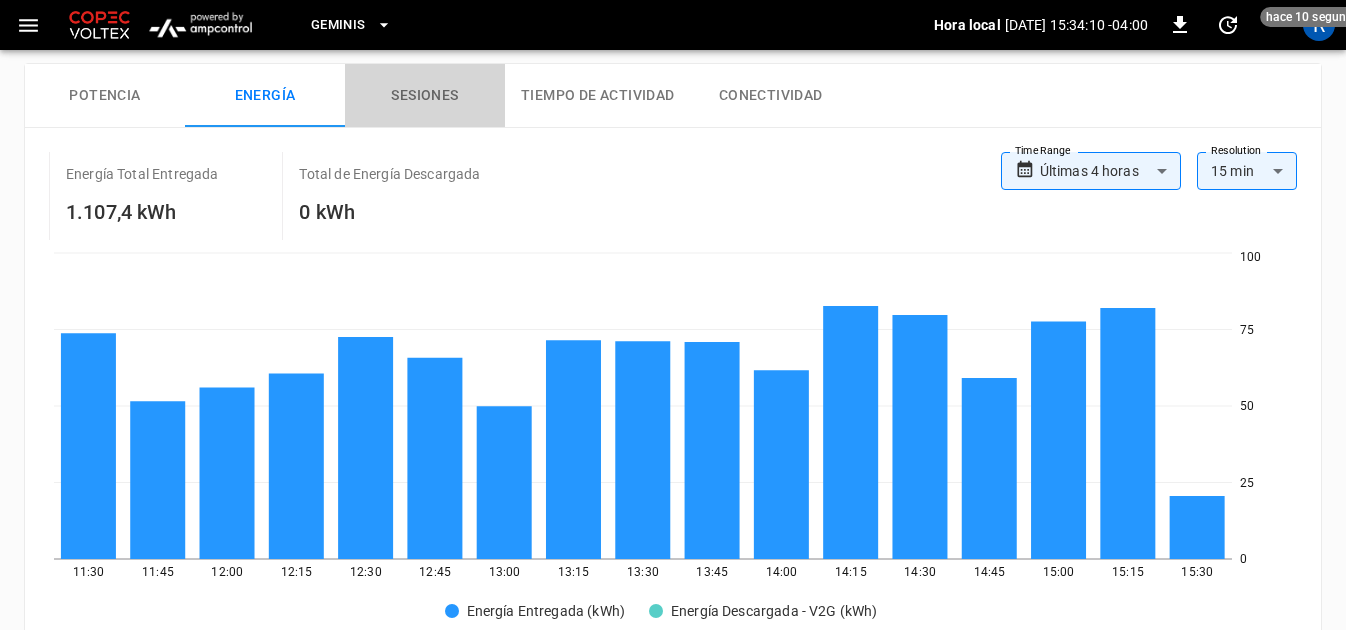 click on "Sesiones" at bounding box center (425, 96) 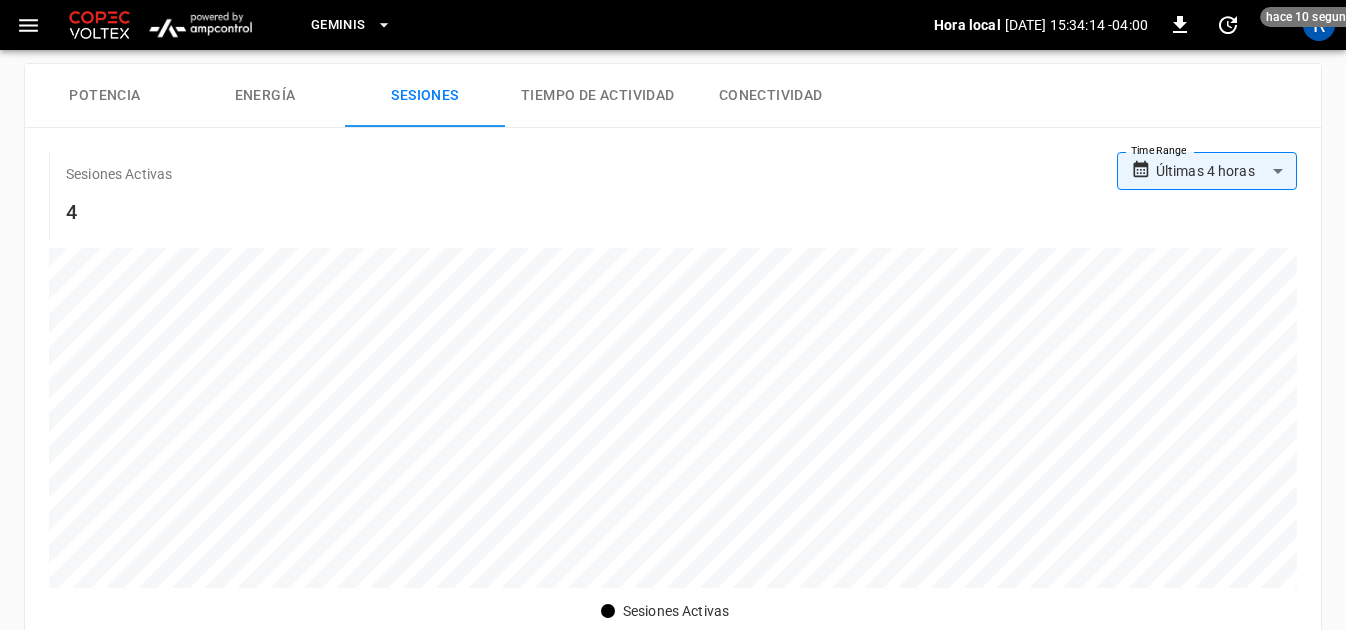 click on "Tiempo de Actividad" at bounding box center (598, 96) 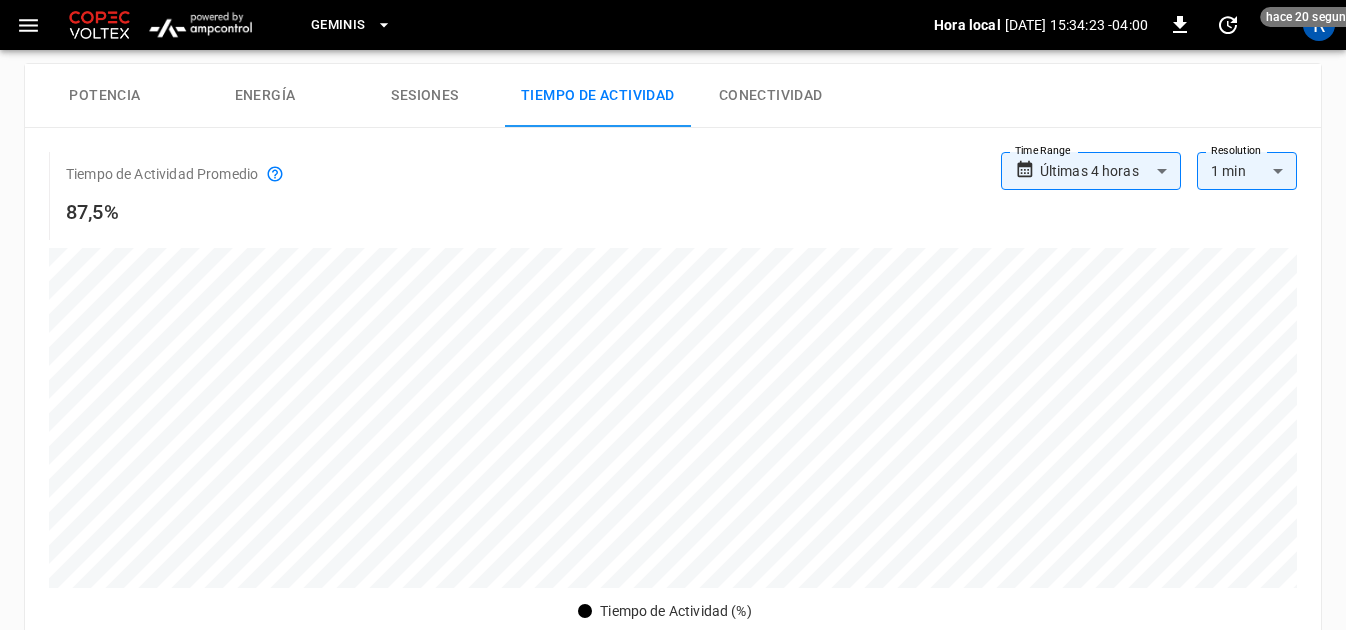 click on "Conectividad" at bounding box center (771, 96) 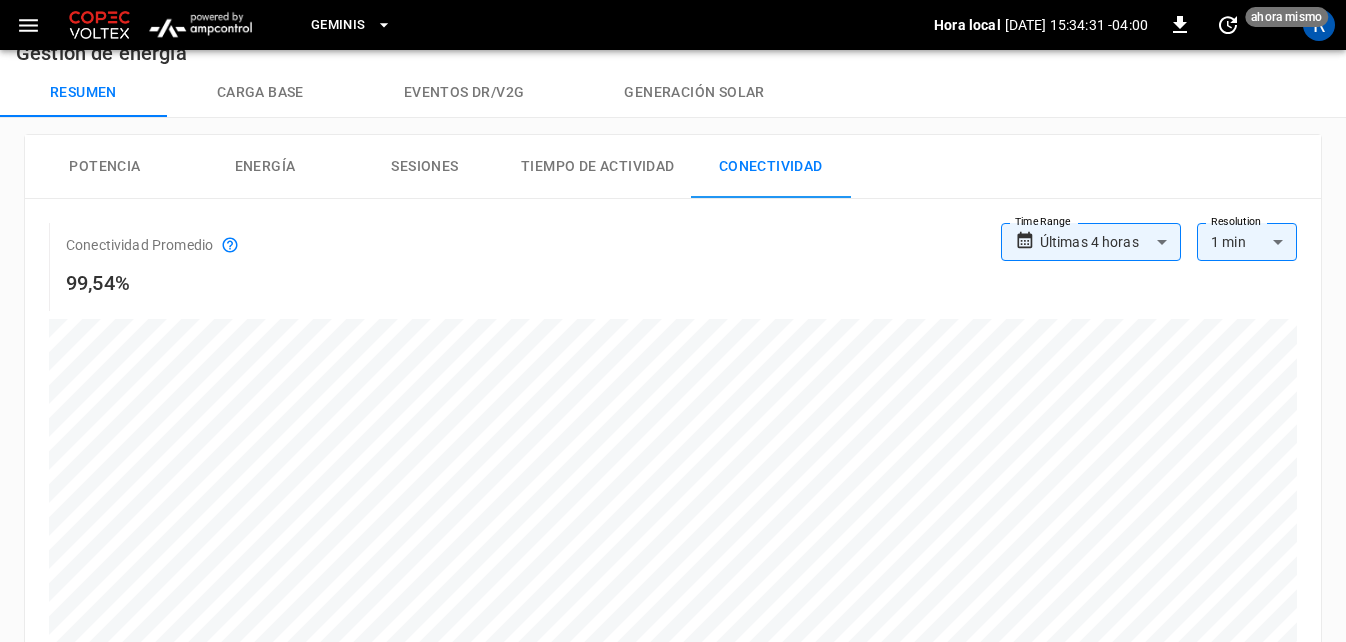 scroll, scrollTop: 0, scrollLeft: 0, axis: both 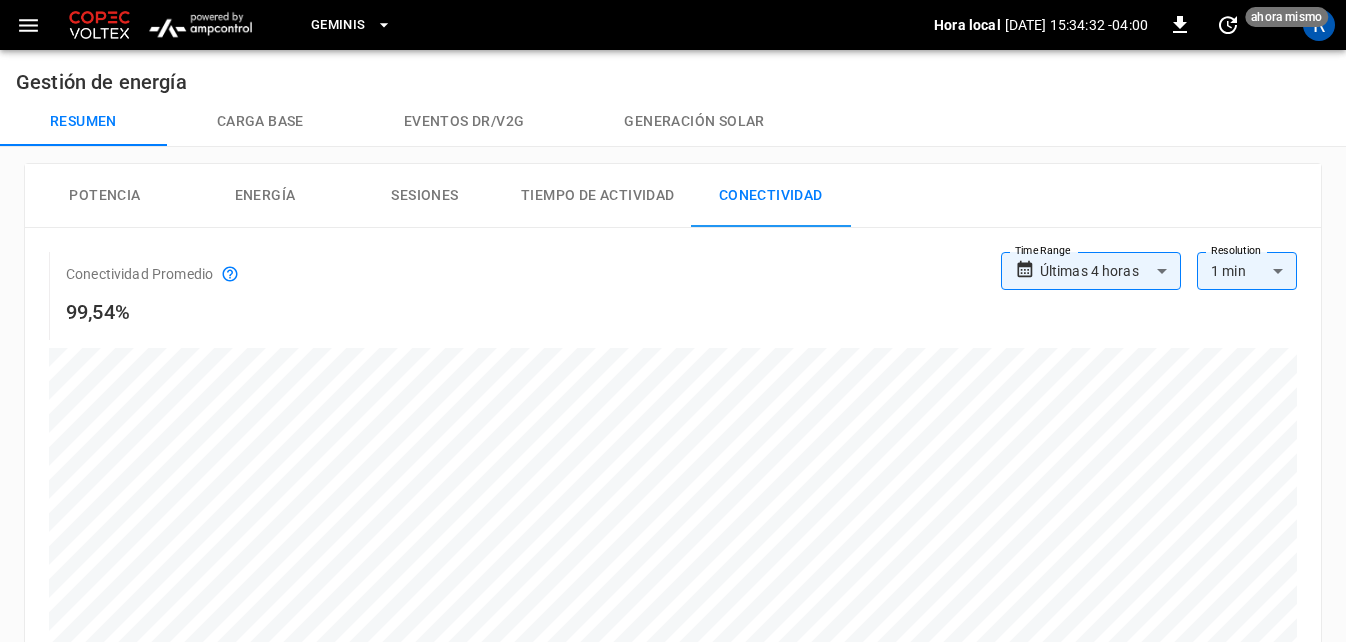 click on "Carga base" at bounding box center [260, 122] 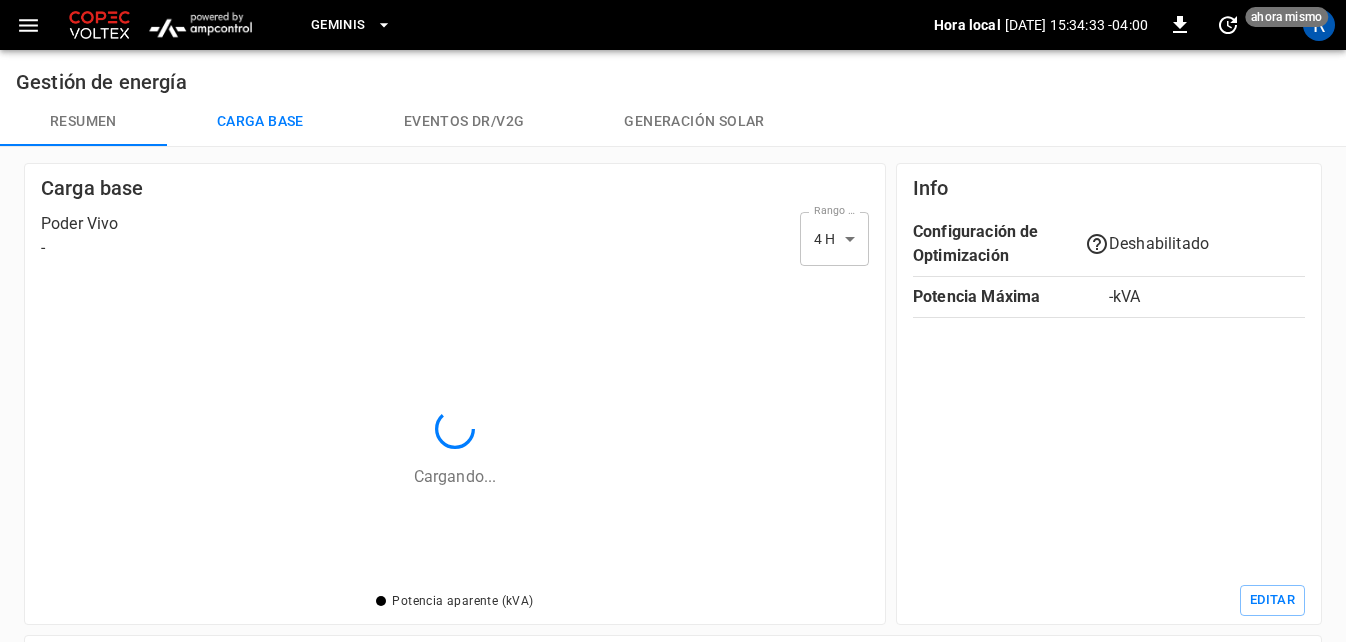 scroll, scrollTop: 2, scrollLeft: 2, axis: both 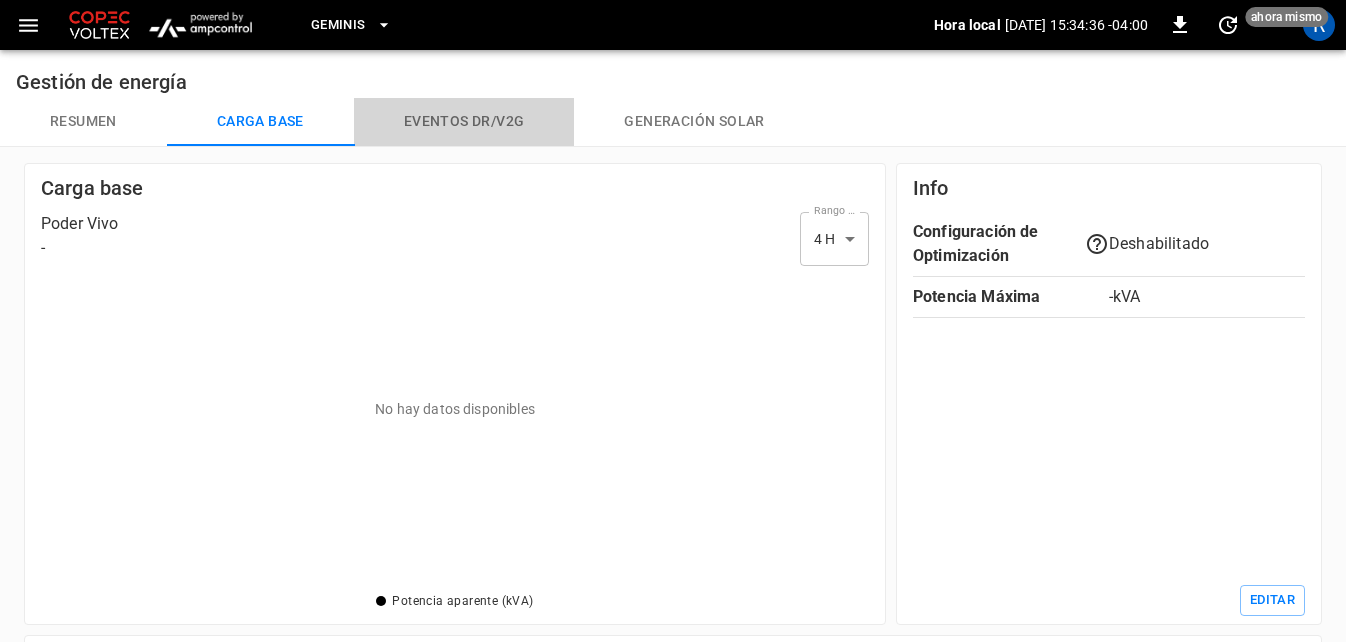 click on "Eventos DR/V2G" at bounding box center [464, 122] 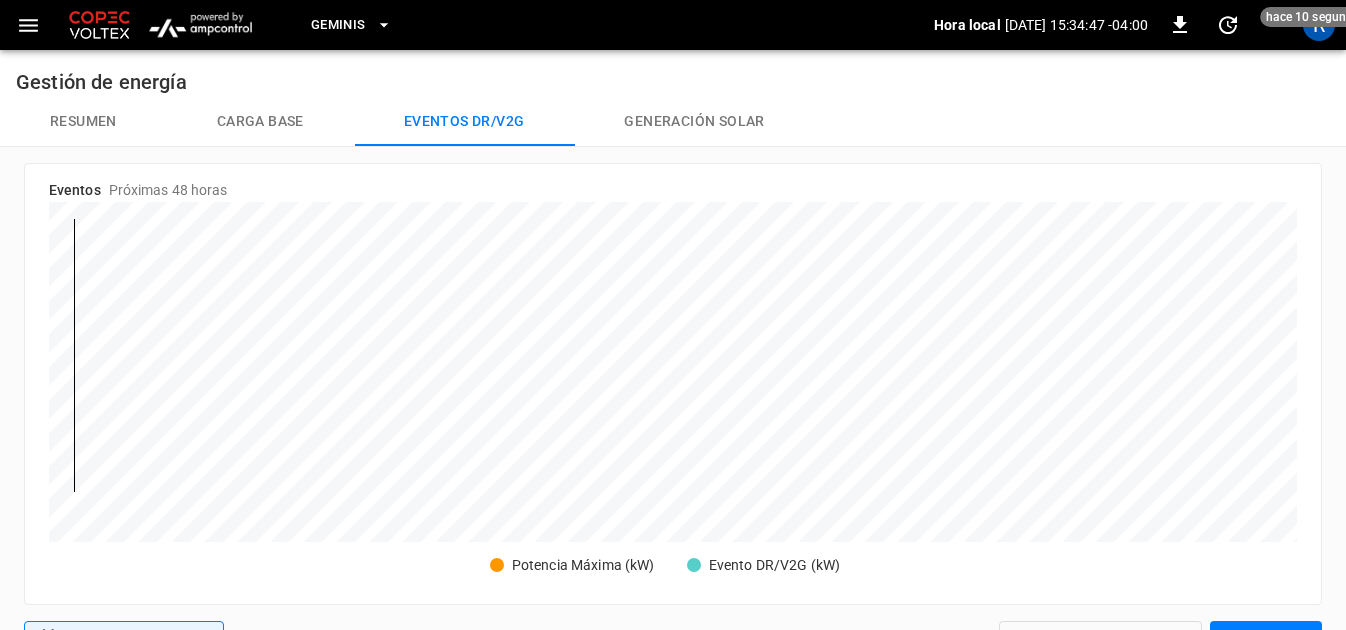click on "Generación solar" at bounding box center [694, 122] 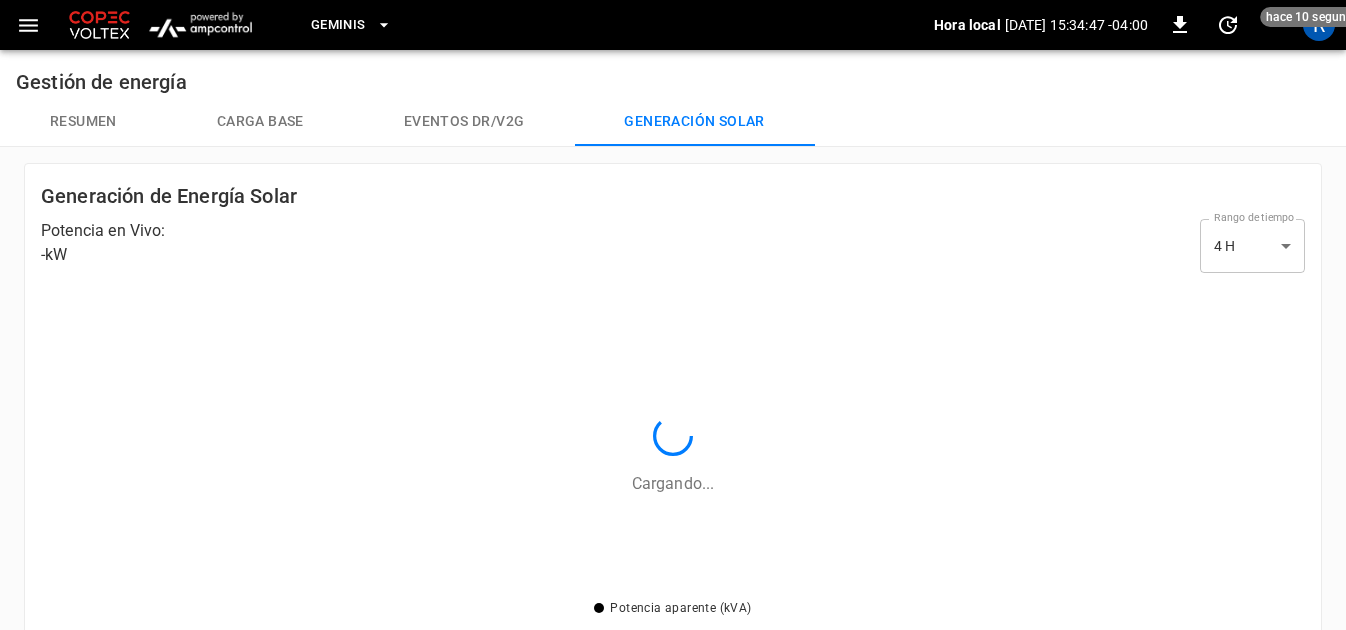 scroll, scrollTop: 2, scrollLeft: 2, axis: both 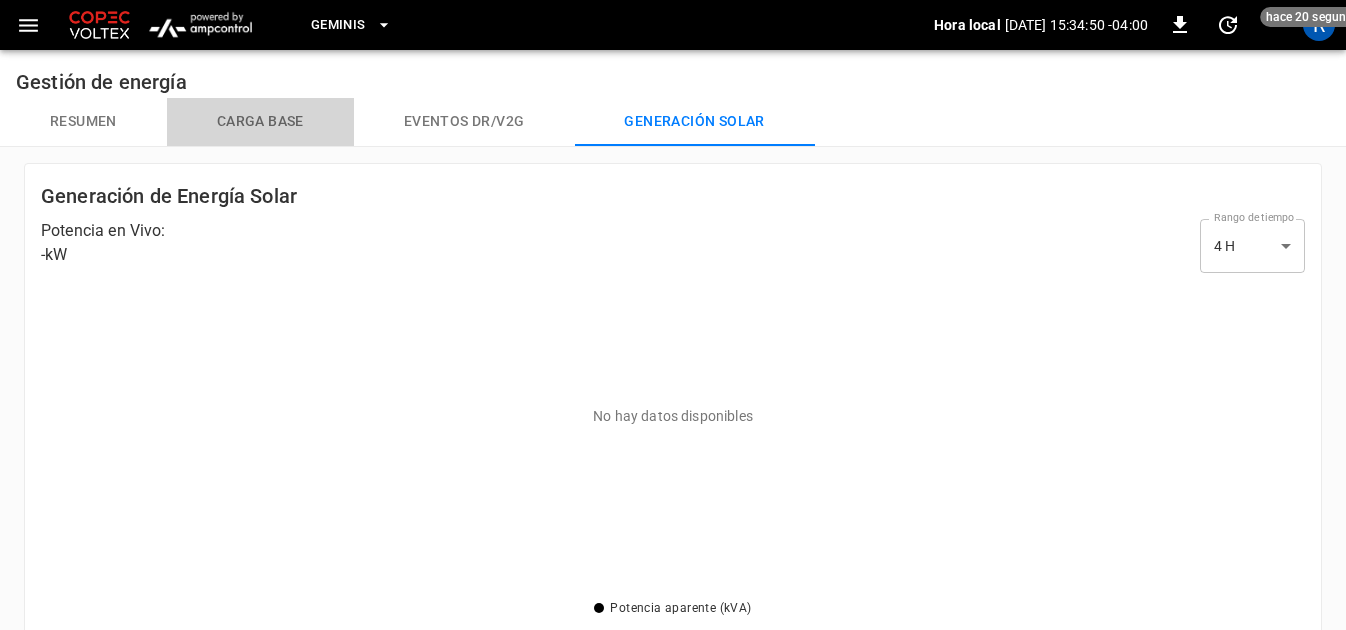 click on "Carga base" at bounding box center [260, 122] 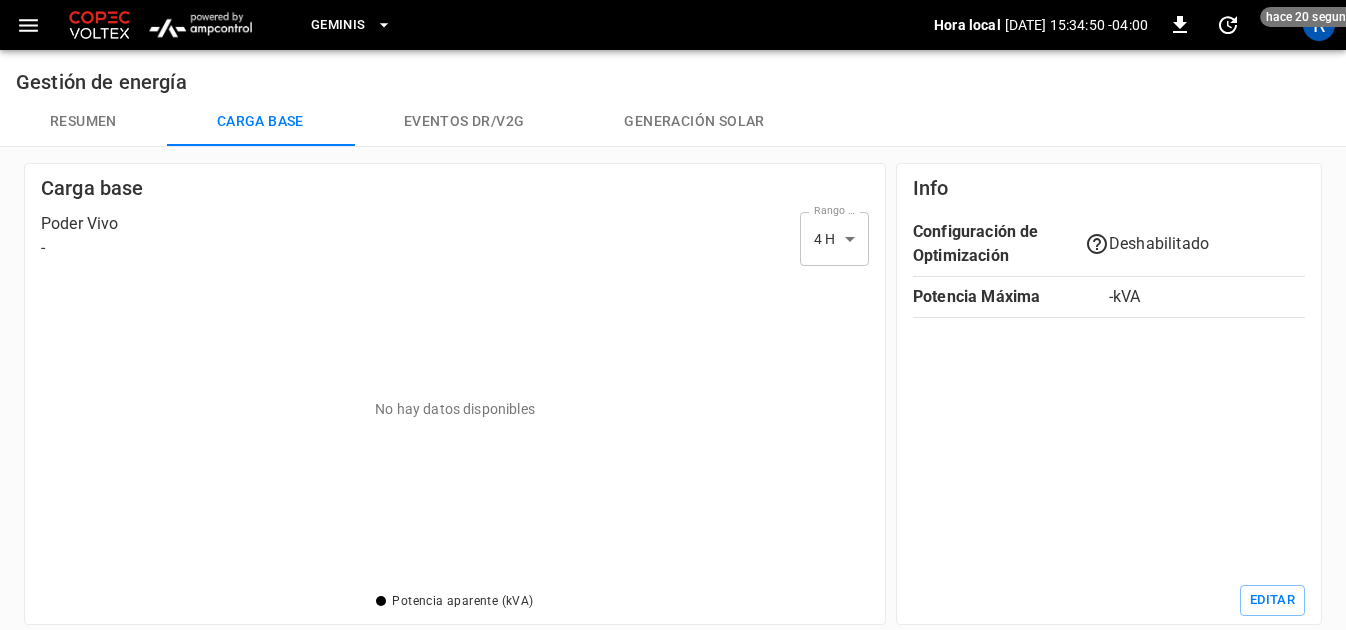 scroll, scrollTop: 2, scrollLeft: 2, axis: both 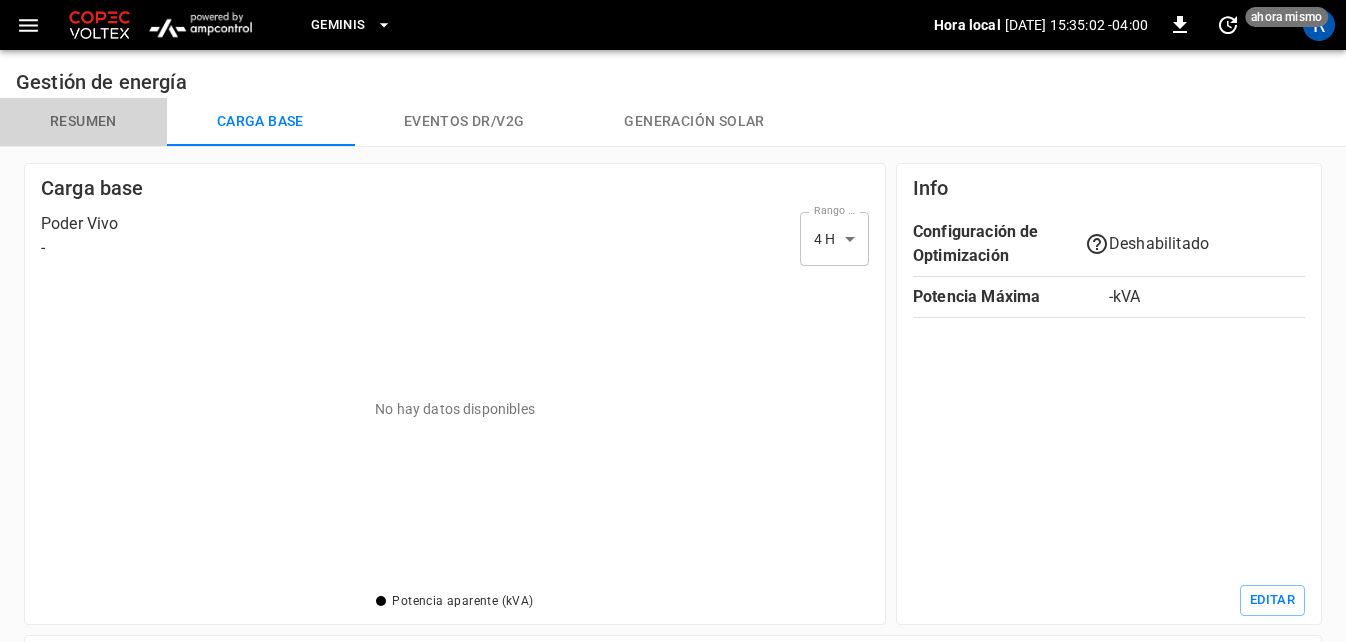 click on "Resumen" at bounding box center [83, 122] 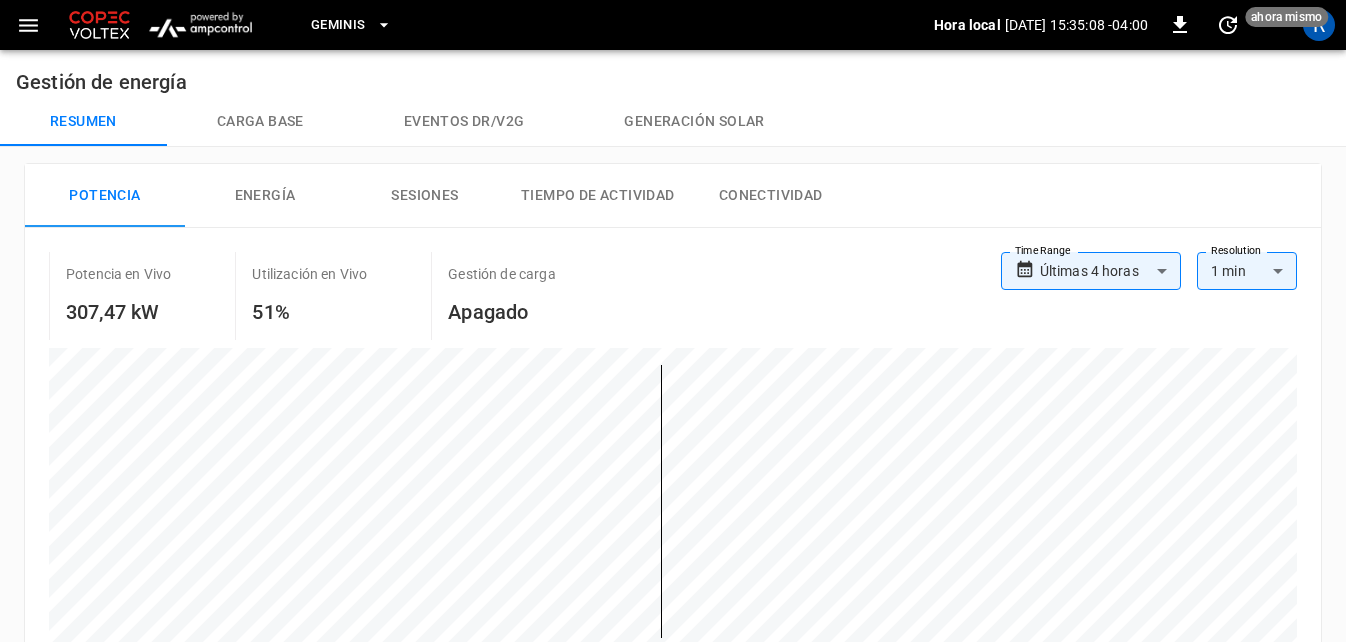 click on "Energía" at bounding box center (265, 196) 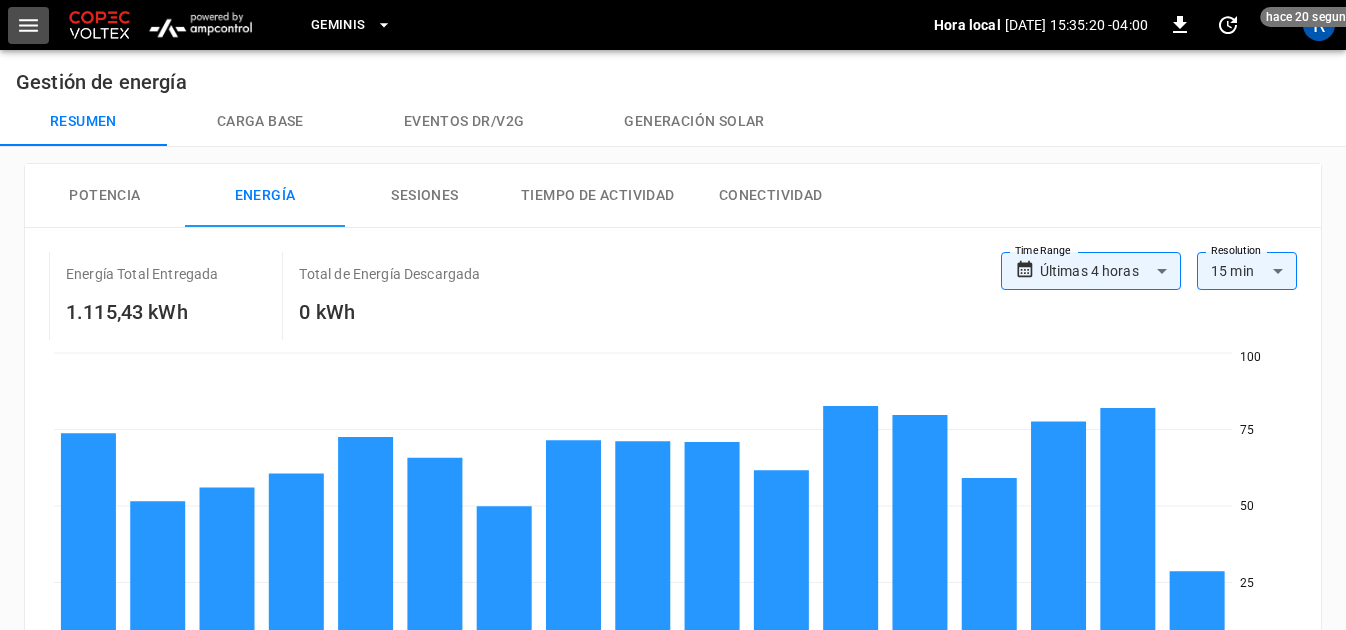 click 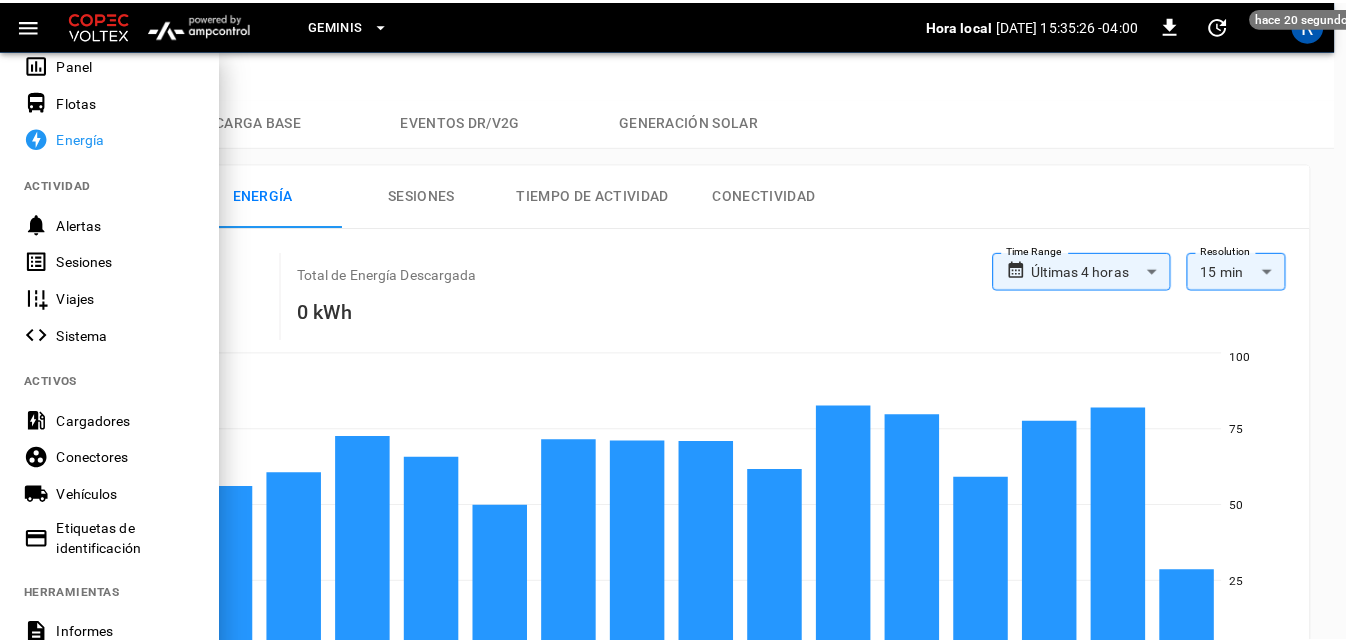 scroll, scrollTop: 200, scrollLeft: 0, axis: vertical 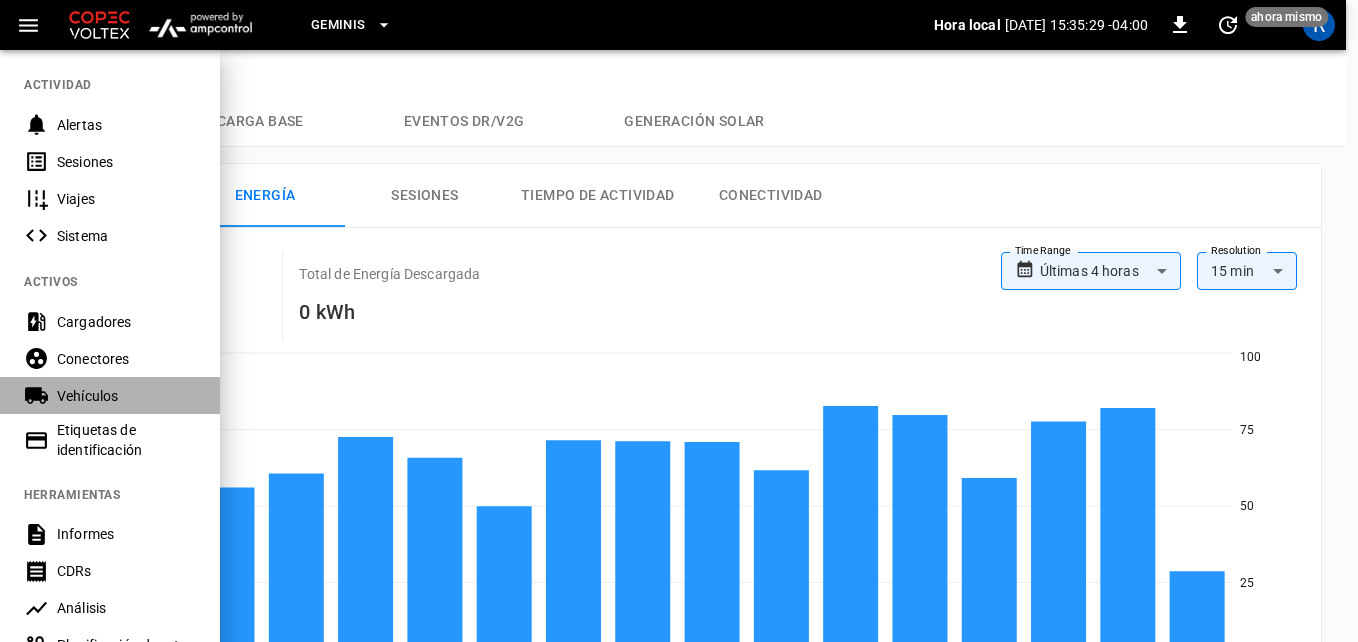 click on "Vehículos" at bounding box center (126, 396) 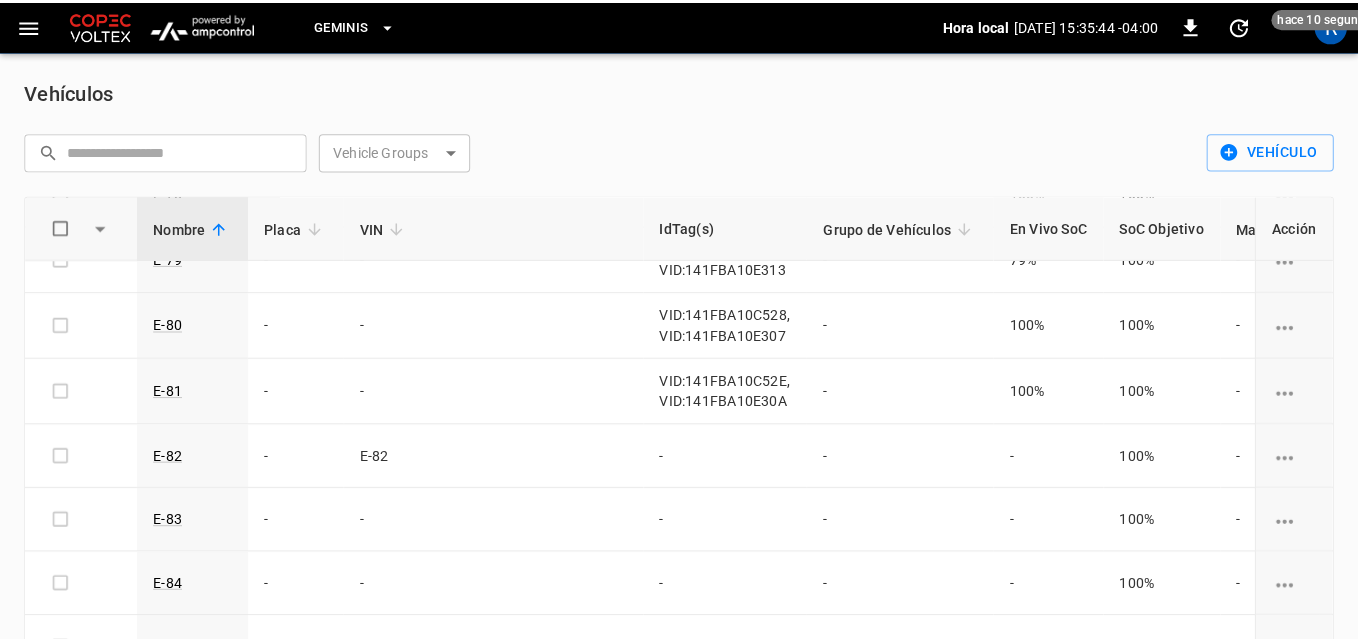 scroll, scrollTop: 2542, scrollLeft: 0, axis: vertical 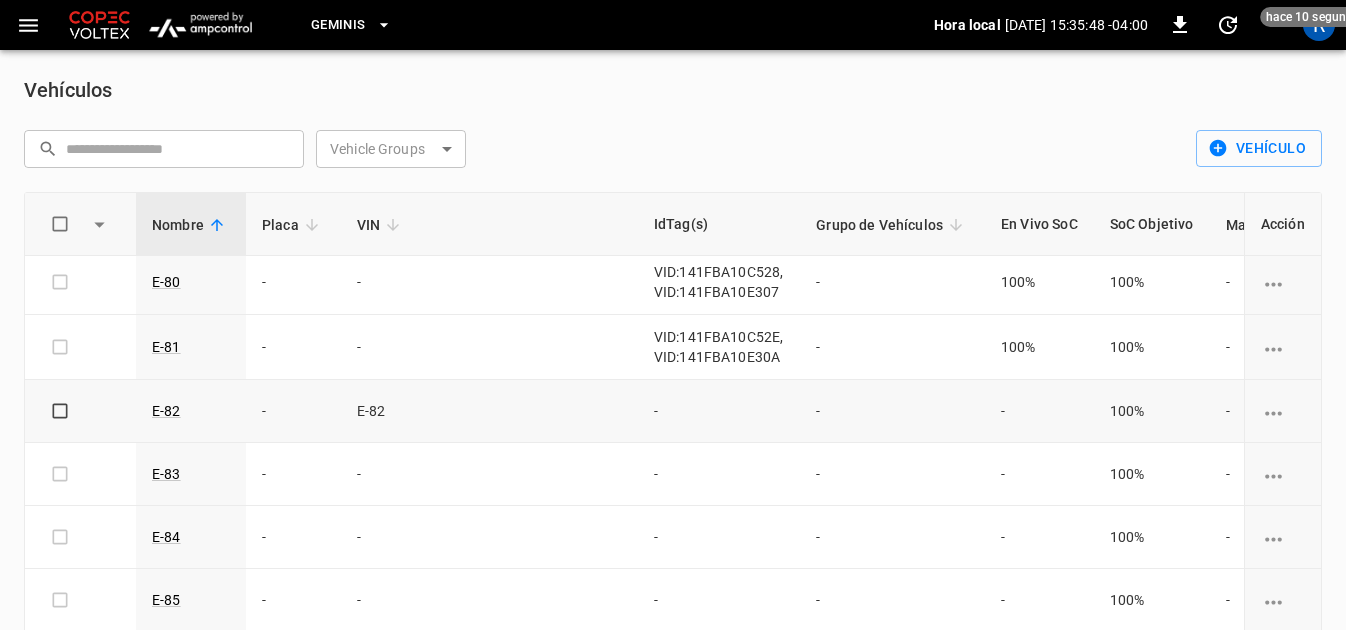 click on "-" at bounding box center [719, 411] 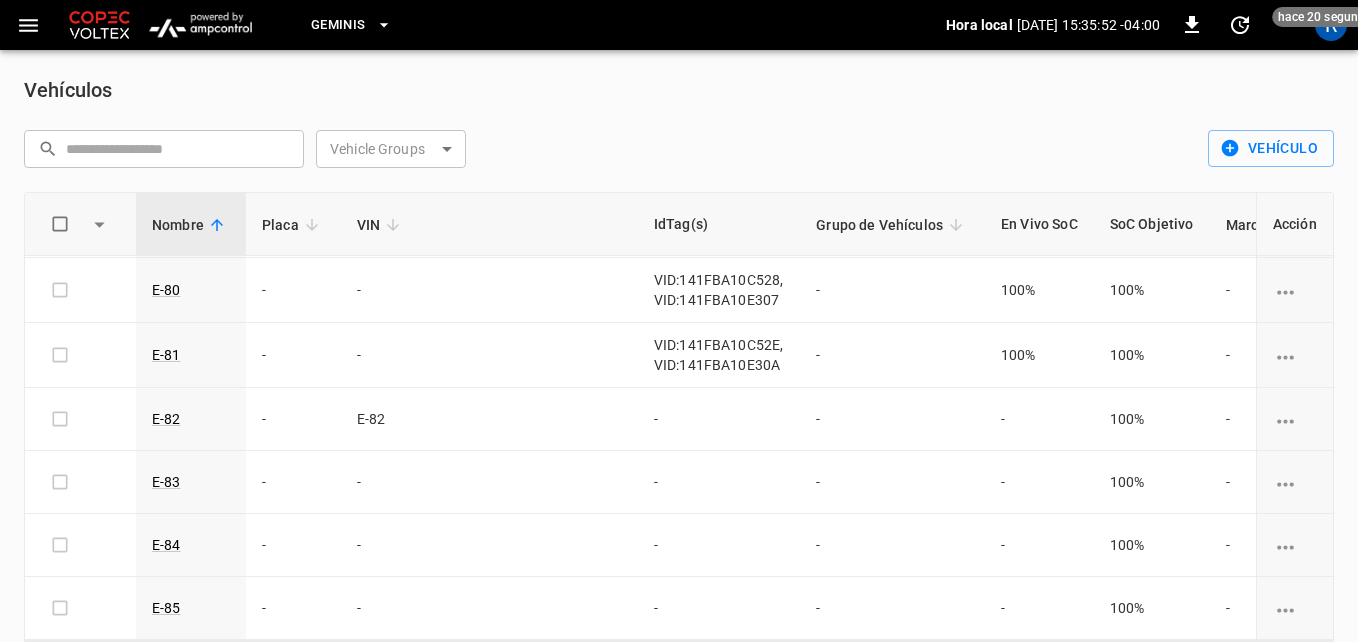 click on "Geminis Hora local [DATE] 15:35:52 -04:00 0 hace 20 segundos R Vehículos ​ ​ Vehicle Groups ​ Vehicle Groups Vehículo Nombre Placa VIN IdTag(s) Grupo de Vehículos En Vivo SoC SoC Objetivo Marca Modelo Año Capacidad de la Batería Potencia Máxima Telemática ID Acción E-41 - [US_VEHICLE_IDENTIFICATION_NUMBER] VID:141FBA10C580, VID:141FBA10C5C8 - 100% 100% - - - 351 kWh 150 kW - c07e... Copy E-42 - [US_VEHICLE_IDENTIFICATION_NUMBER] VID:141FBA10C5C0, VID:141FBA10C5C4 - 100% 100% - - - 351 kWh - - b153... Copy E-43 - [US_VEHICLE_IDENTIFICATION_NUMBER] VID:141FBA10C157, VID:141FBA10E322 - 83% 100% - - - 351 kWh - - 90a9... Copy E-44 - [US_VEHICLE_IDENTIFICATION_NUMBER] VID:141FBA10C542, VID:141FBA10E31B - 100% 100% - - - 351 kWh 150 kW - 7611... Copy E-45 - [US_VEHICLE_IDENTIFICATION_NUMBER] VID:141FBA10C589, VID:141FBA10C5CA - 83% 100% - - - 351 kWh 150 kW - bc5b... Copy E-46 - [US_VEHICLE_IDENTIFICATION_NUMBER] VID:141FBA10C58A, VID:141FBA10C5CC - 100% 100% - - - 351 kWh 150 kW - 8306... Copy E-47 - [US_VEHICLE_IDENTIFICATION_NUMBER] VID:141FBA10C5C2, VID:141FBA10C5C9 - 100% 100% - - - 351 kWh 150 kW - 6a0d... -" at bounding box center [679, 359] 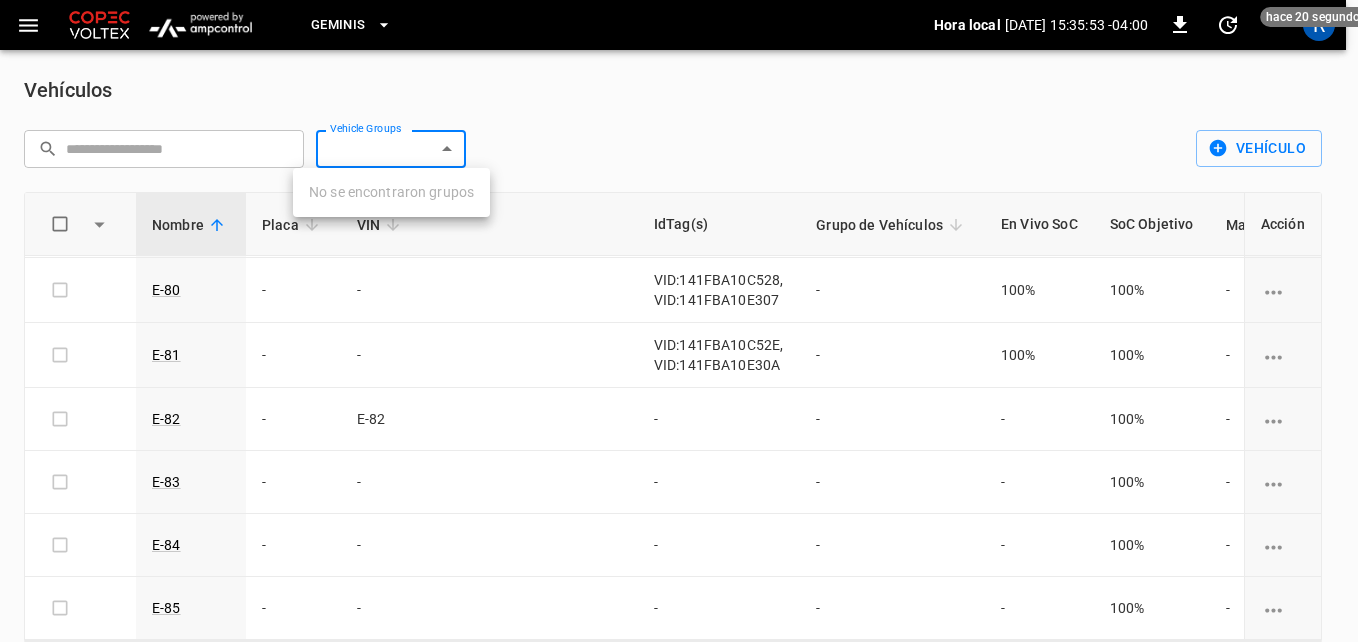 click at bounding box center [679, 321] 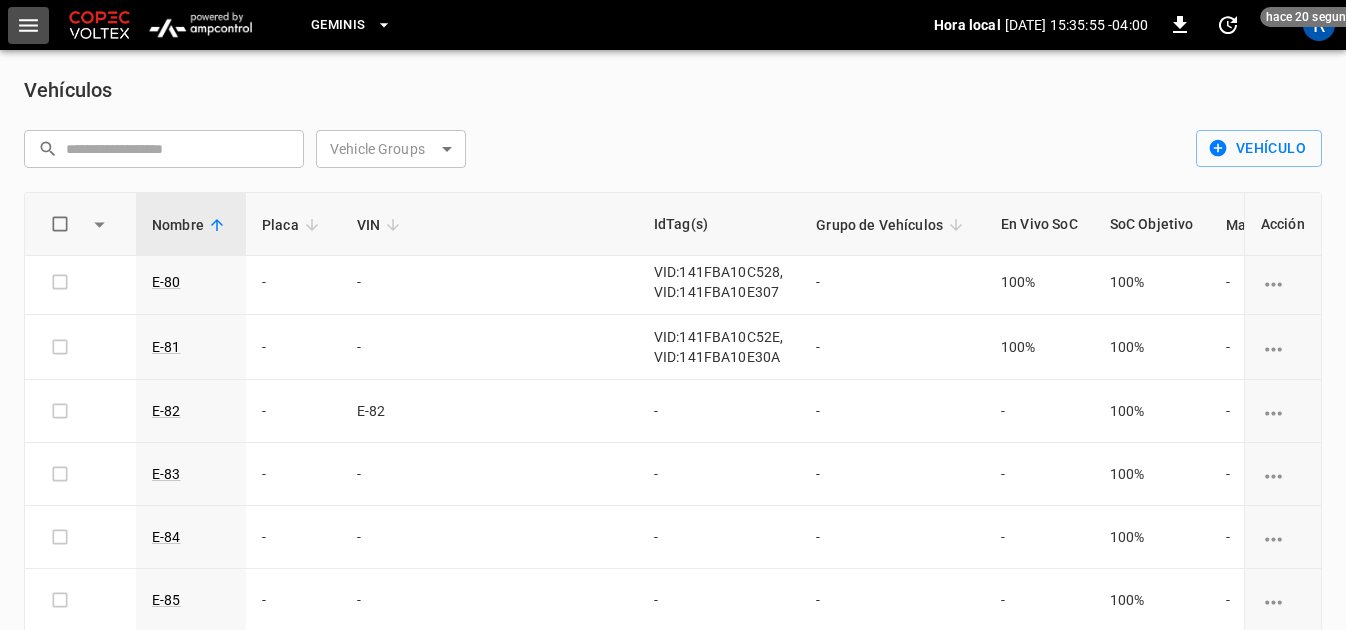 click 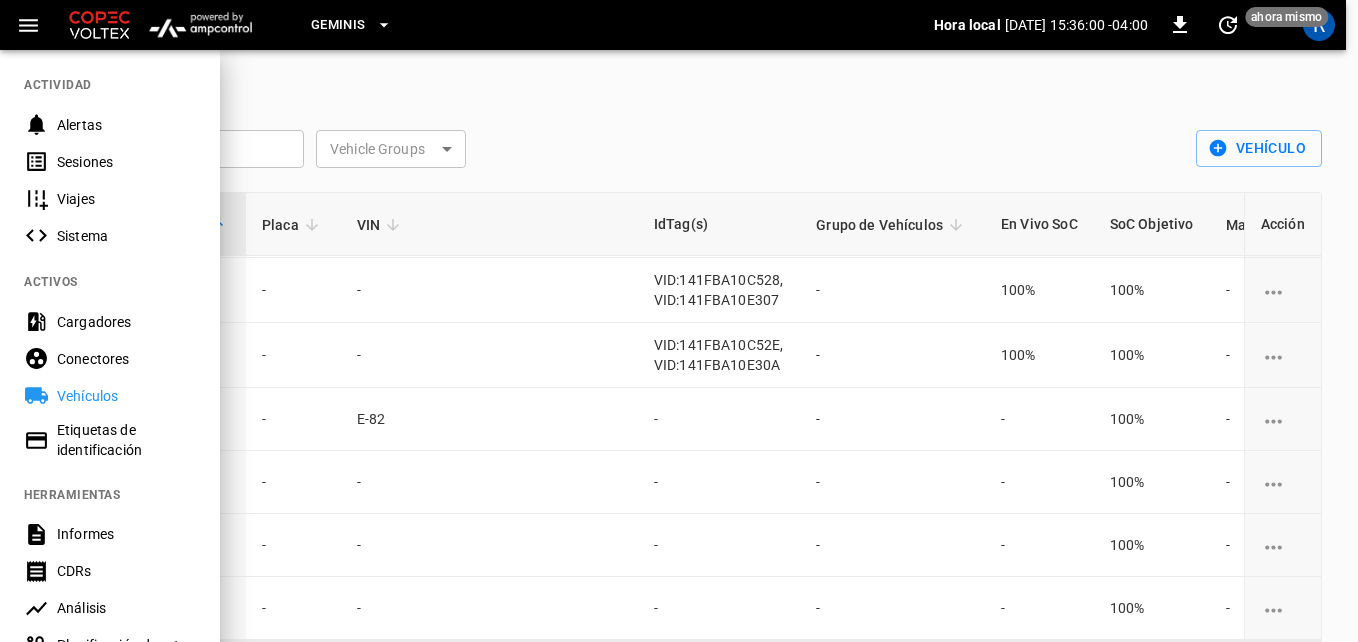 scroll, scrollTop: 400, scrollLeft: 0, axis: vertical 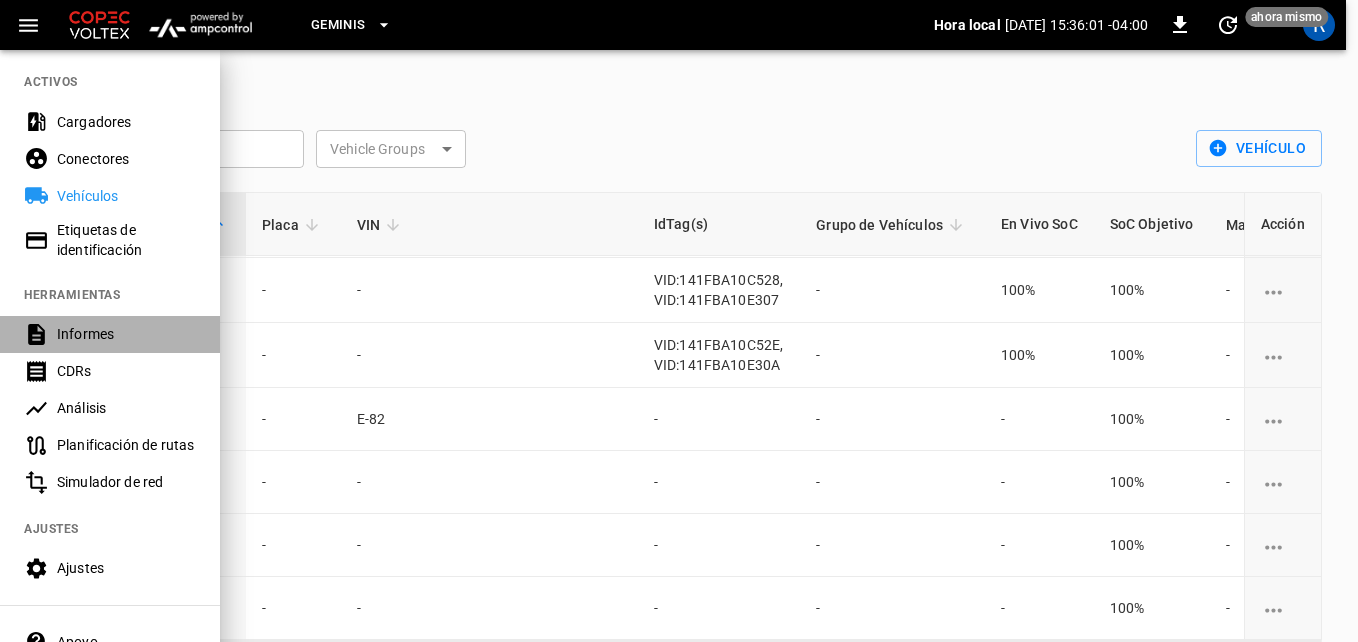 click on "Informes" at bounding box center [126, 334] 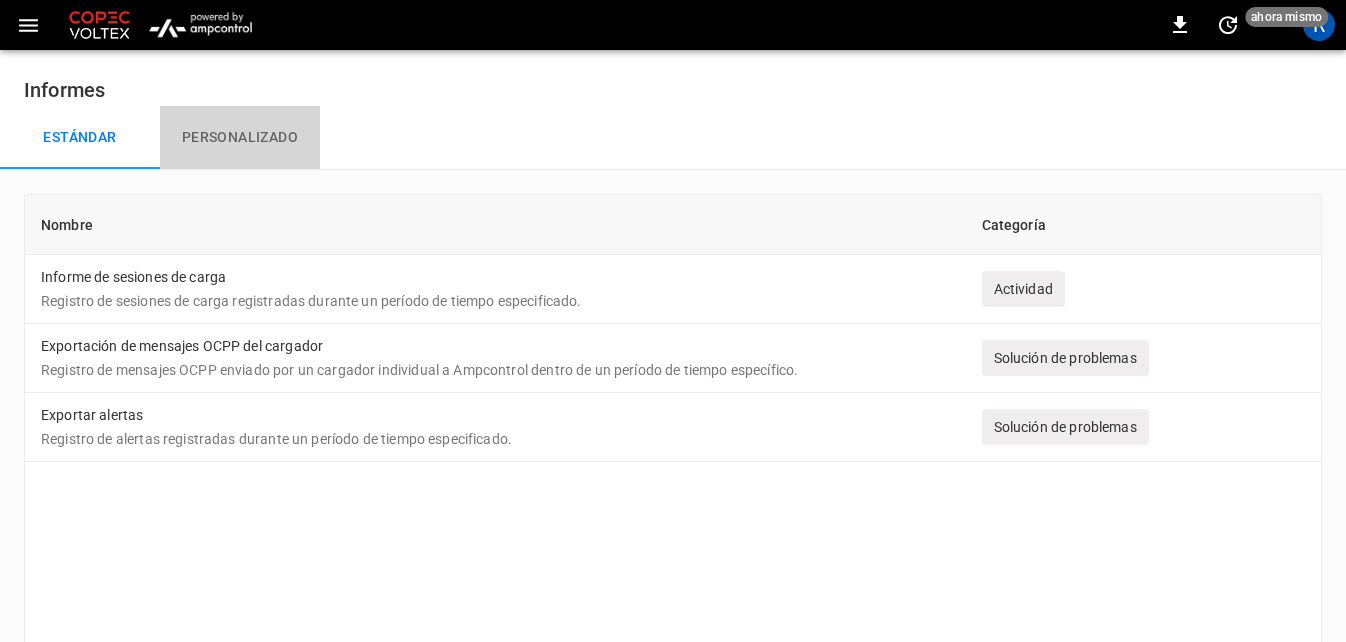 click on "Personalizado" at bounding box center (240, 138) 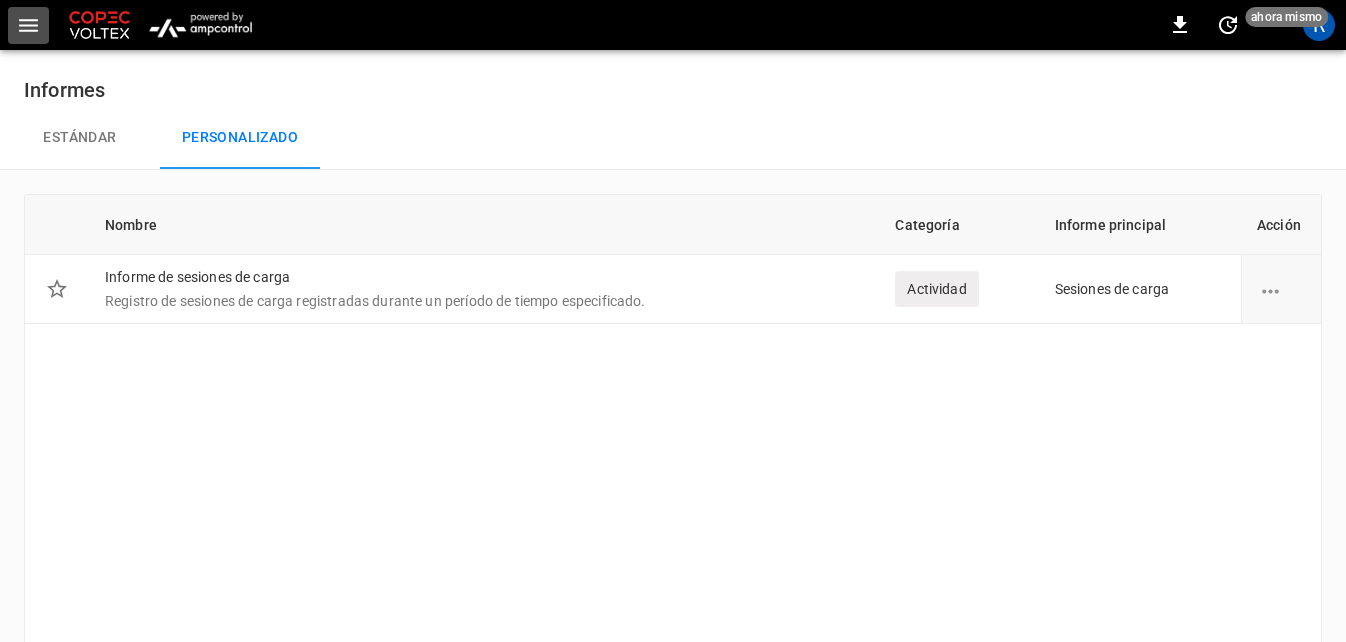 click 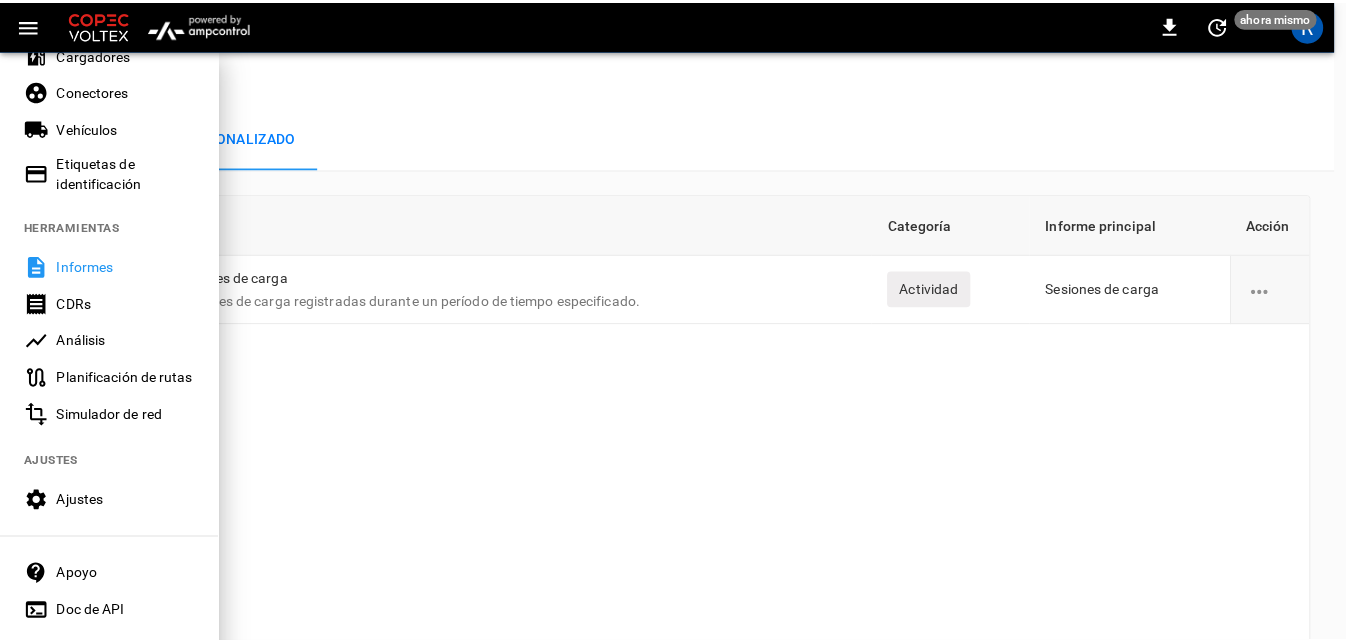 scroll, scrollTop: 500, scrollLeft: 0, axis: vertical 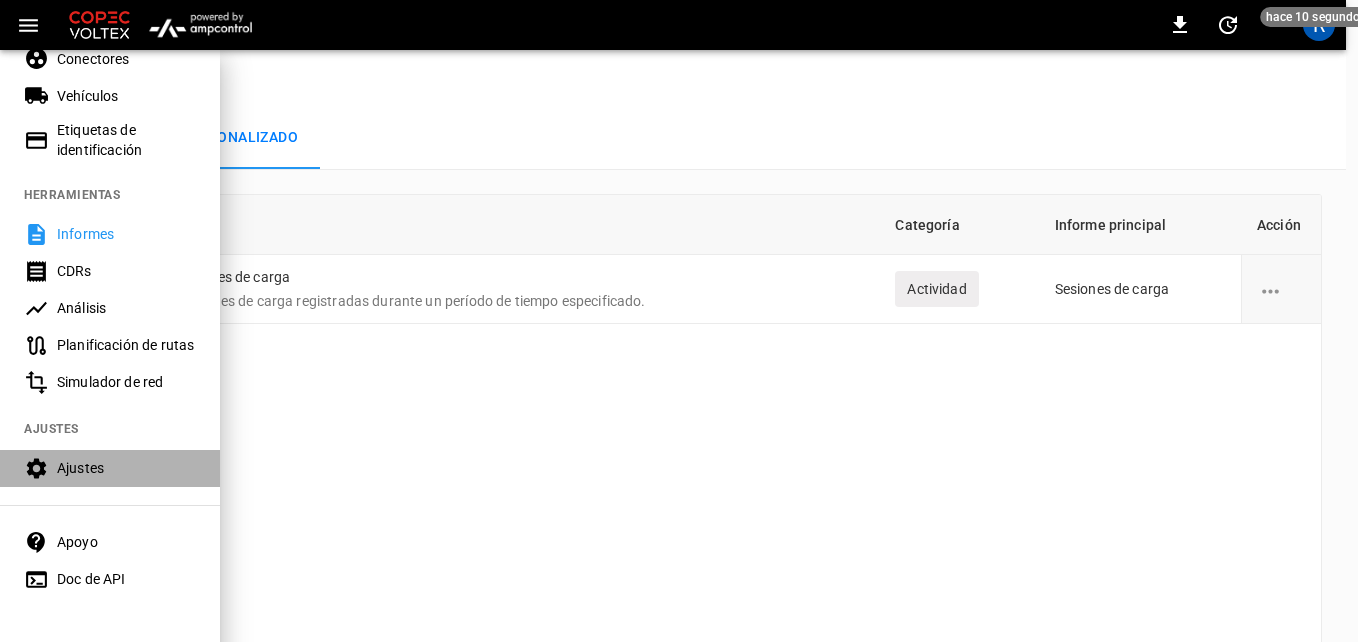 click on "Ajustes" at bounding box center (126, 468) 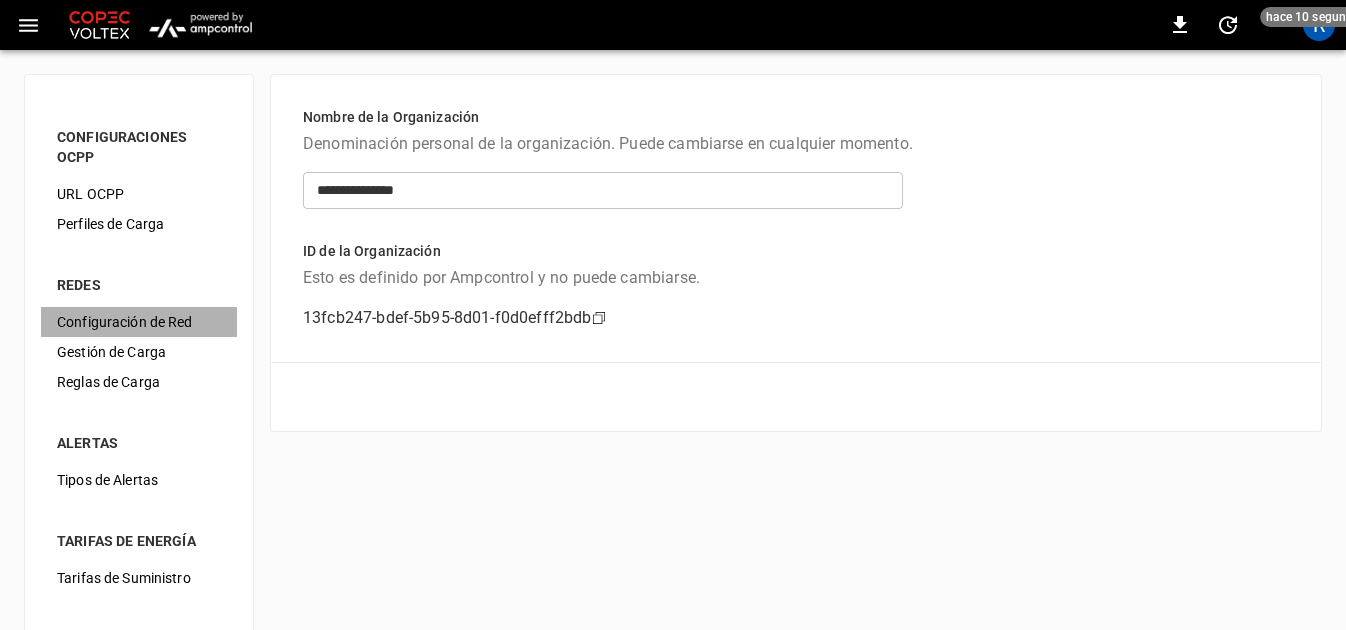 click on "Configuración de Red" at bounding box center (139, 322) 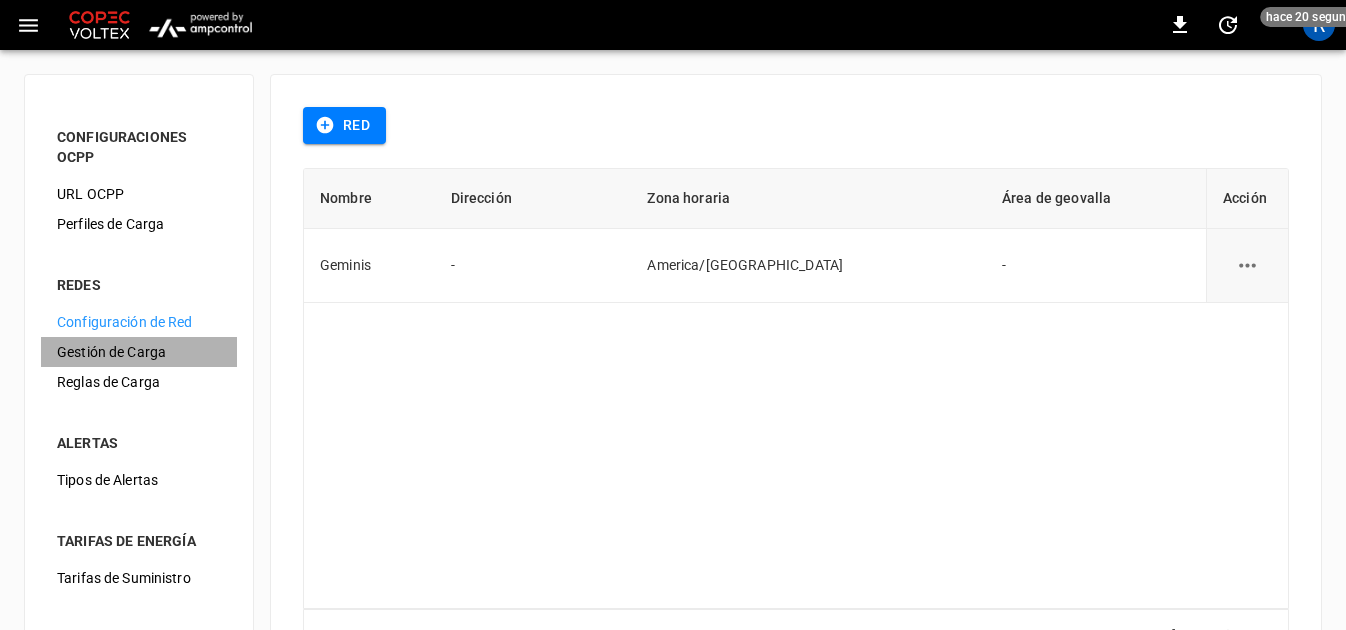 click on "Gestión de Carga" at bounding box center (139, 352) 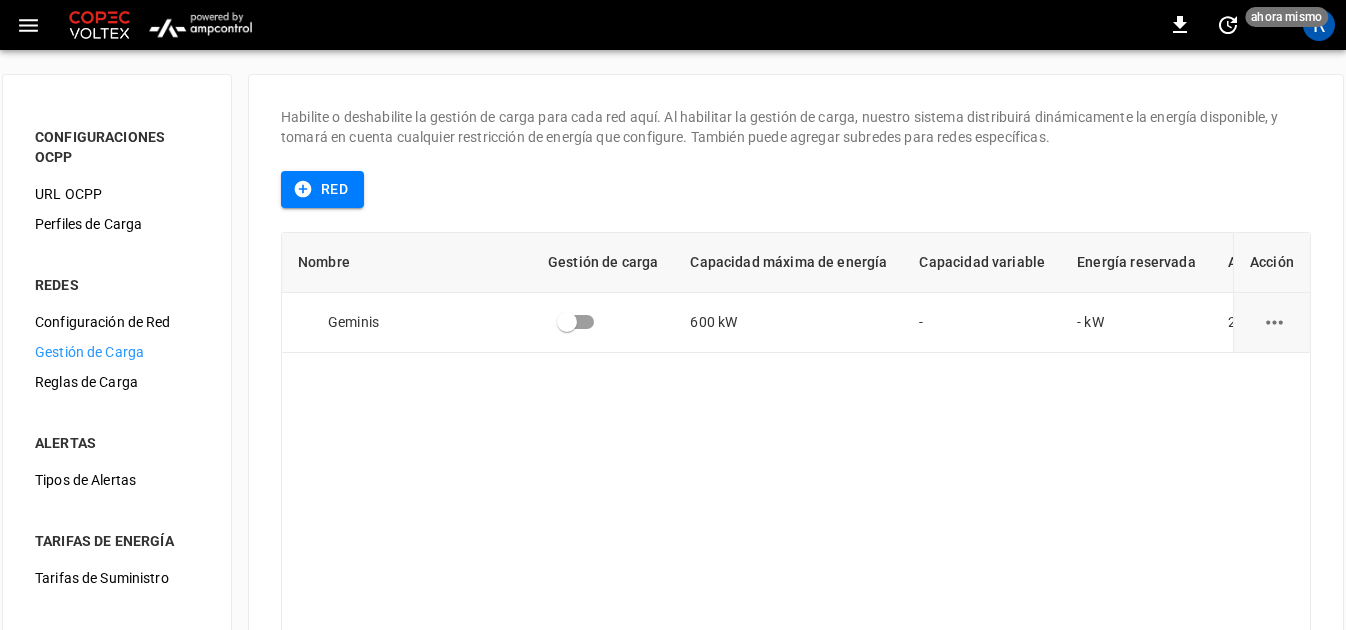 click on "Reglas de Carga" at bounding box center (117, 382) 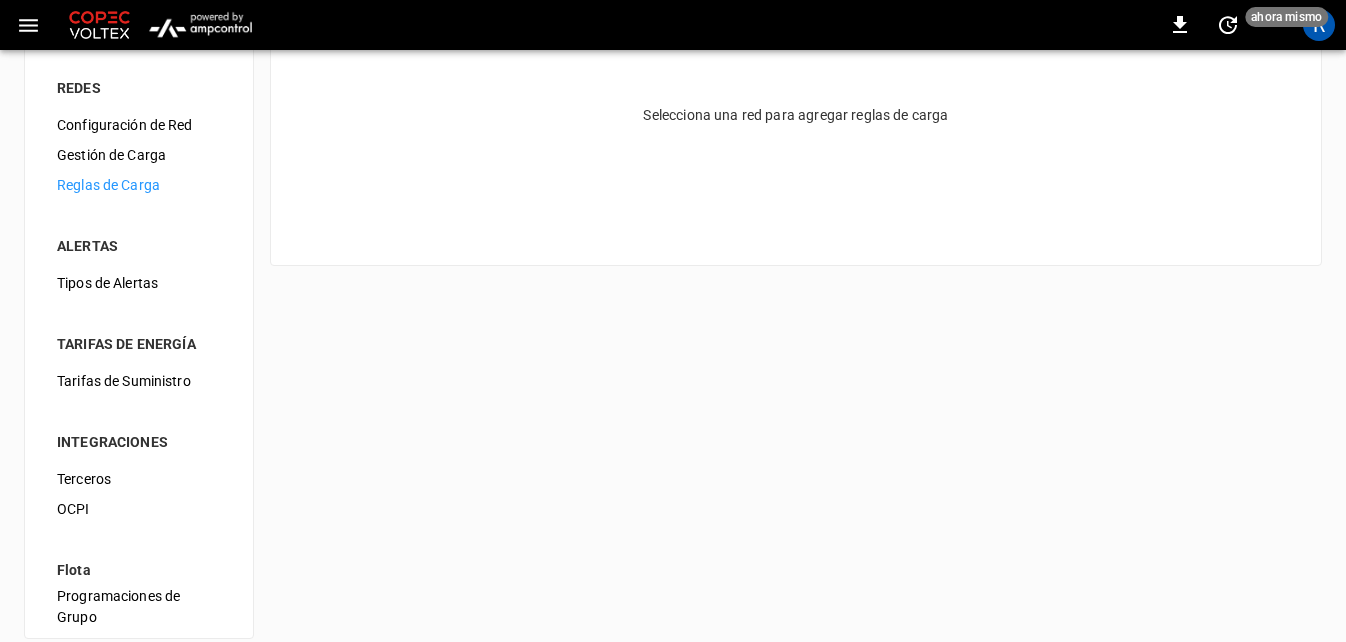 scroll, scrollTop: 200, scrollLeft: 0, axis: vertical 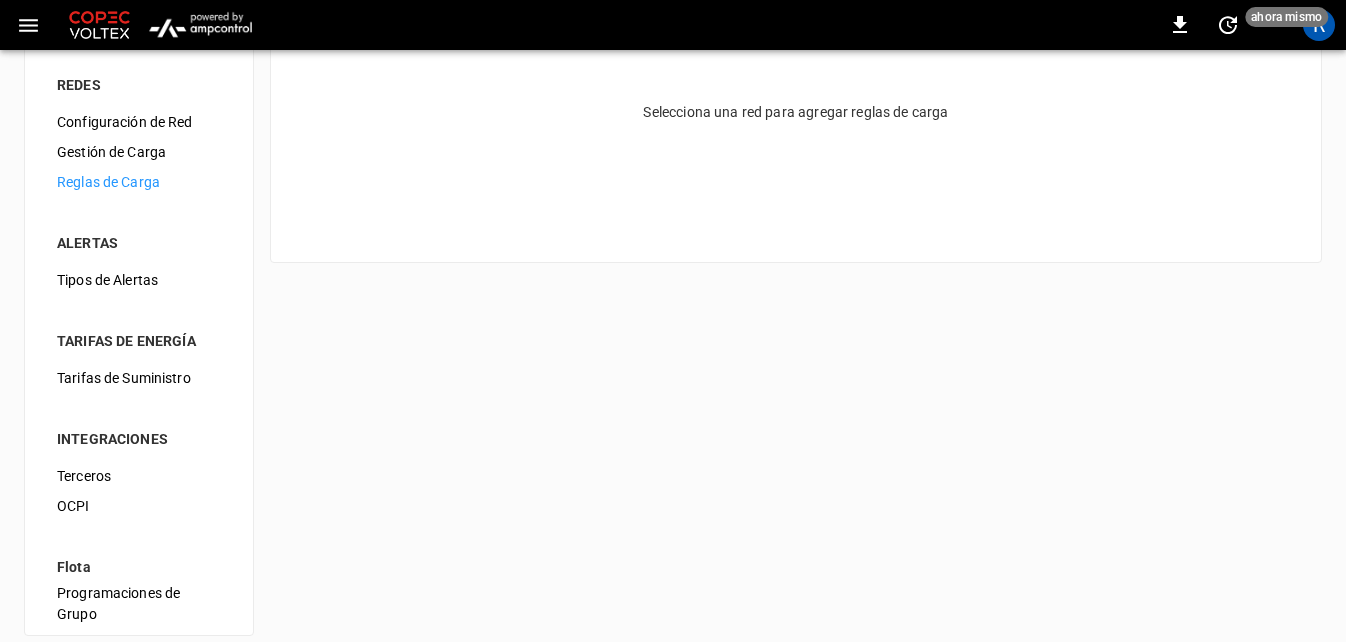 click on "Tarifas de Suministro" at bounding box center [139, 378] 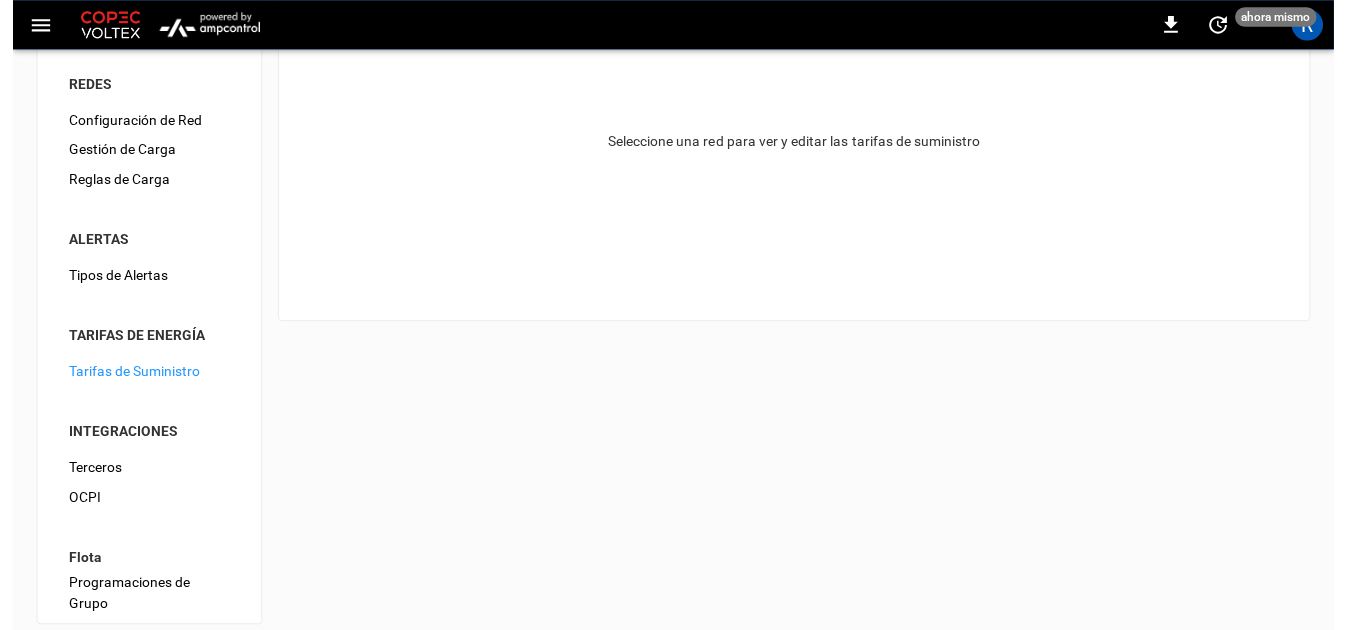 scroll, scrollTop: 218, scrollLeft: 0, axis: vertical 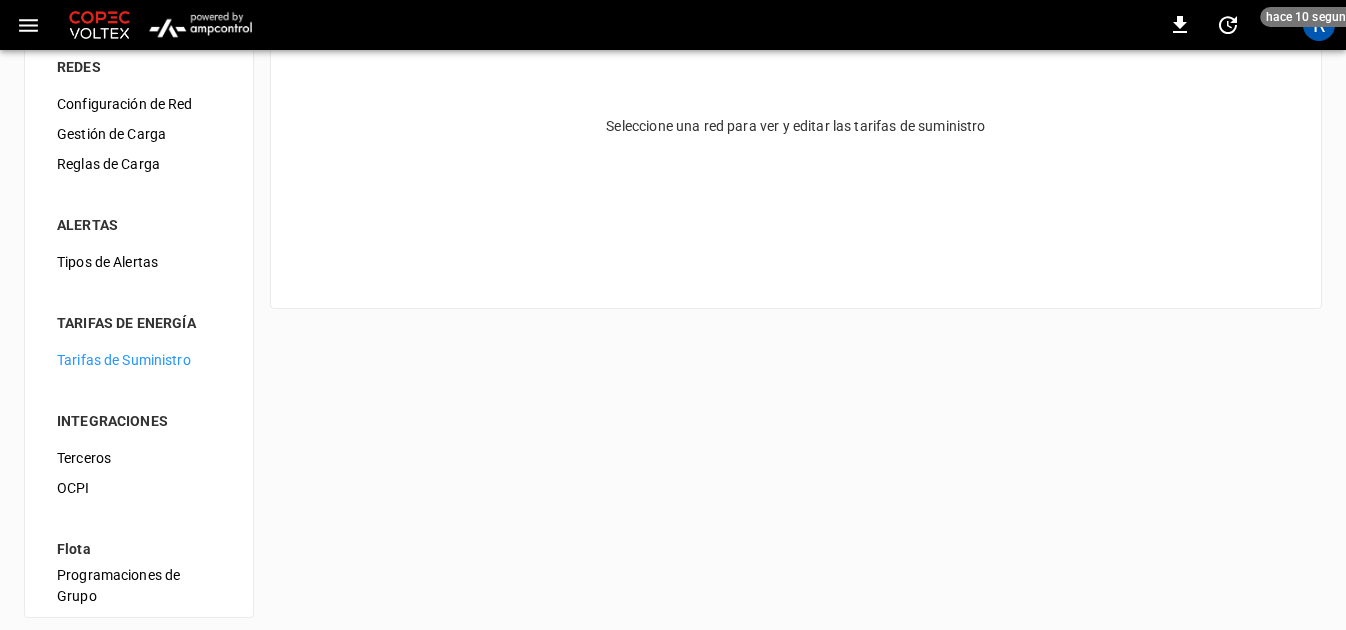 click on "Terceros" at bounding box center (139, 458) 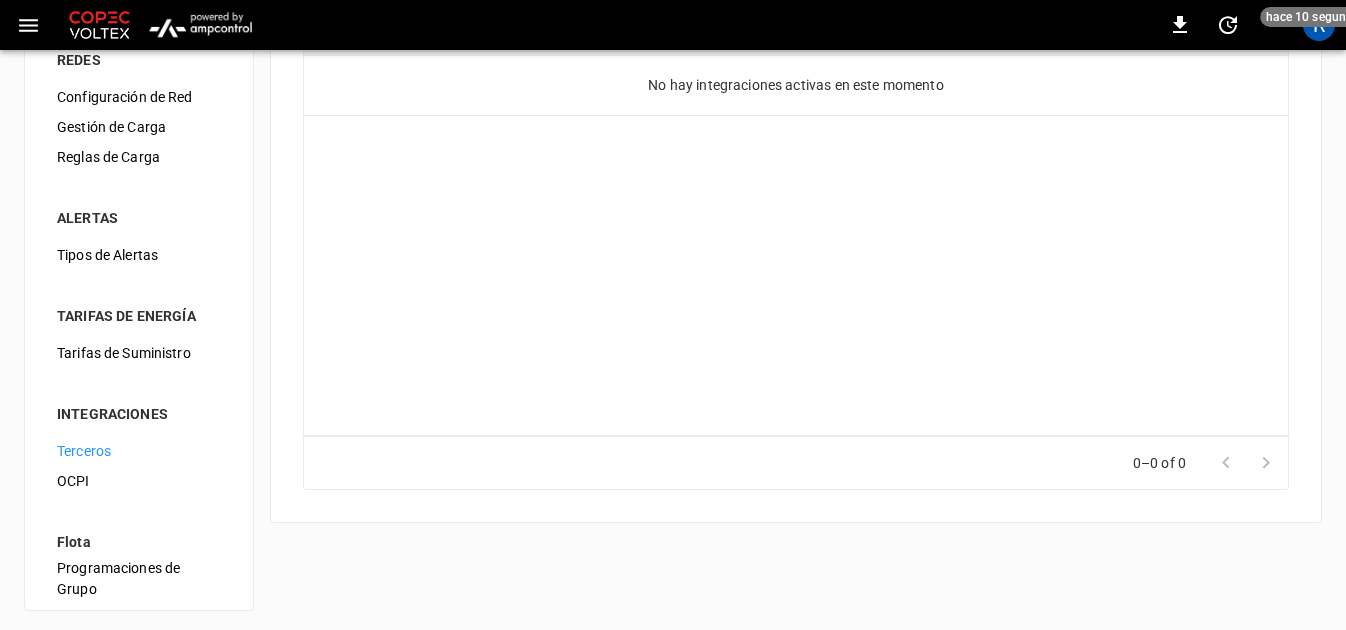 scroll, scrollTop: 230, scrollLeft: 0, axis: vertical 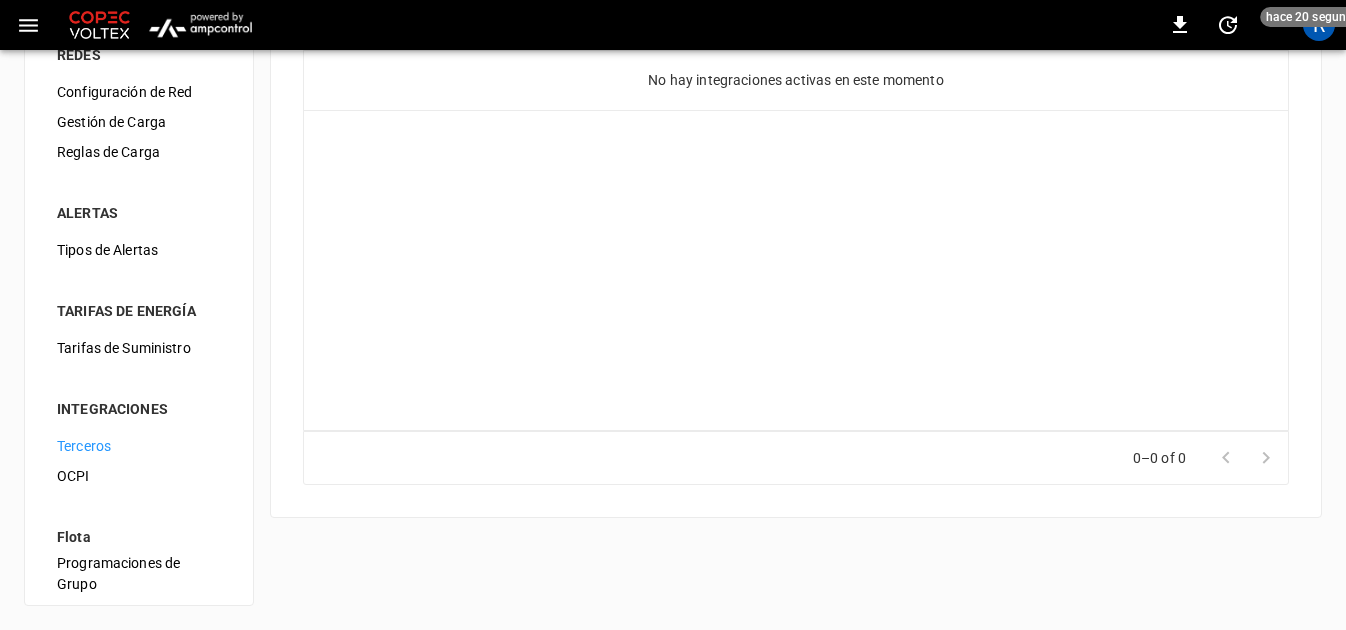 click on "Tarifas de Suministro" at bounding box center (139, 348) 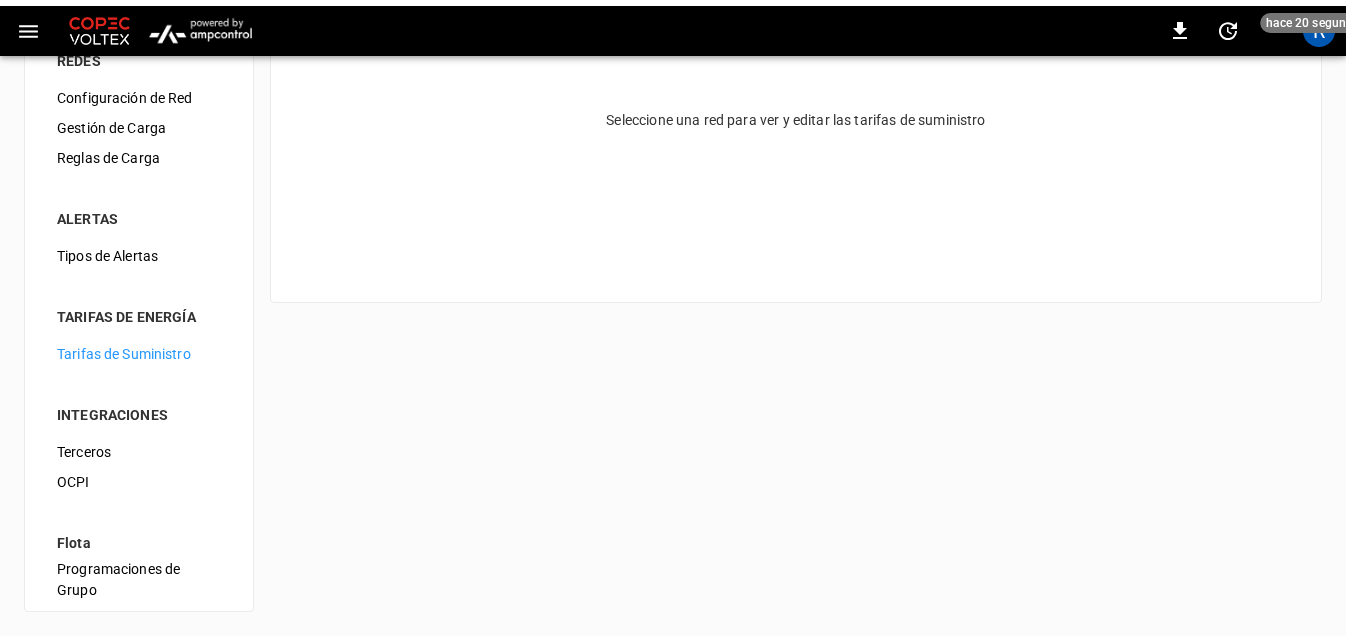 scroll, scrollTop: 0, scrollLeft: 0, axis: both 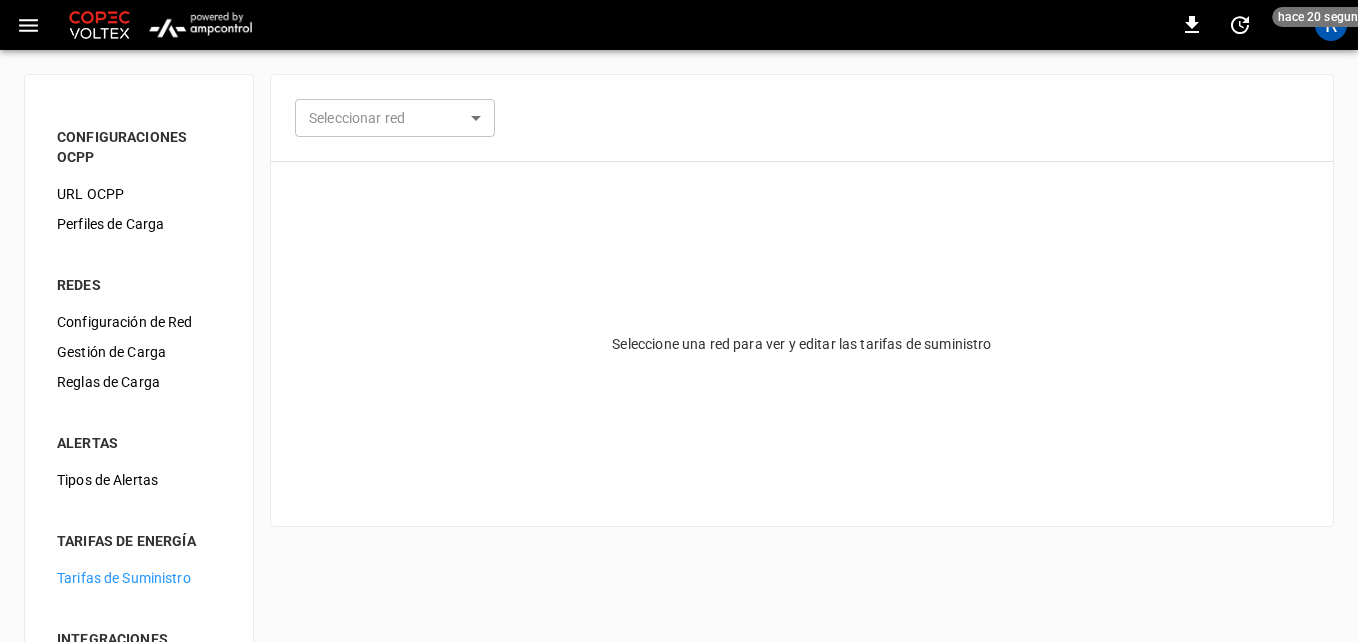 click on "0 hace 20 segundos R CONFIGURACIONES OCPP URL OCPP Perfiles de Carga REDES Configuración de Red Gestión de Carga Reglas de Carga ALERTAS Tipos de Alertas TARIFAS DE ENERGÍA Tarifas de Suministro INTEGRACIONES Terceros OCPI Flota Programaciones de Grupo Seleccionar red ​ Seleccionar red Seleccione una red para ver y editar las tarifas de suministro Actualizar ahora Actualizar cada 5 sec Actualizar cada 30 sec Apagada COPEC - Geminis Ricardo Araya [EMAIL_ADDRESS][PERSON_NAME][DOMAIN_NAME] user Configuración de perfil Configuración de notificaciones Cerrar sesión 11:30" at bounding box center [679, 430] 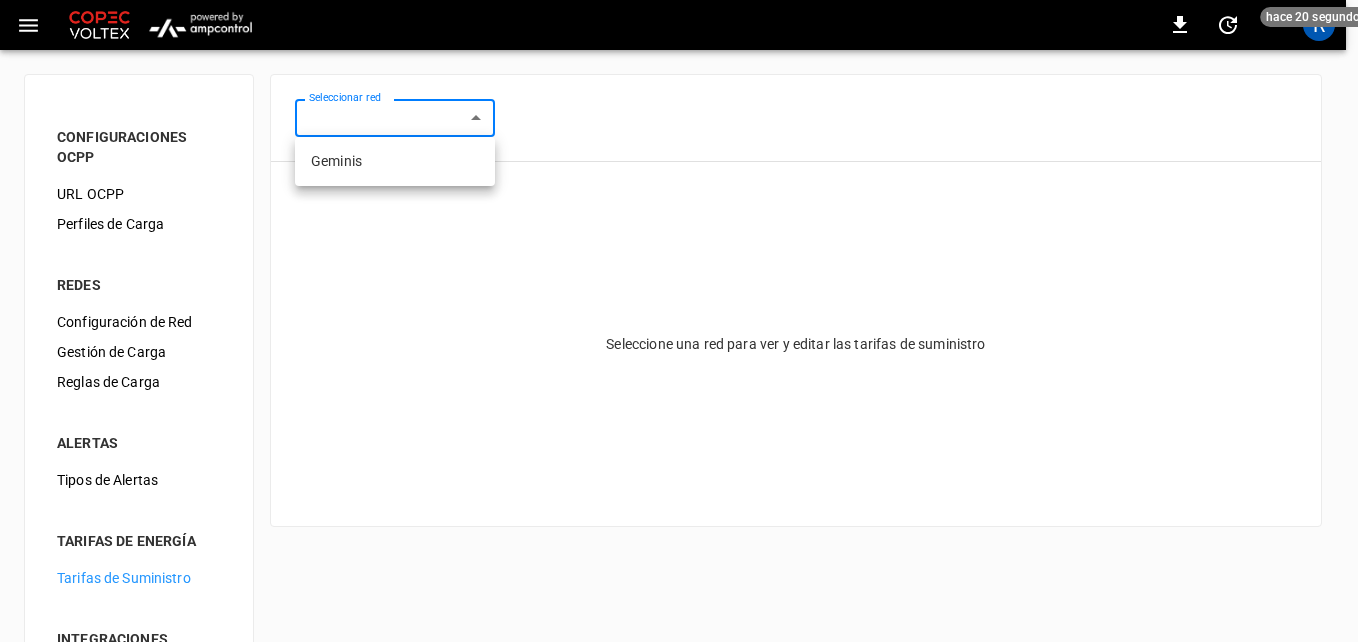 click on "Geminis" at bounding box center [395, 161] 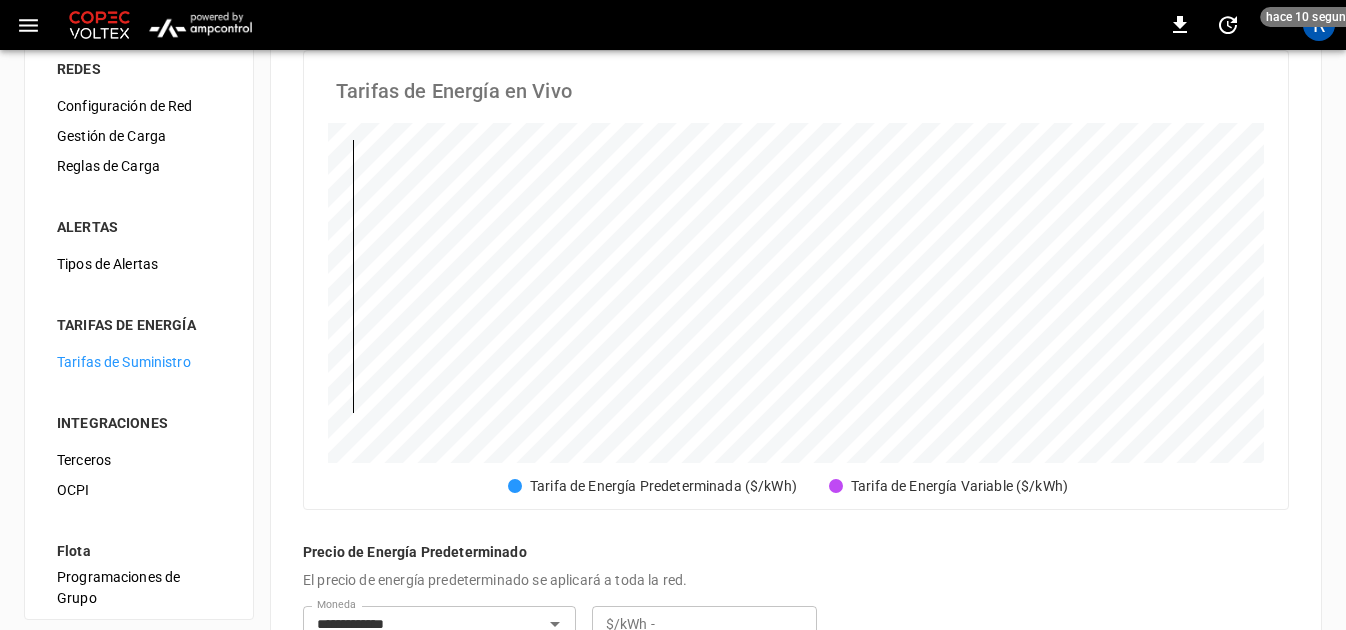 scroll, scrollTop: 200, scrollLeft: 0, axis: vertical 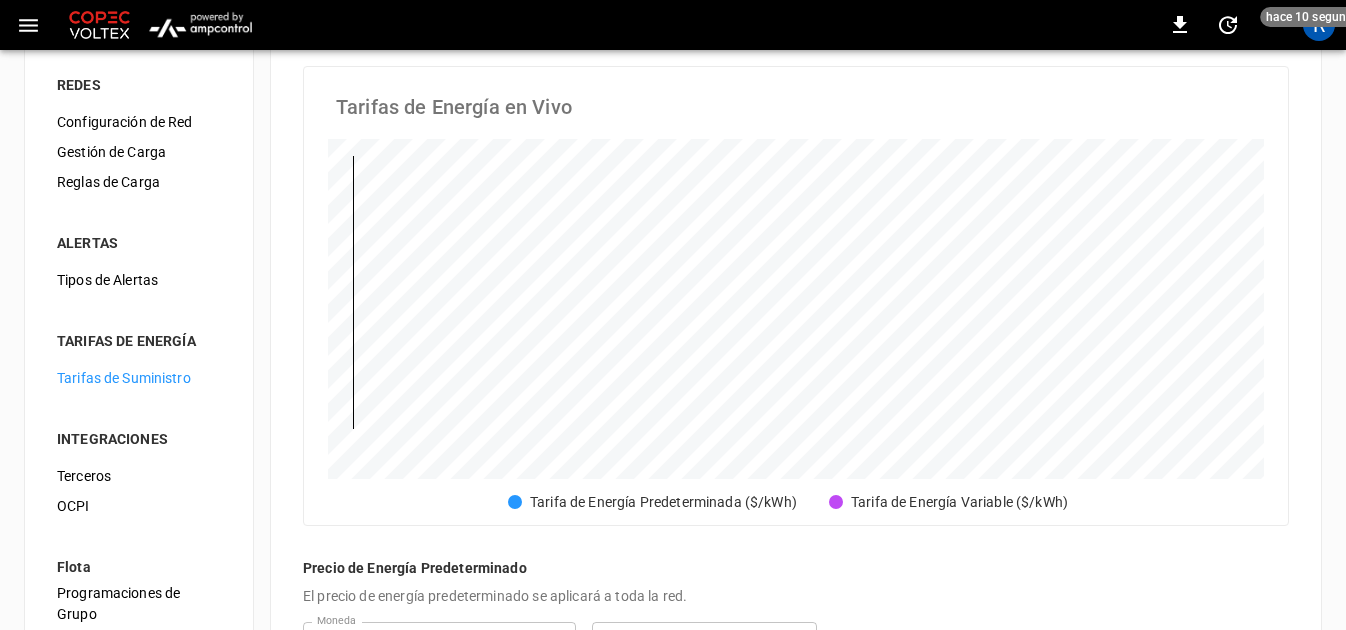 click on "Tipos de Alertas" at bounding box center (139, 280) 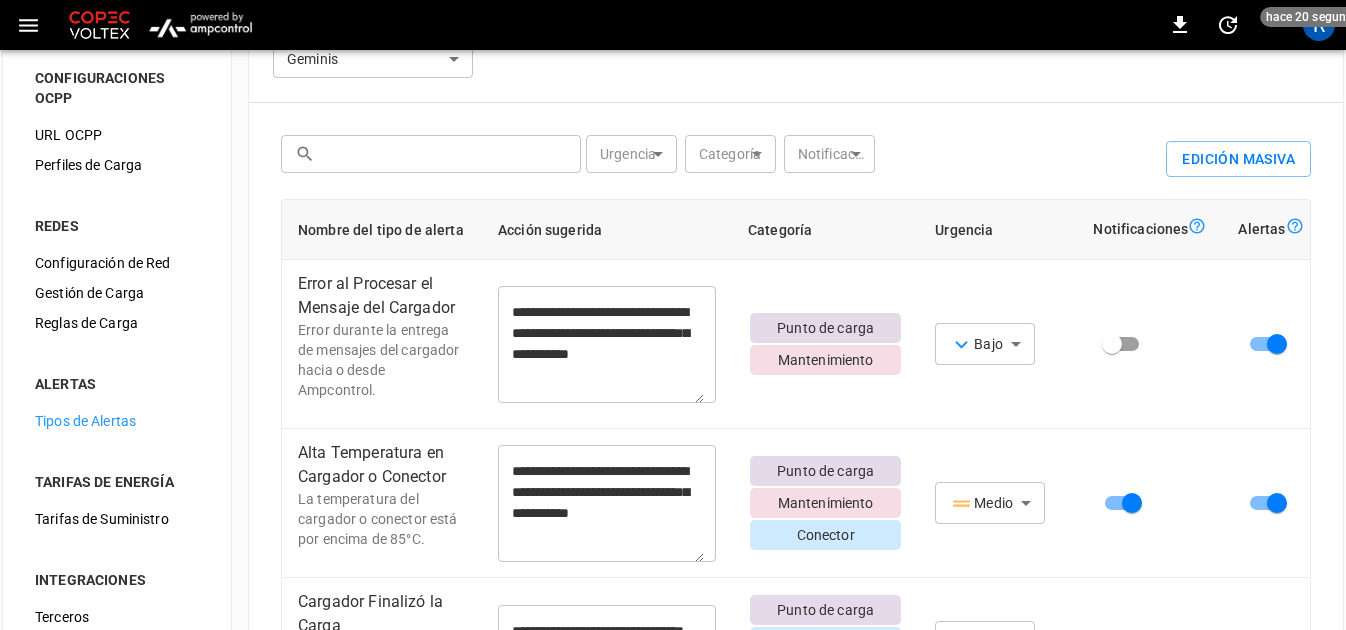 scroll, scrollTop: 100, scrollLeft: 0, axis: vertical 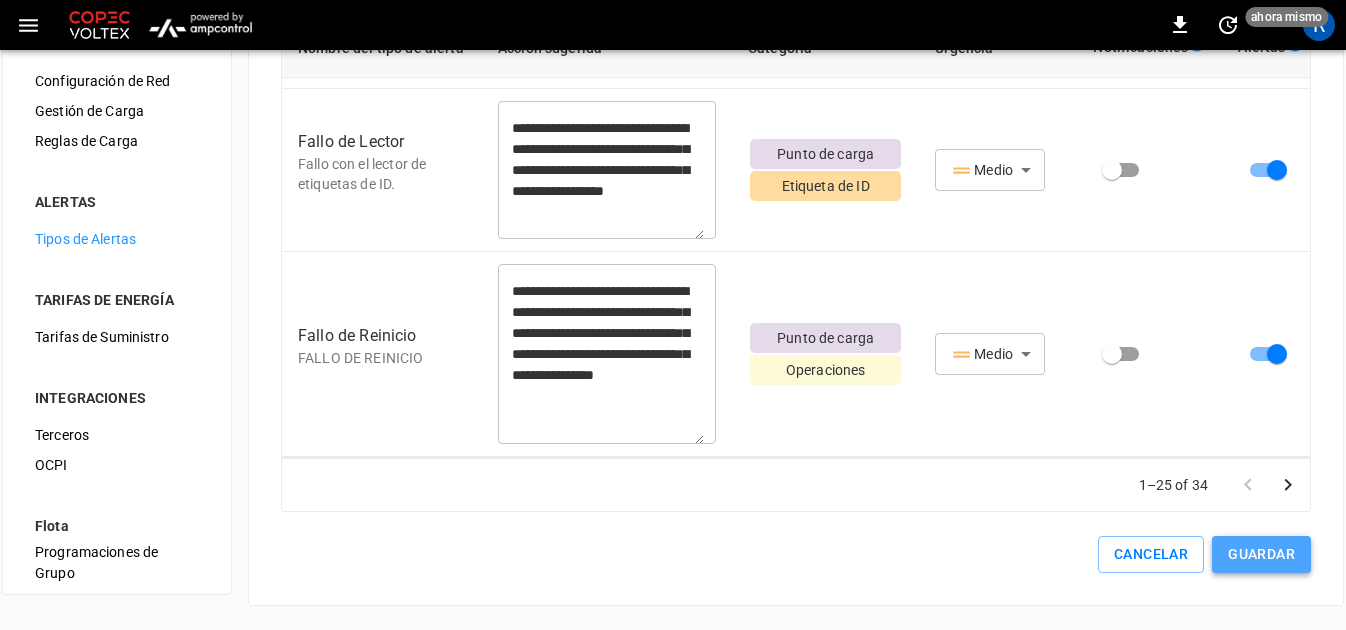 click on "Guardar" at bounding box center (1261, 554) 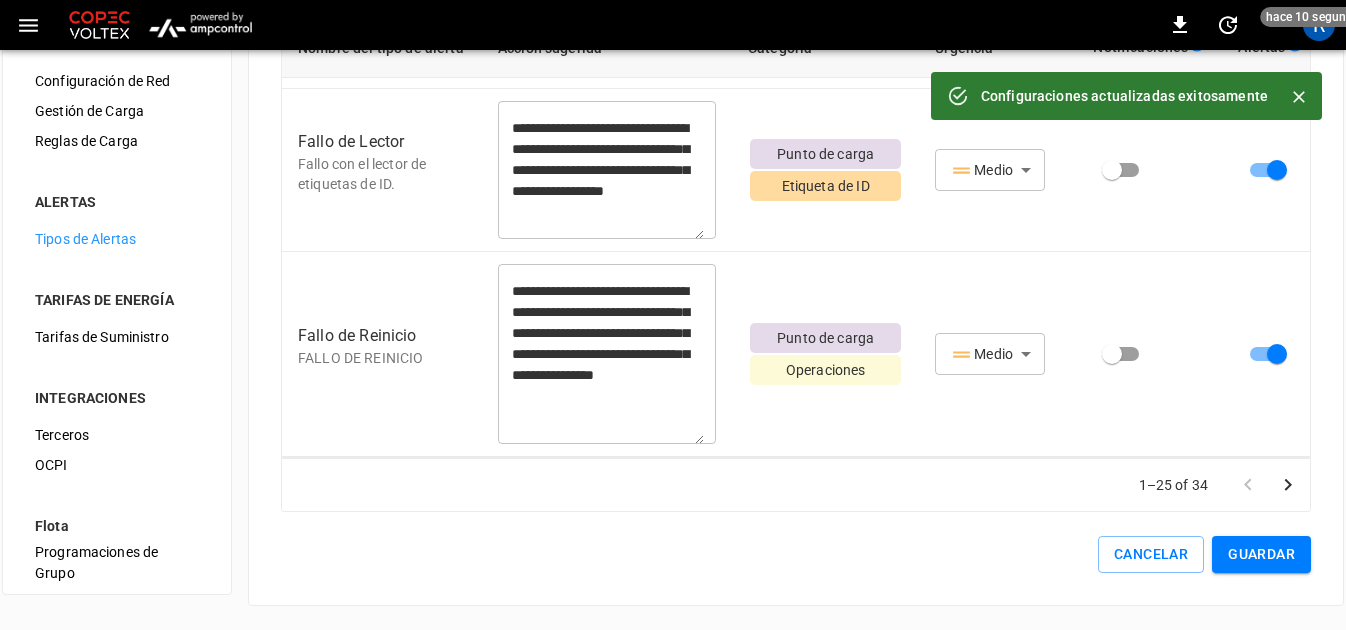 scroll, scrollTop: 149, scrollLeft: 0, axis: vertical 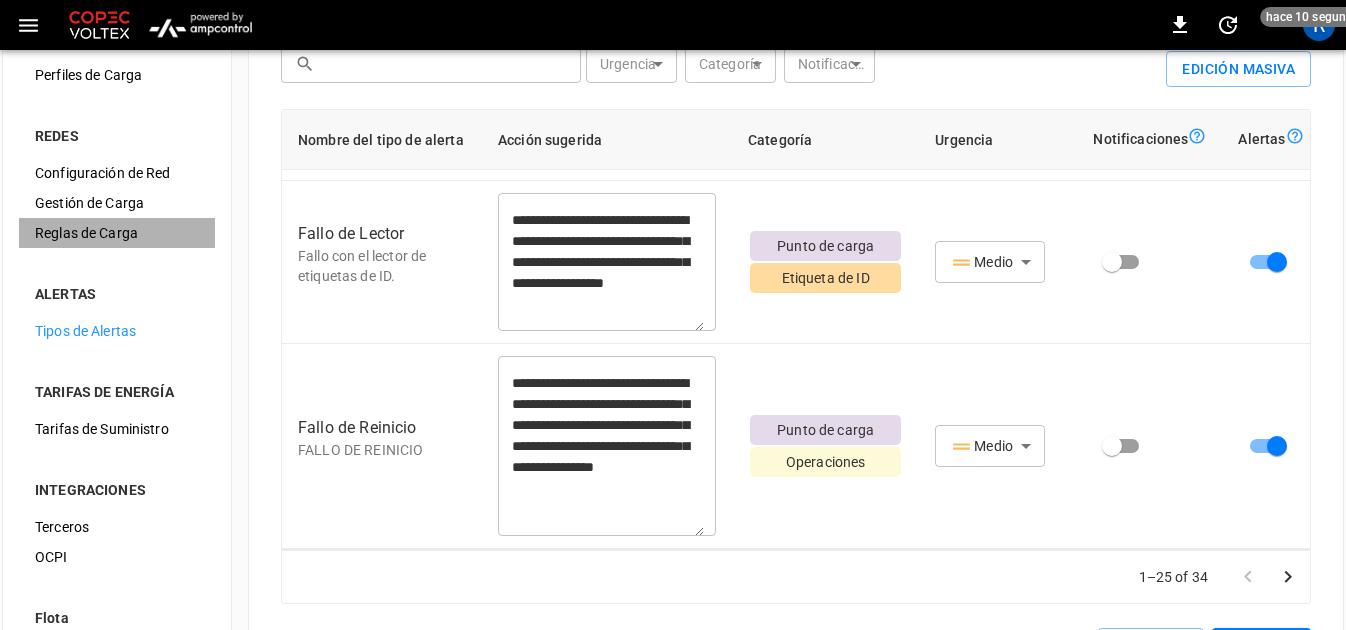 click on "Reglas de Carga" at bounding box center (117, 233) 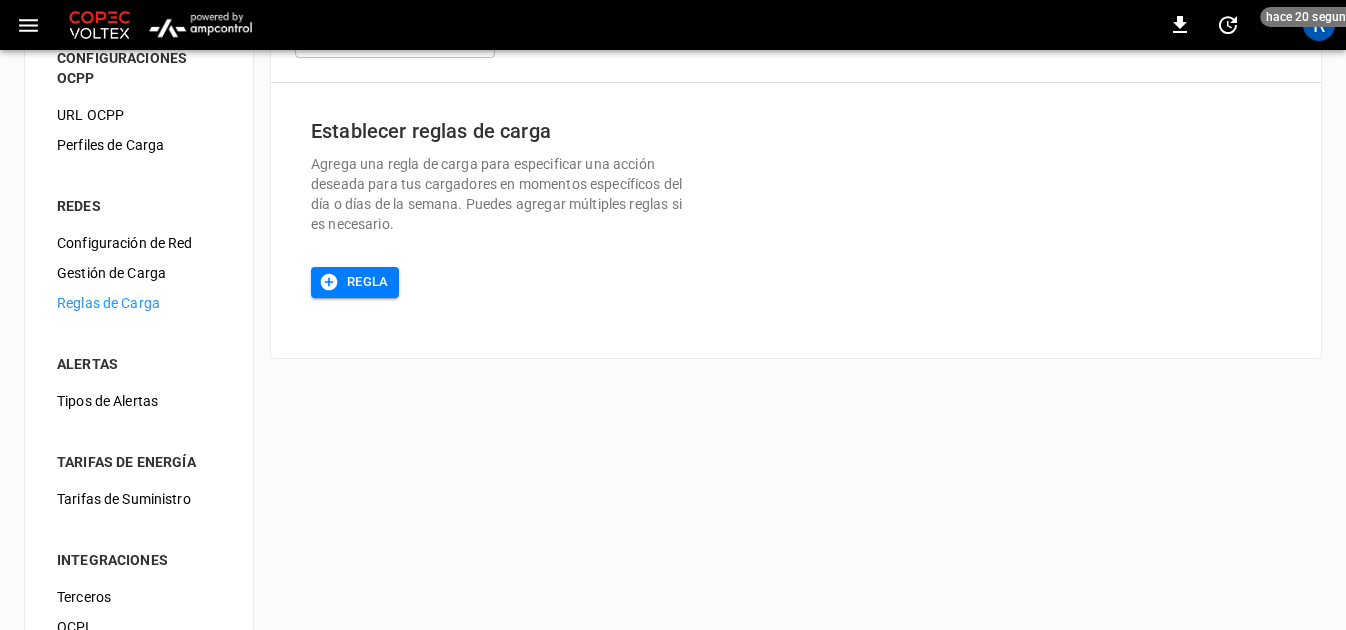 scroll, scrollTop: 0, scrollLeft: 0, axis: both 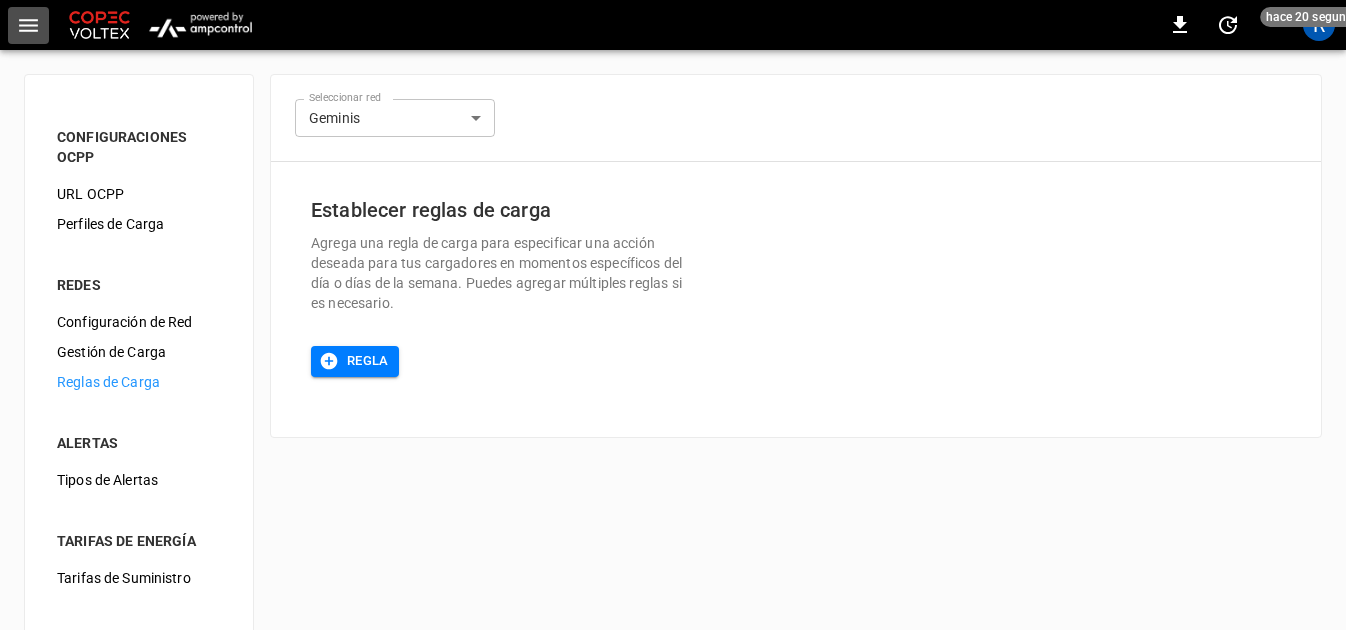 click 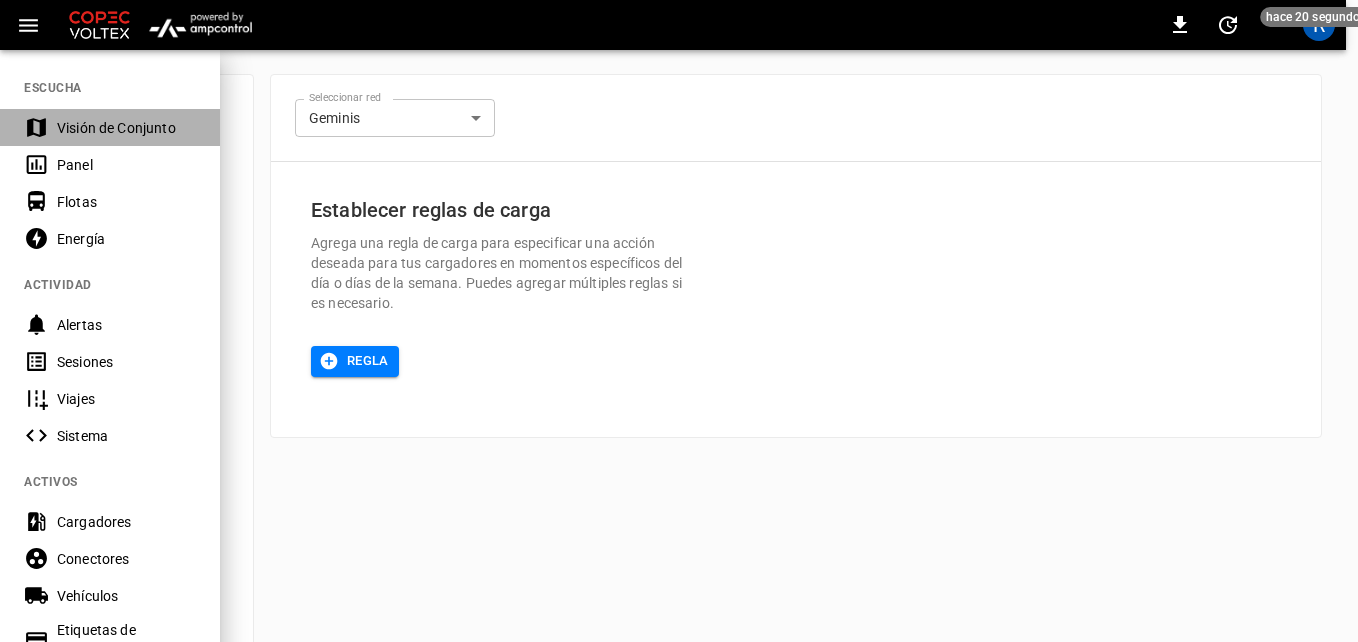 click on "Visión de Conjunto" at bounding box center [126, 128] 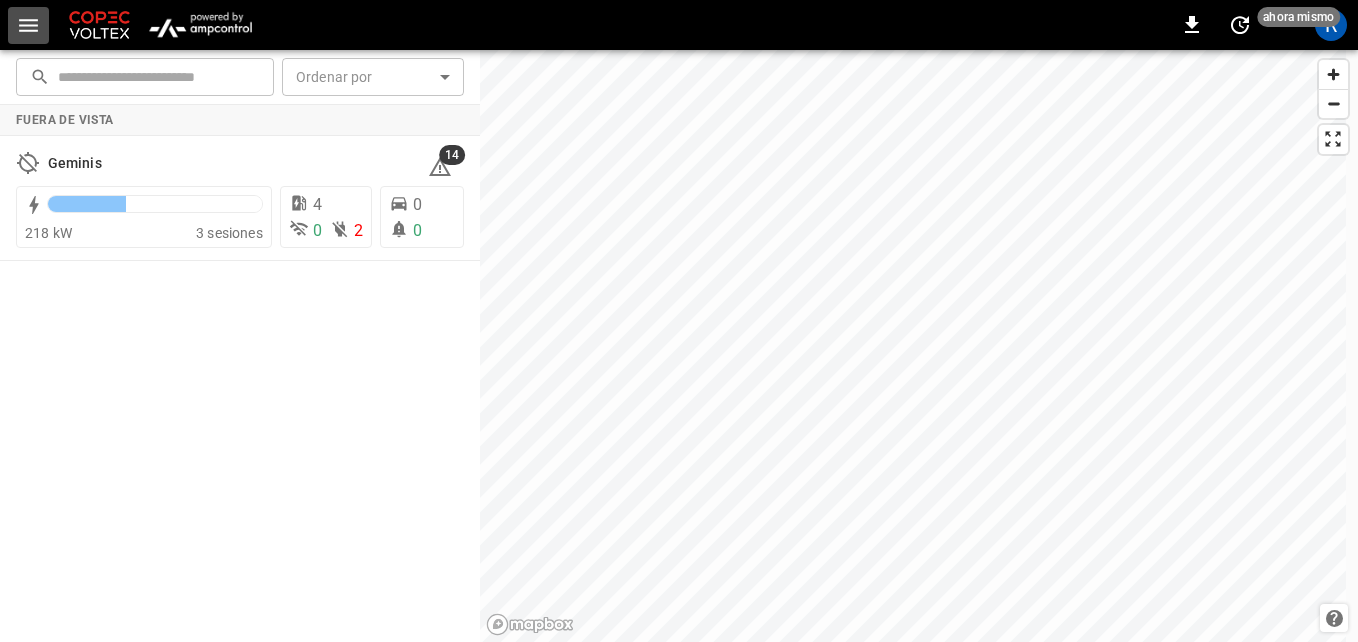 click 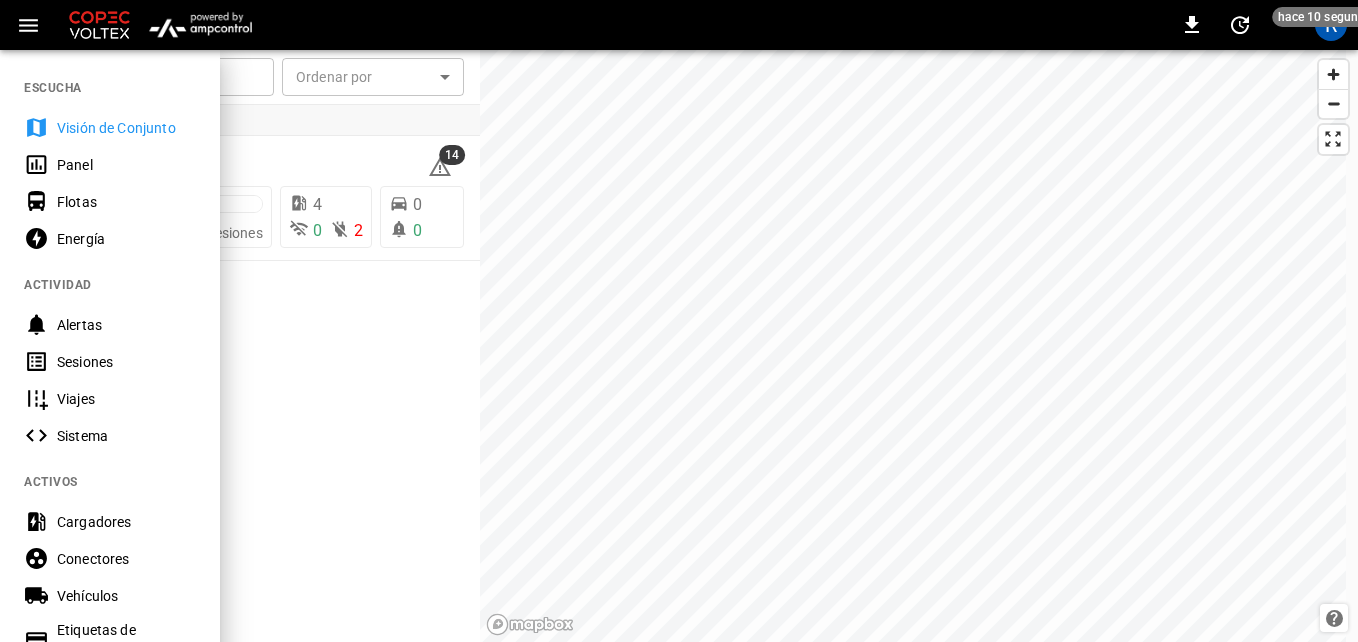click on "Energía" at bounding box center [126, 239] 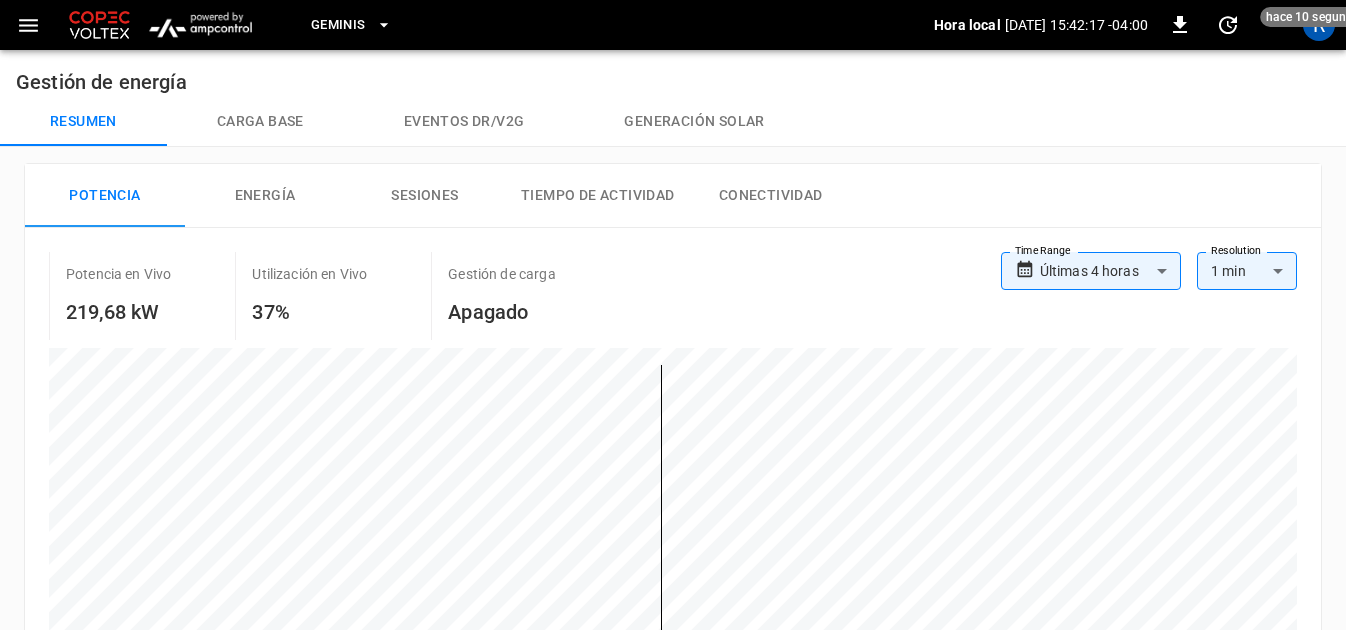 click on "Energía" at bounding box center [265, 196] 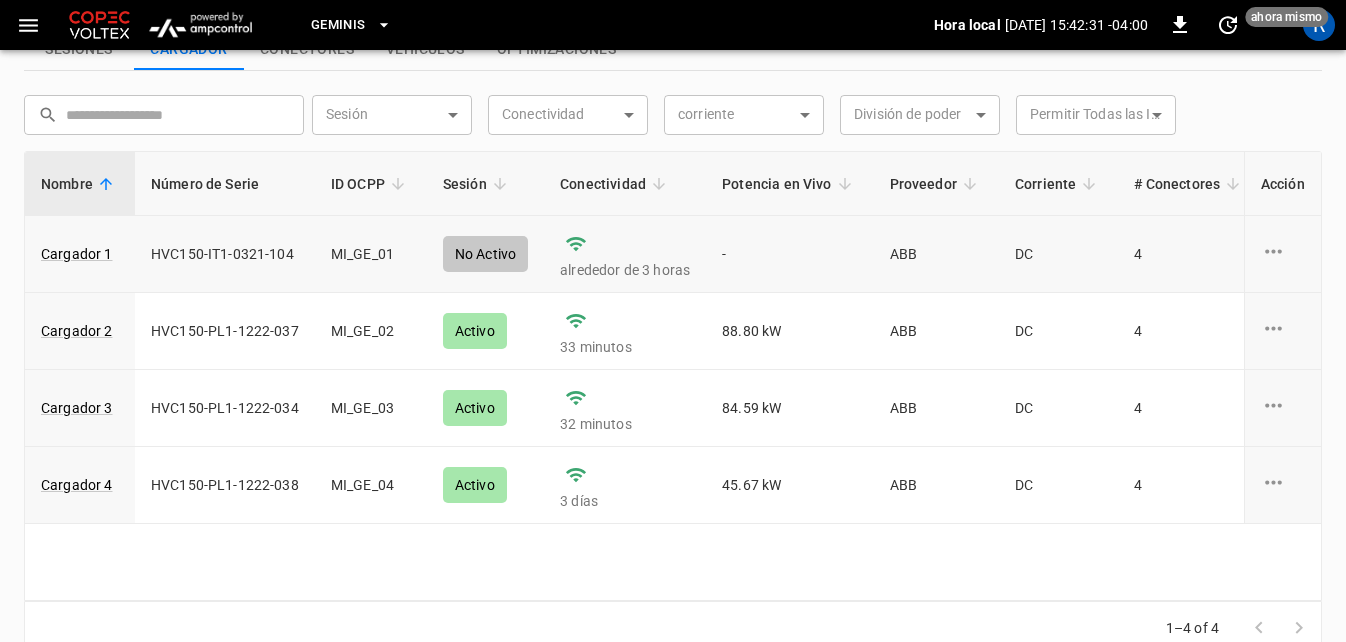 scroll, scrollTop: 791, scrollLeft: 0, axis: vertical 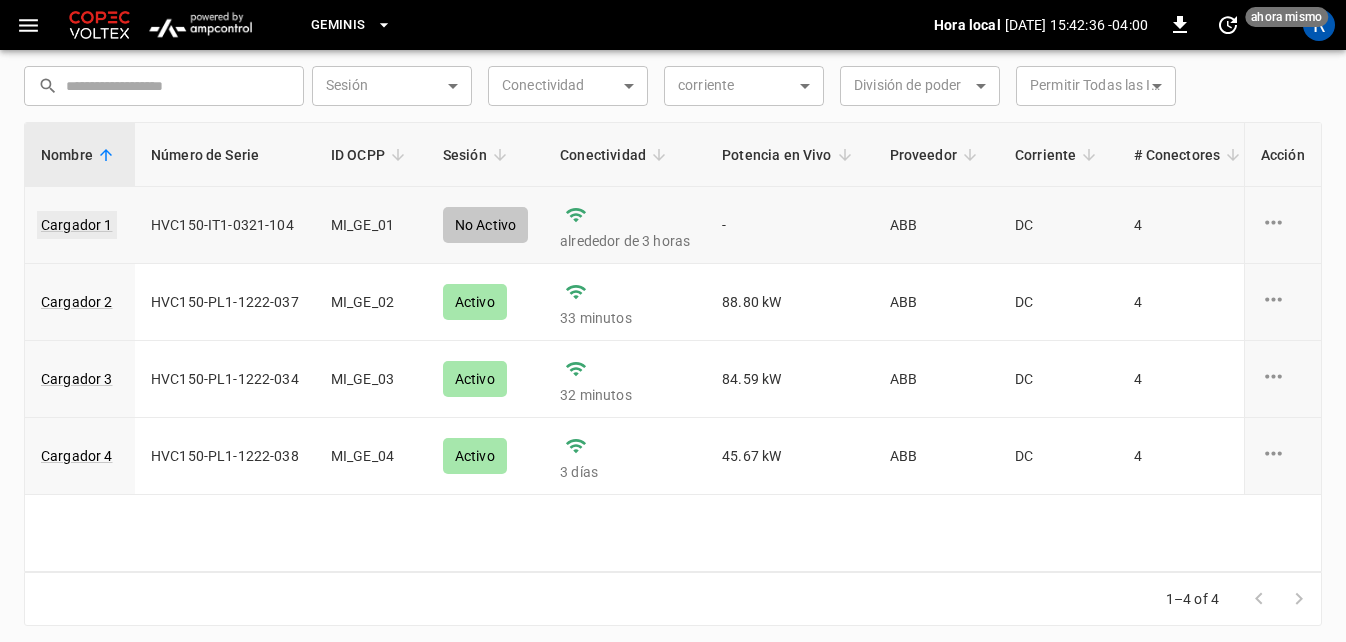 click on "Cargador 1" at bounding box center (77, 225) 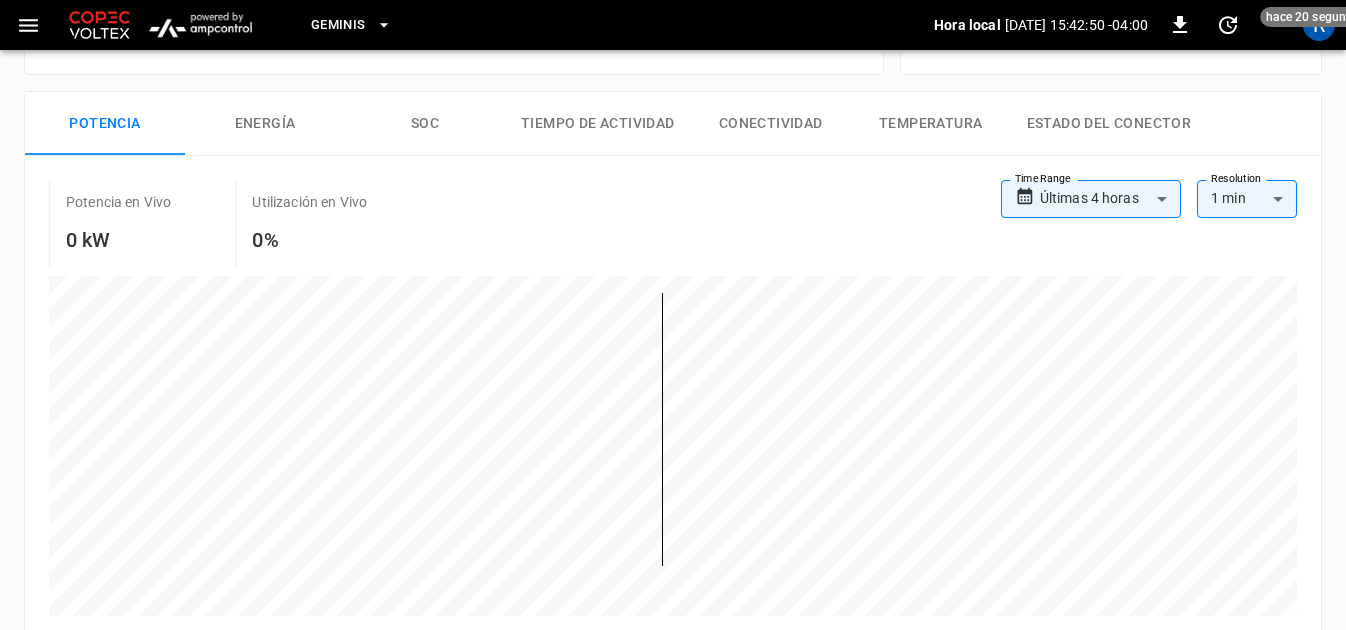 scroll, scrollTop: 200, scrollLeft: 0, axis: vertical 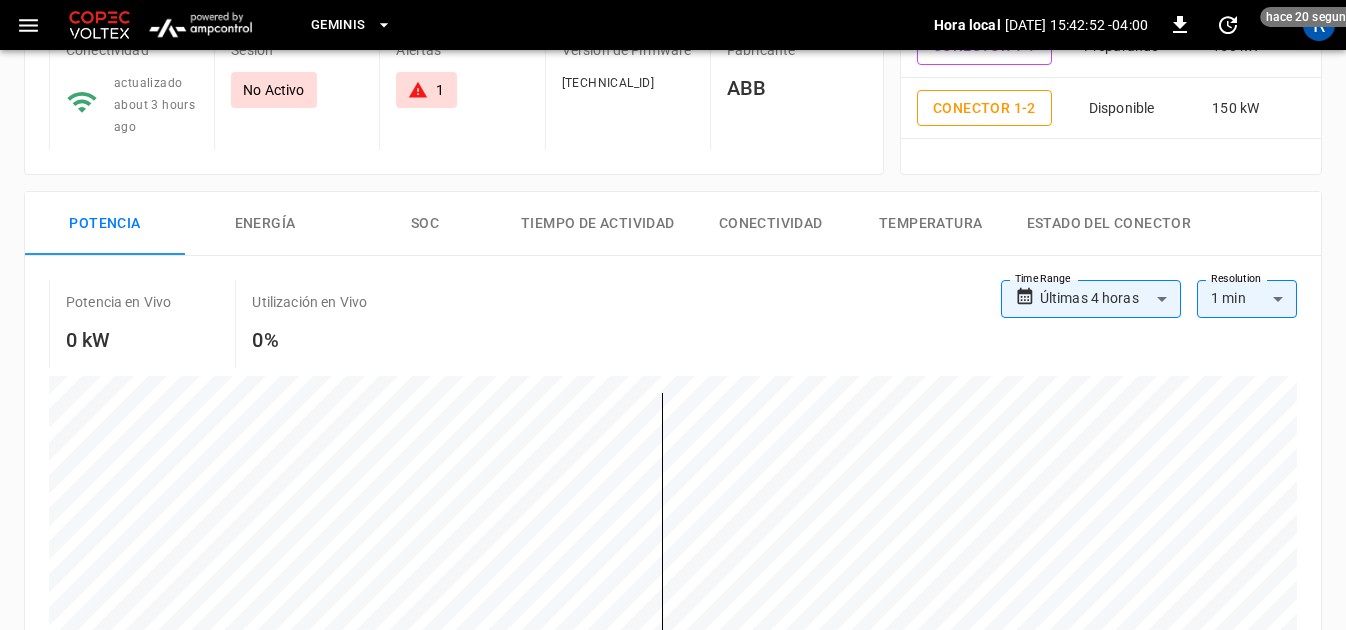 click on "Energía" at bounding box center (265, 224) 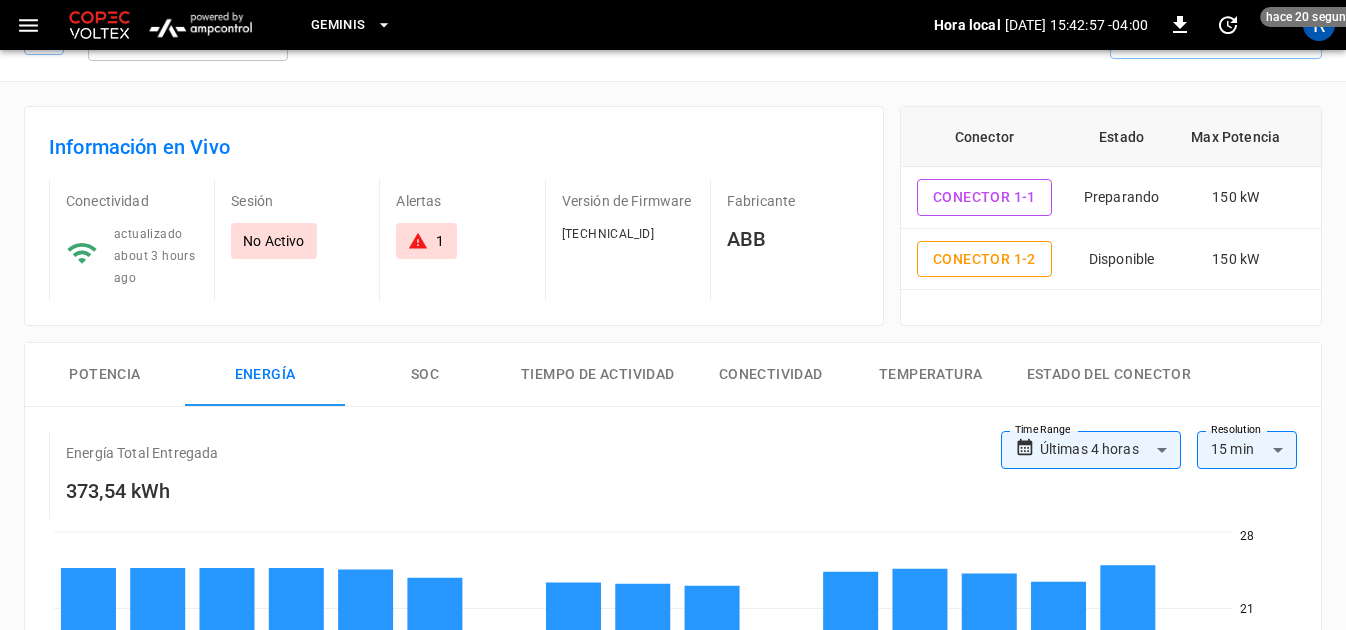 scroll, scrollTop: 0, scrollLeft: 0, axis: both 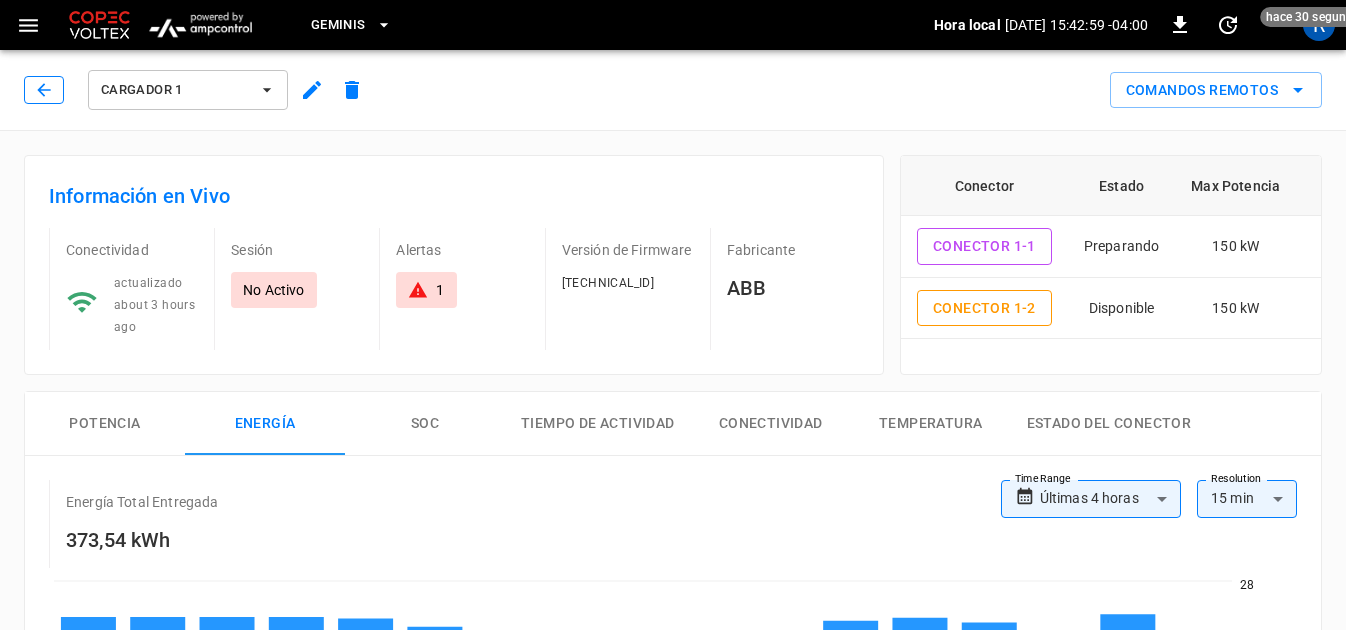 click 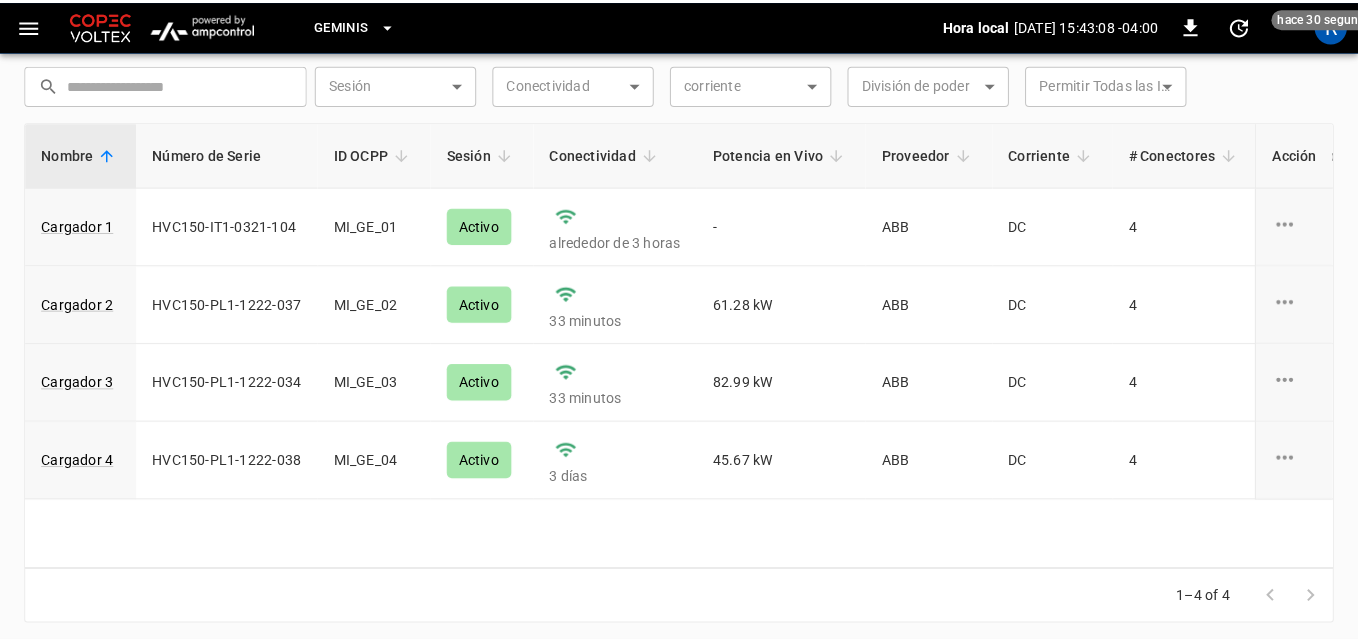scroll, scrollTop: 790, scrollLeft: 0, axis: vertical 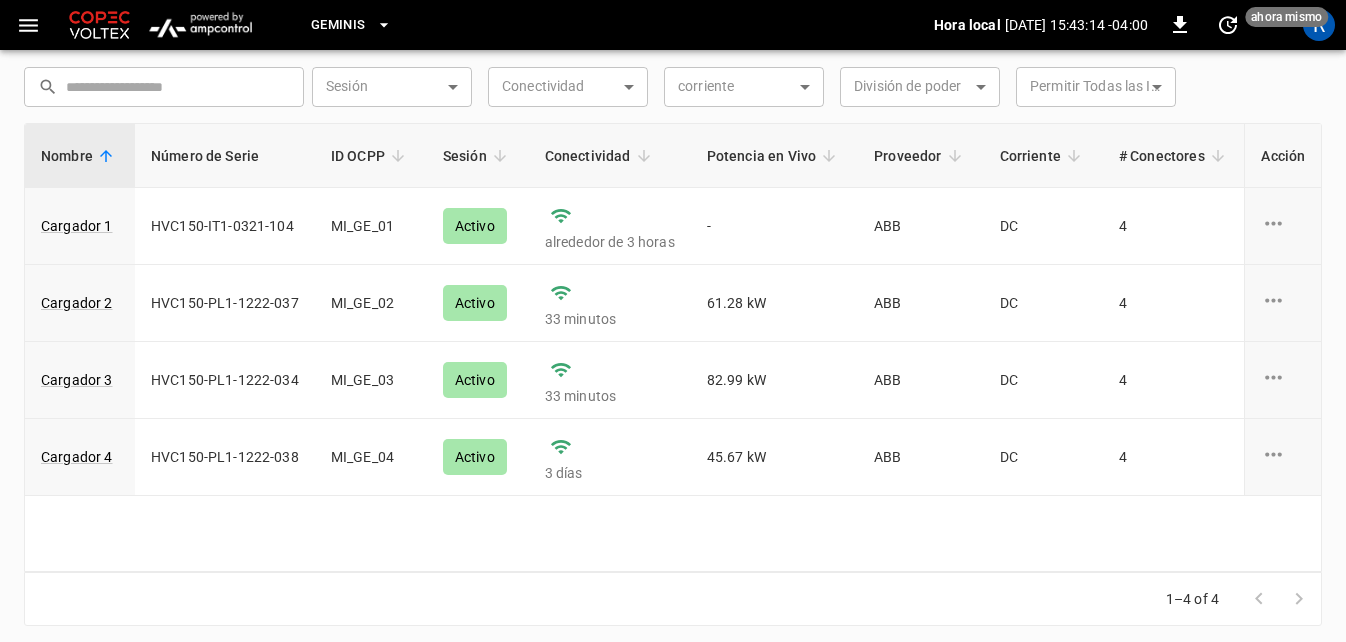click 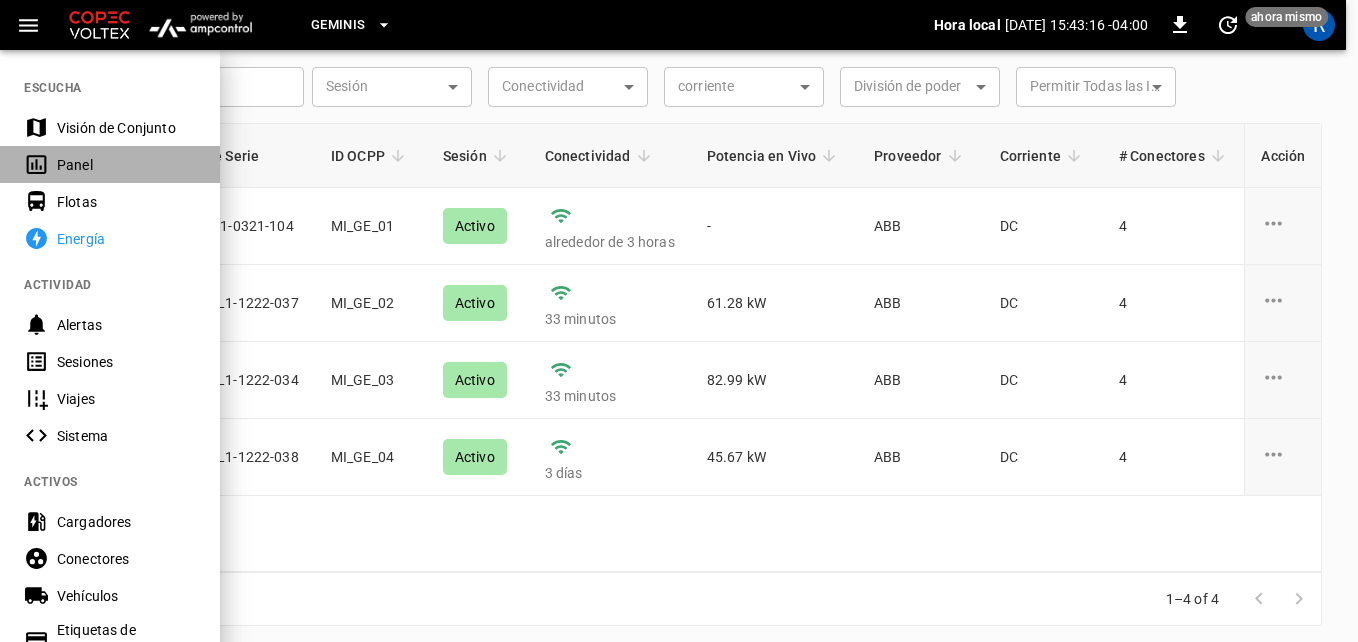 click on "Panel" at bounding box center [126, 165] 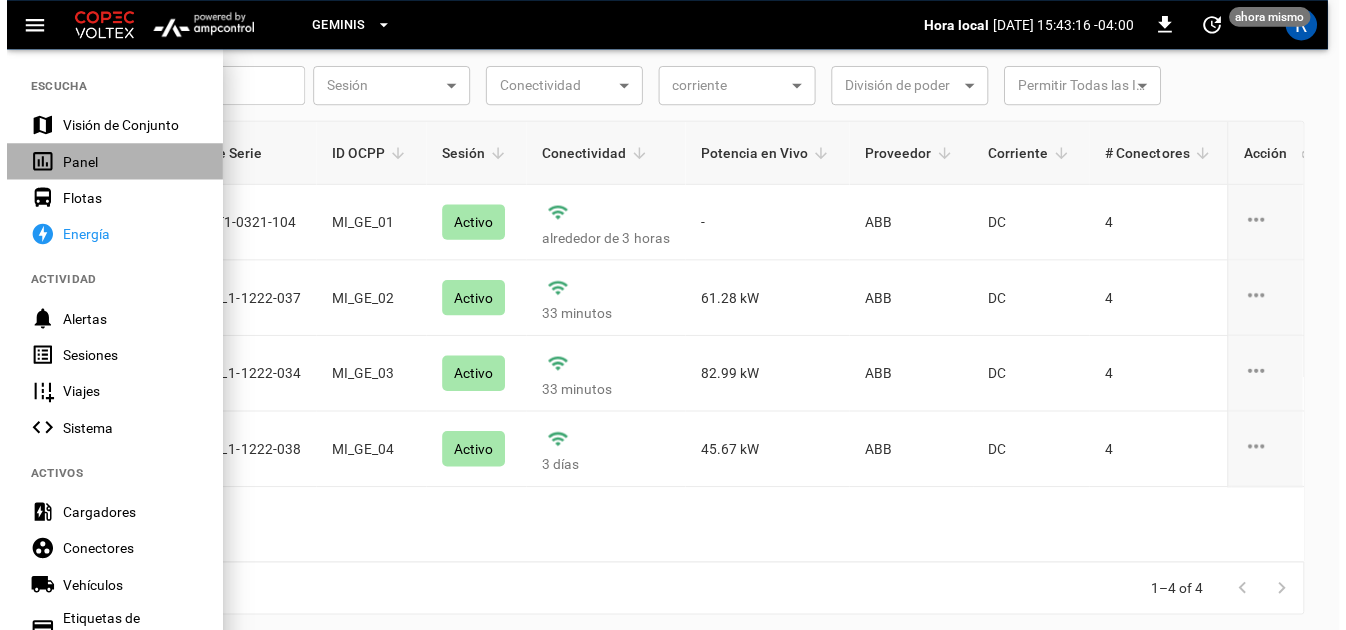 scroll, scrollTop: 263, scrollLeft: 0, axis: vertical 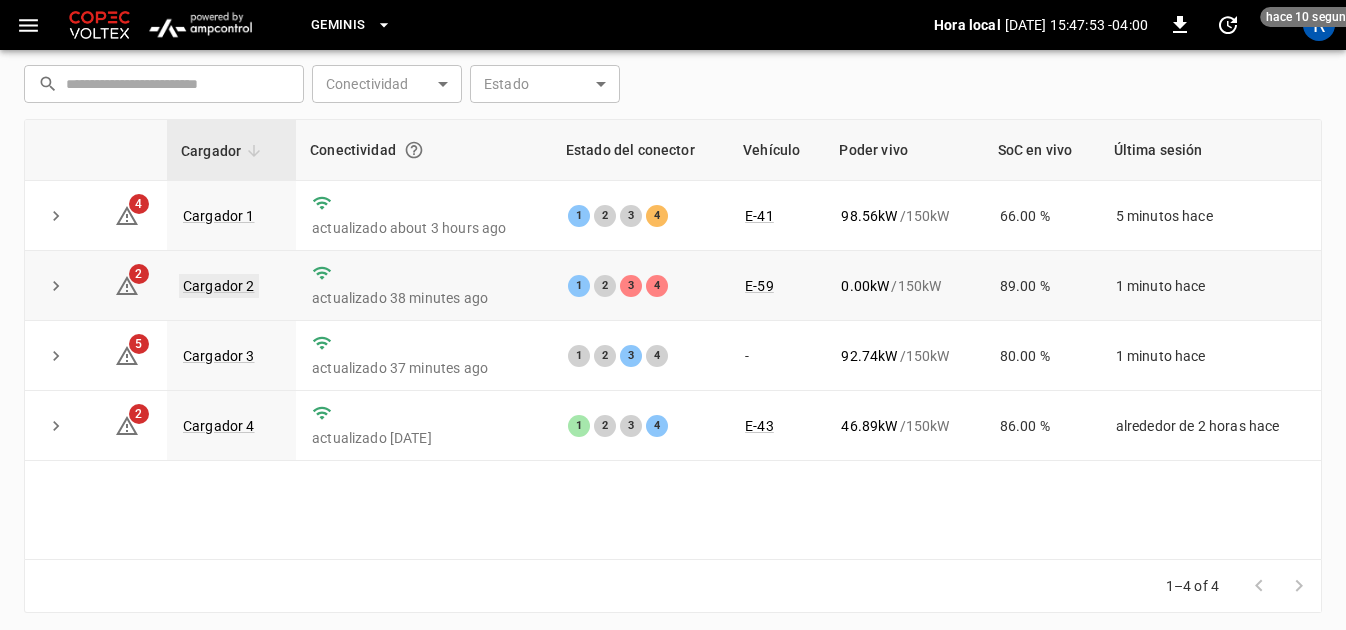 click on "Cargador 2" at bounding box center (219, 286) 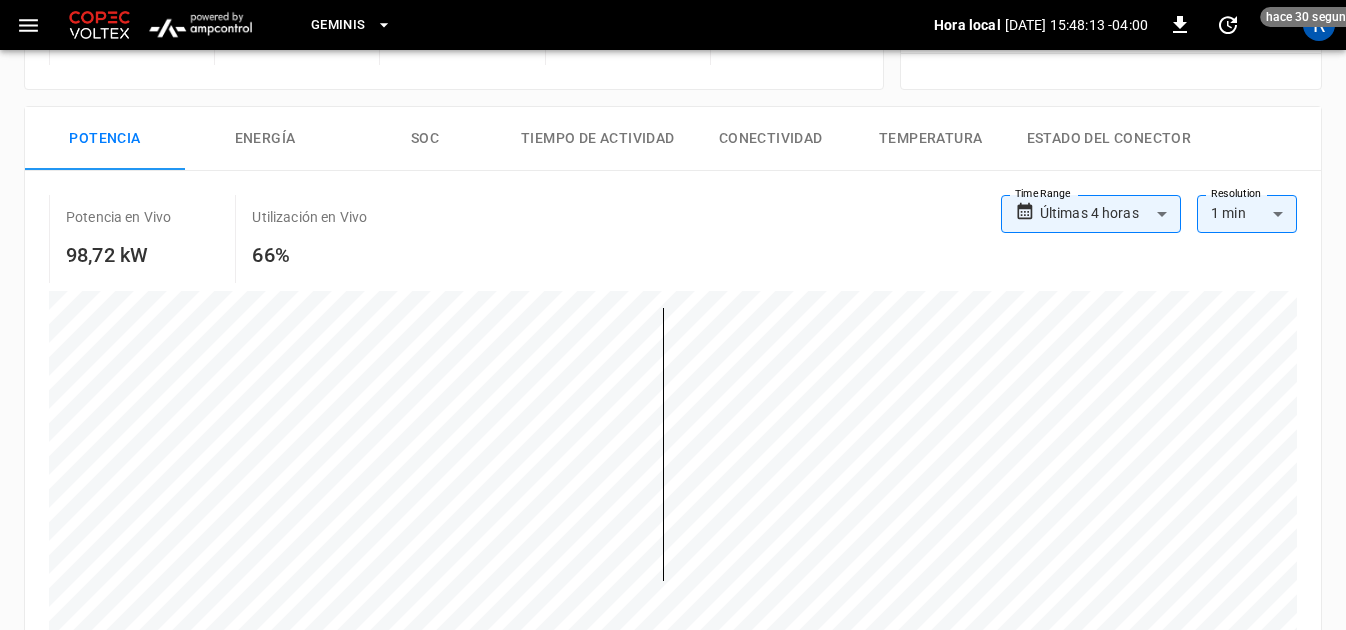 scroll, scrollTop: 0, scrollLeft: 0, axis: both 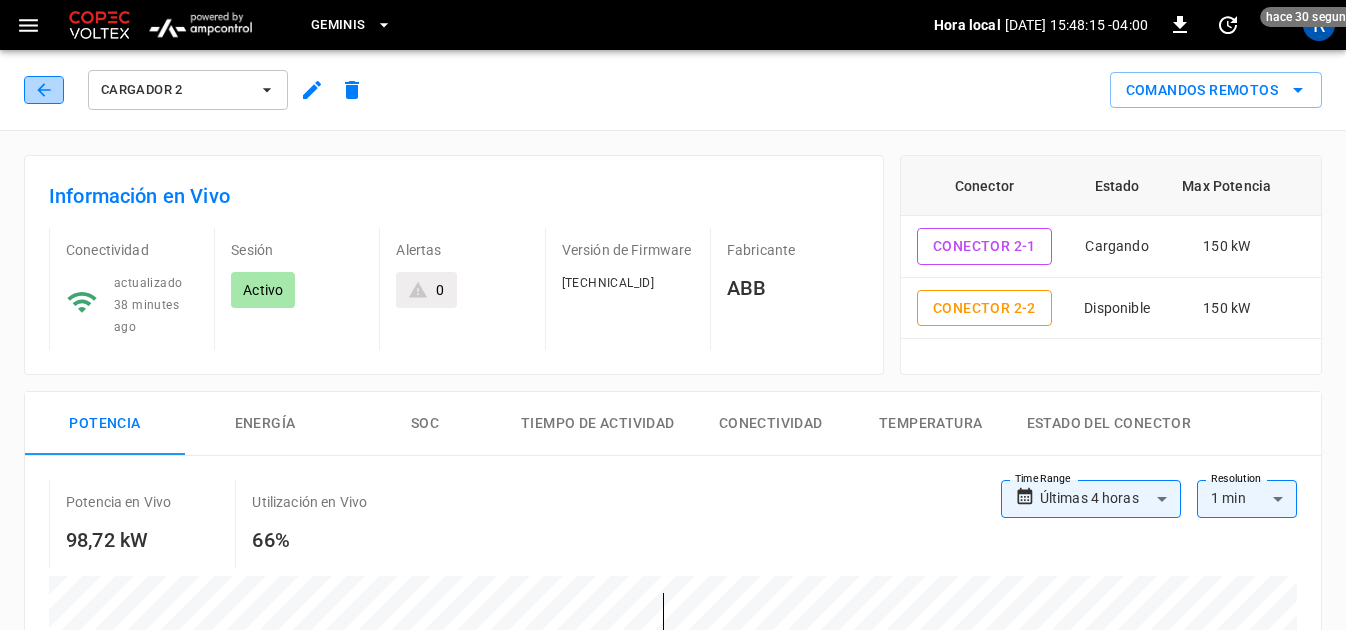 click 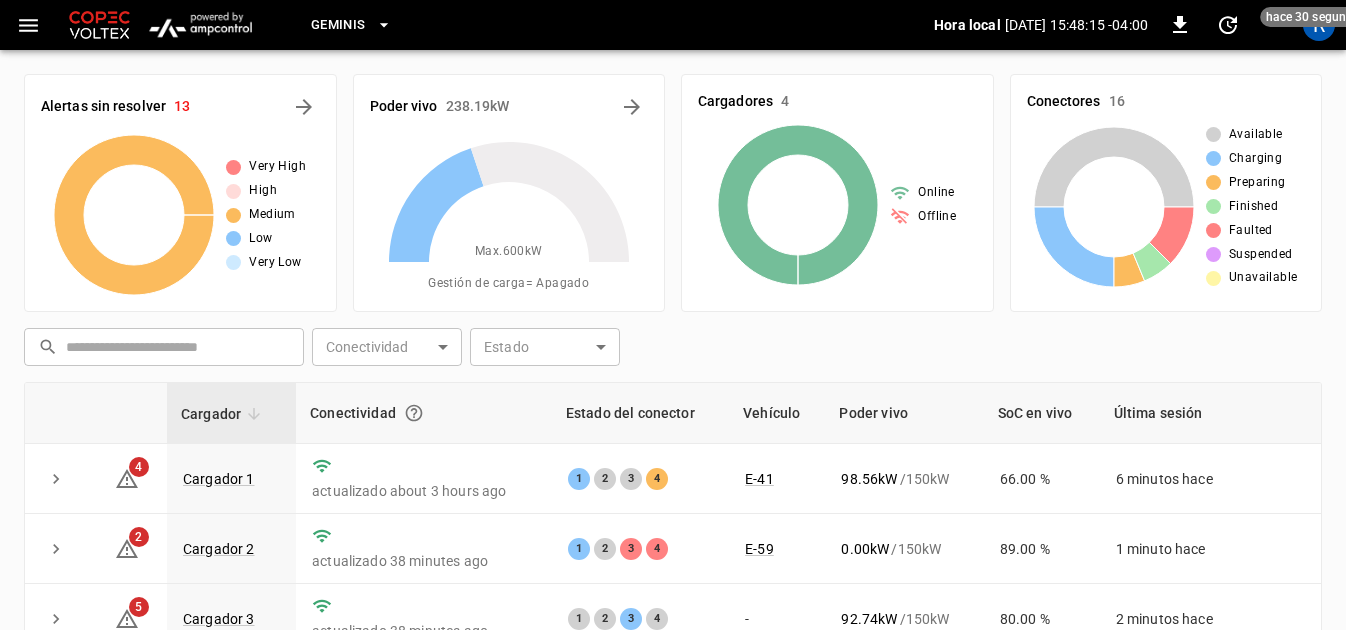 scroll, scrollTop: 263, scrollLeft: 0, axis: vertical 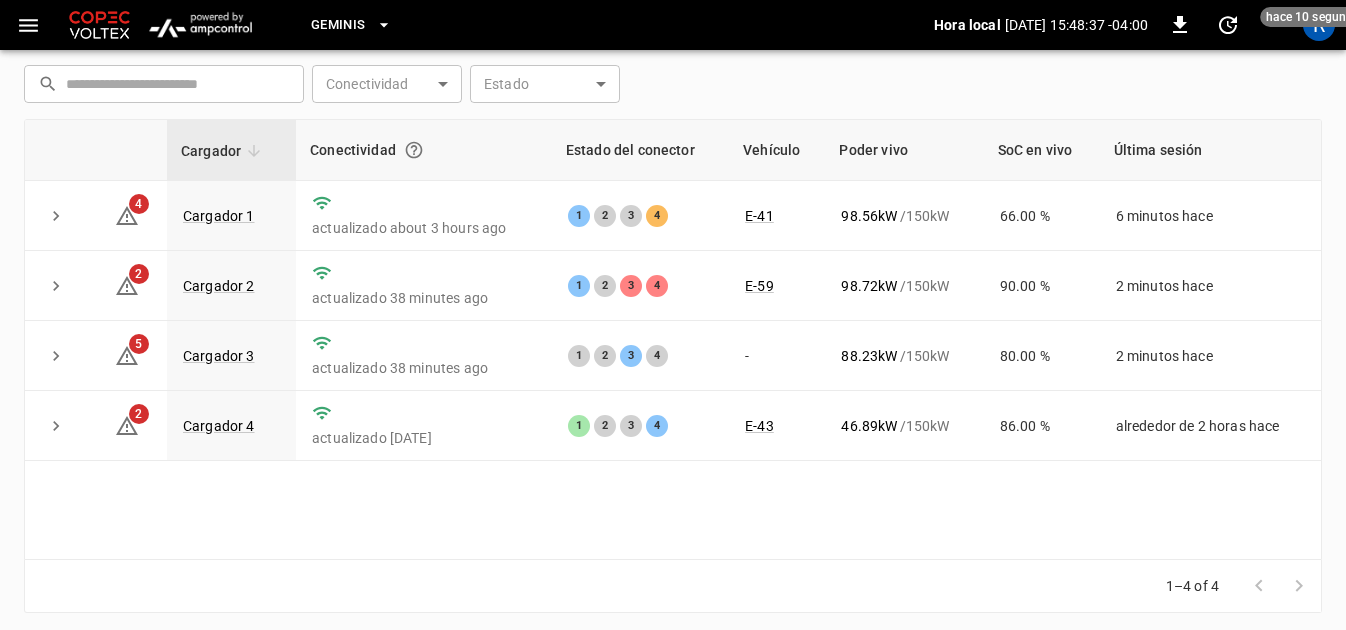 click at bounding box center [1279, 586] 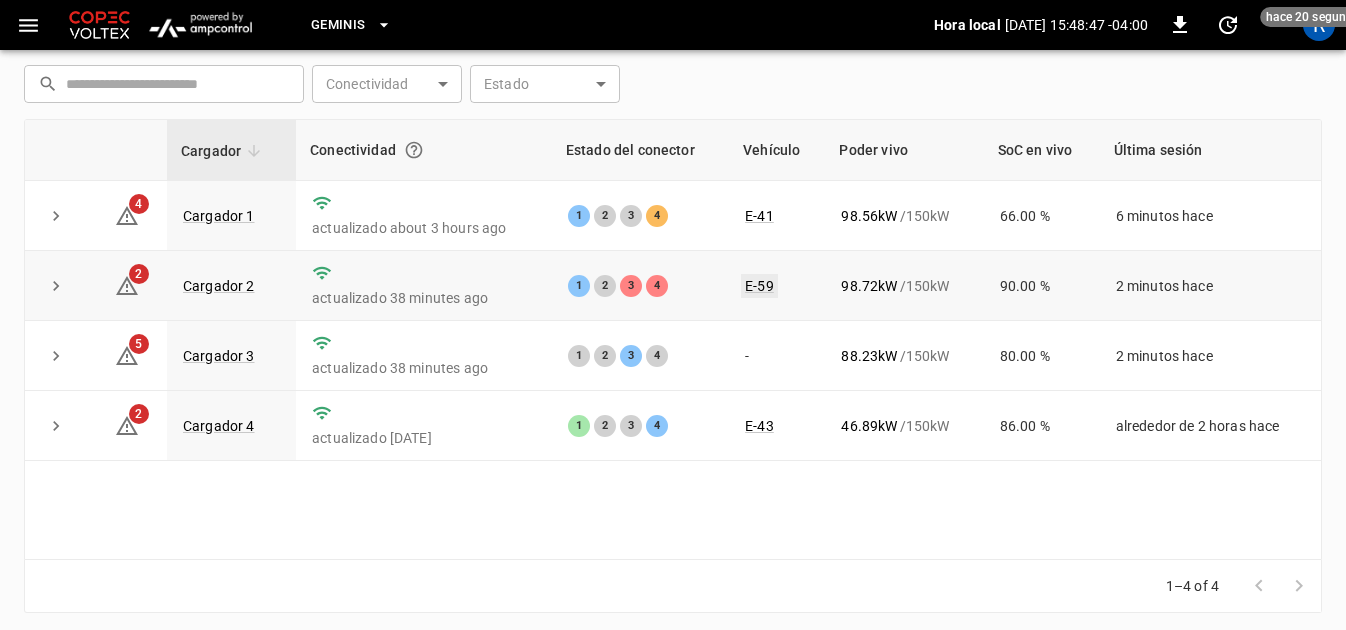 click on "E-59" at bounding box center (759, 286) 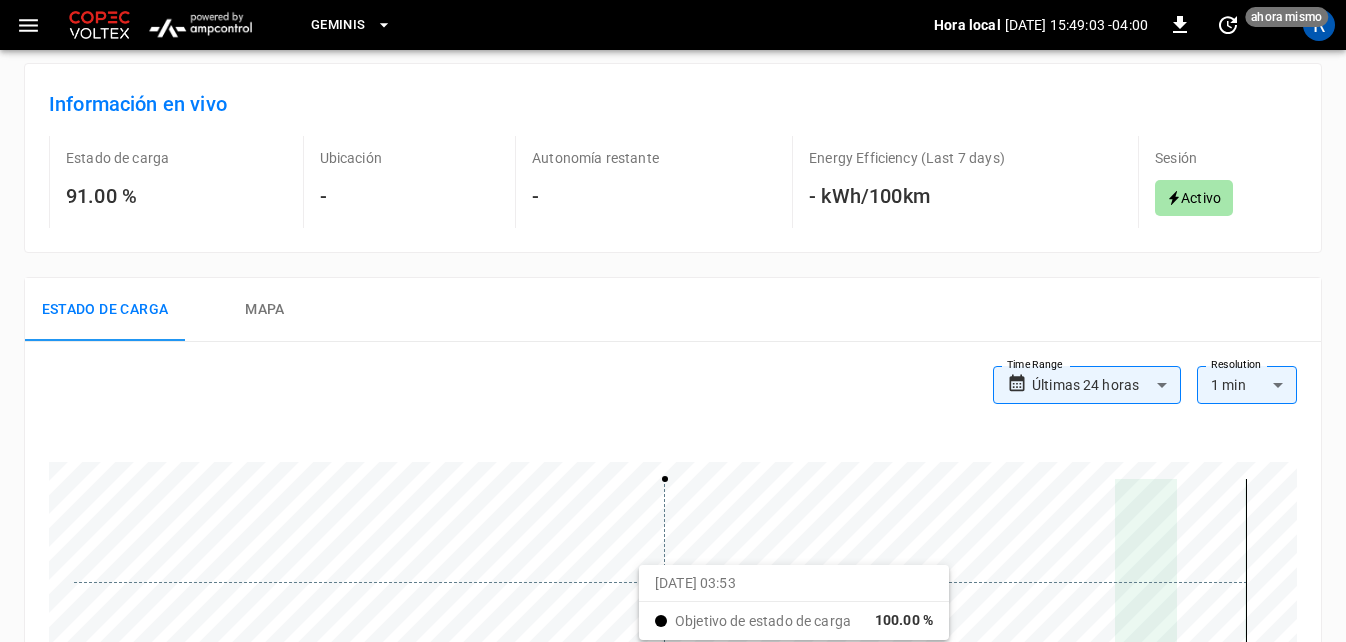 scroll, scrollTop: 0, scrollLeft: 0, axis: both 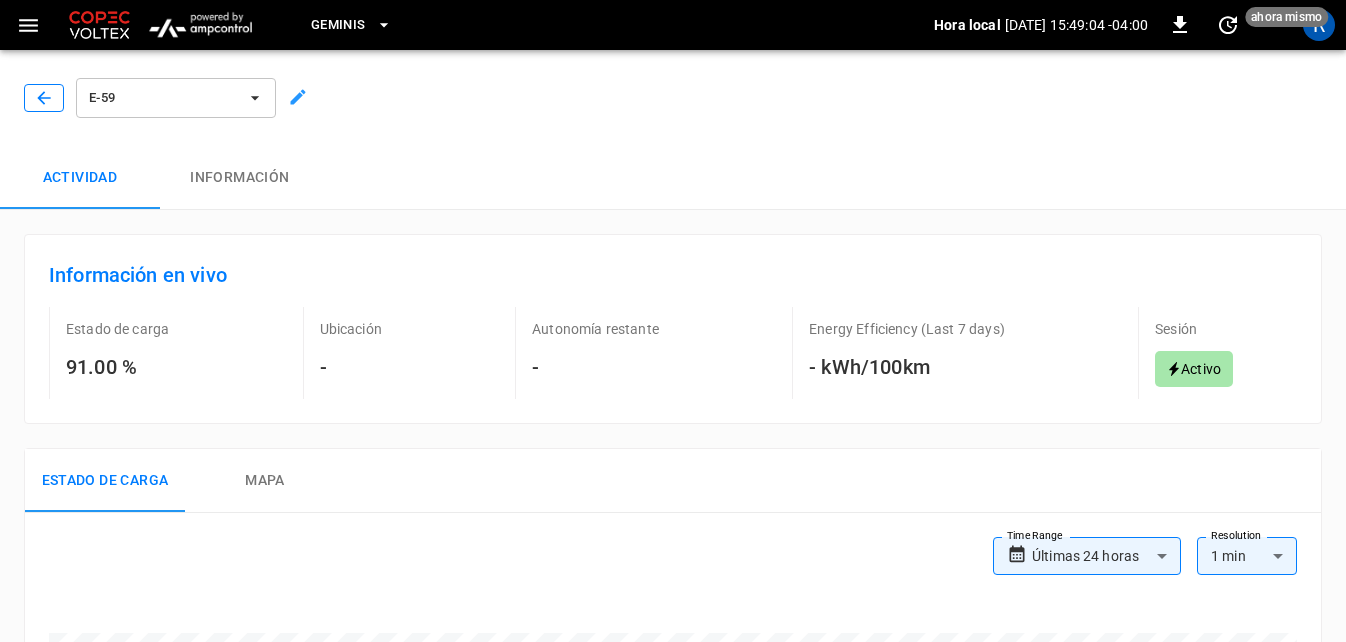 click 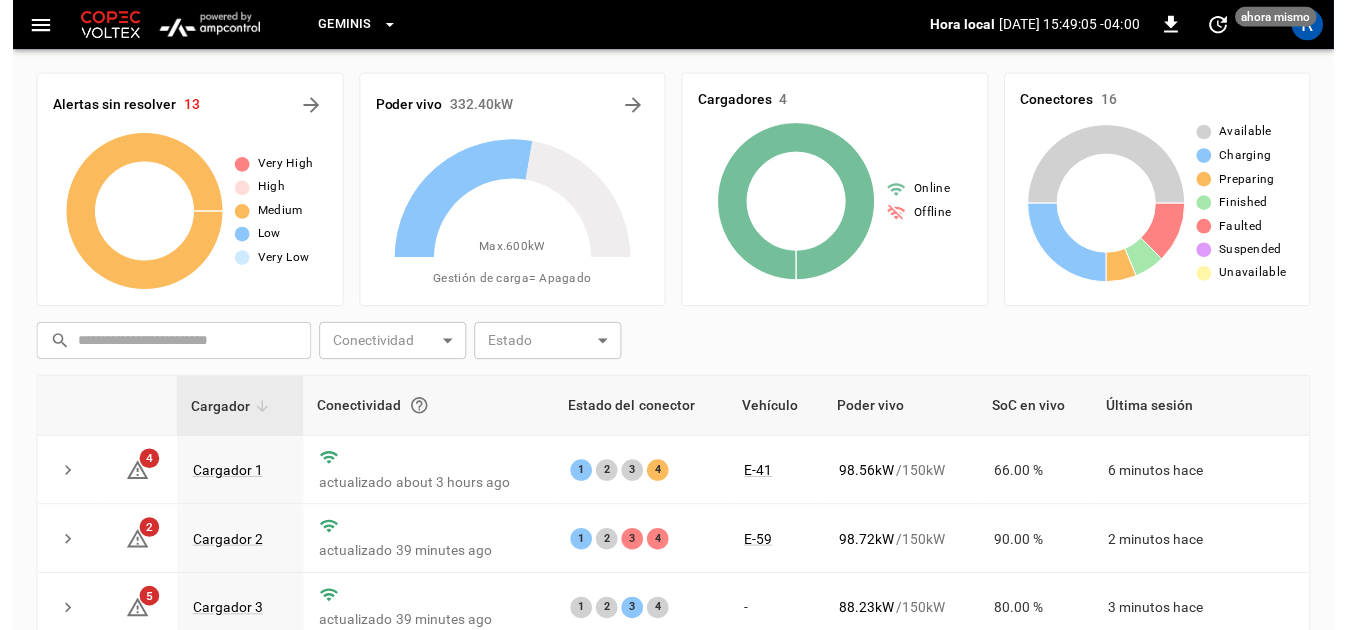 scroll, scrollTop: 263, scrollLeft: 0, axis: vertical 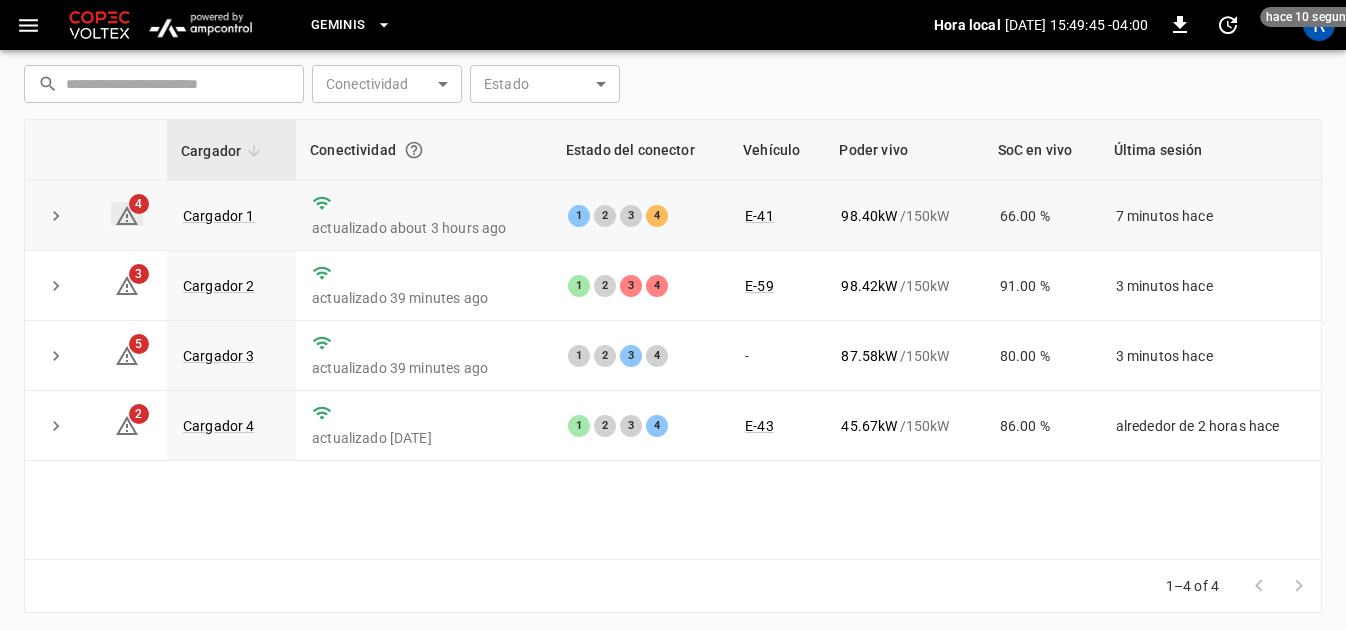 click 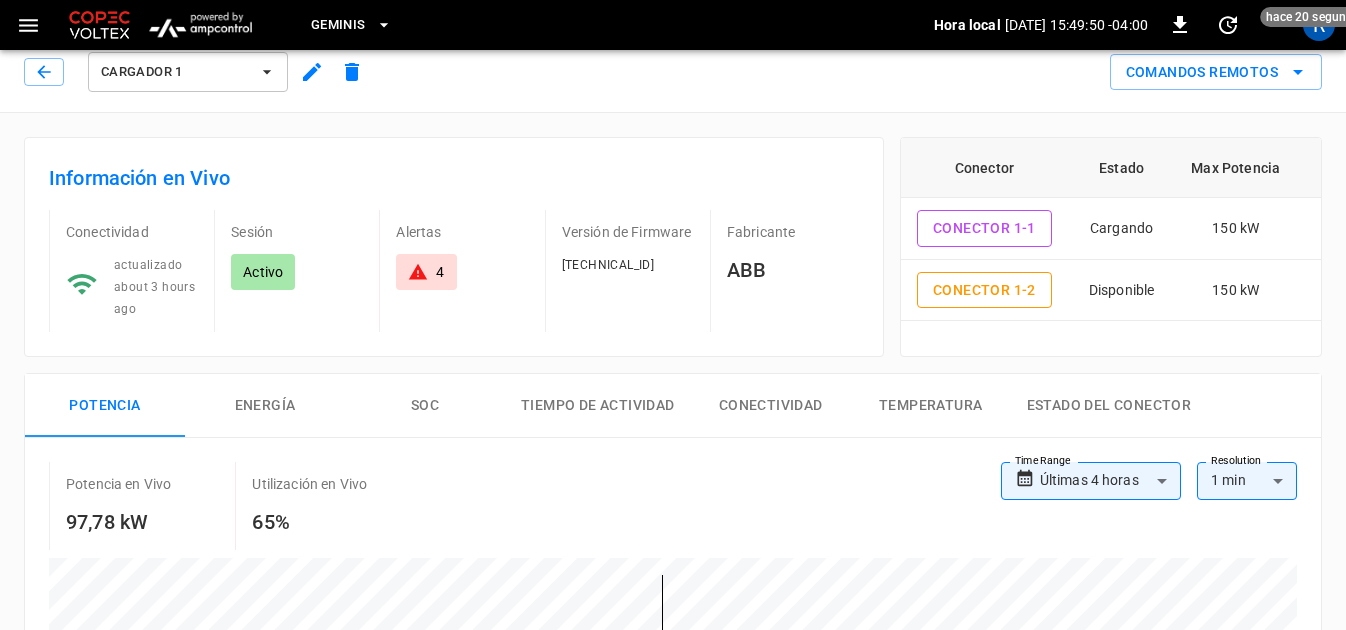 scroll, scrollTop: 0, scrollLeft: 0, axis: both 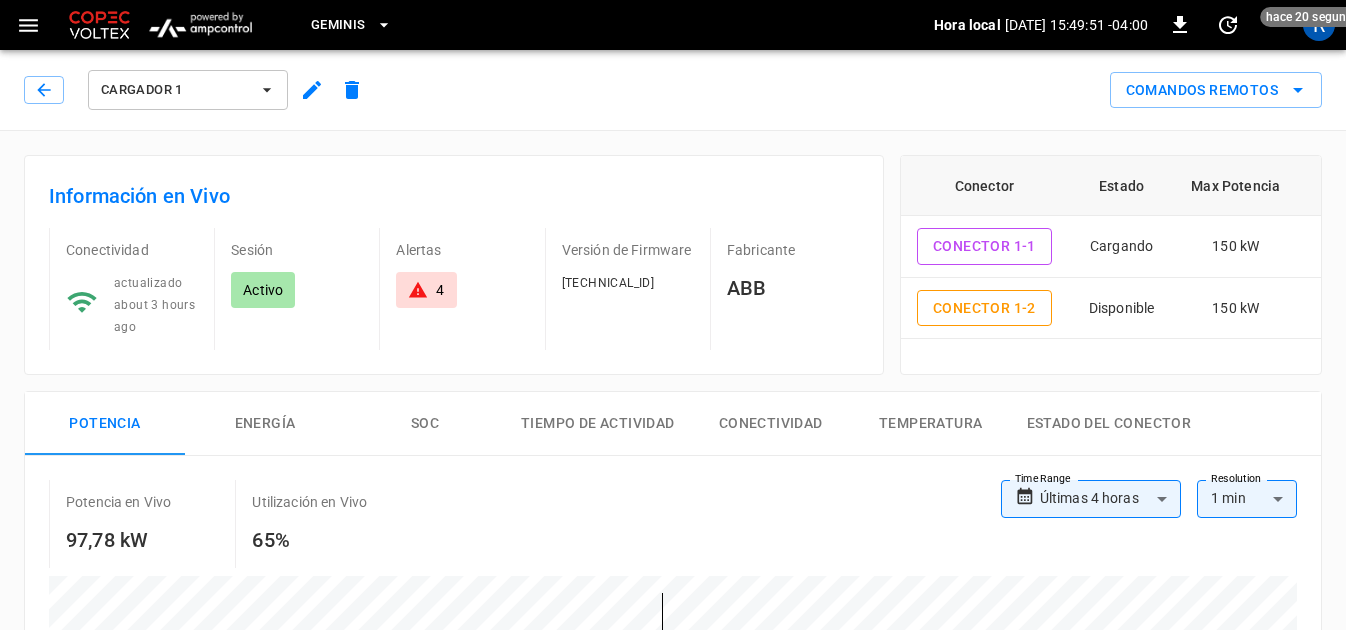 click on "4" at bounding box center (426, 290) 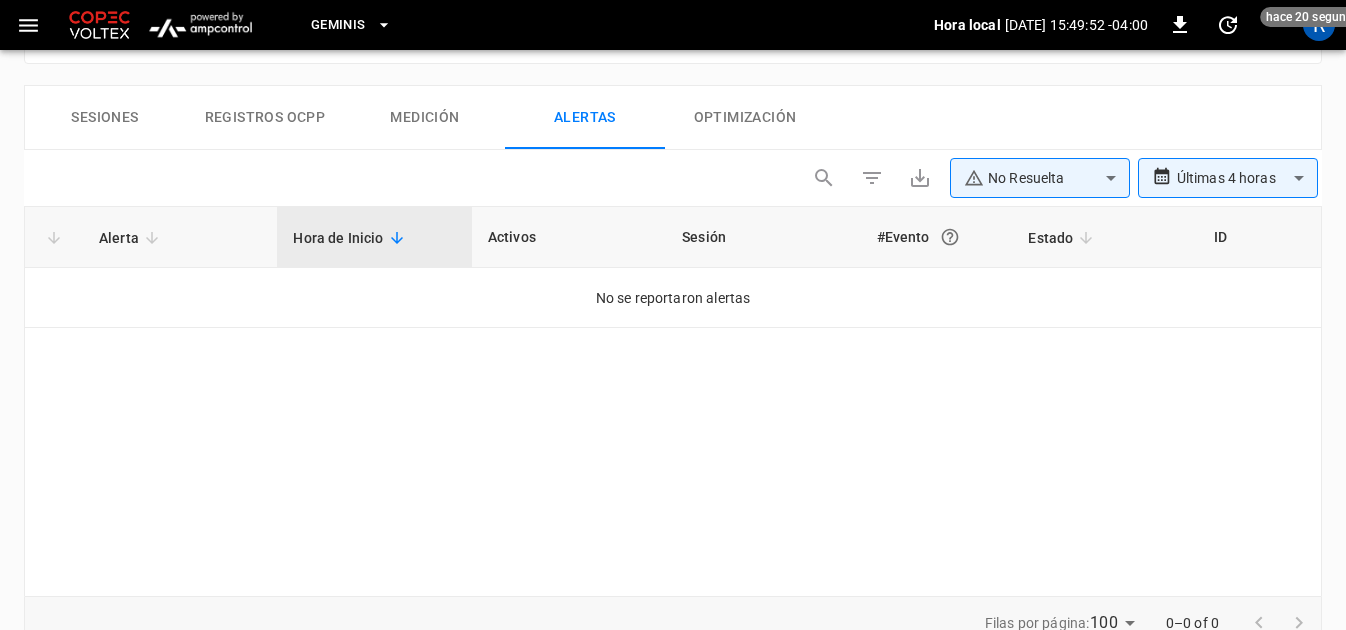 scroll, scrollTop: 1003, scrollLeft: 0, axis: vertical 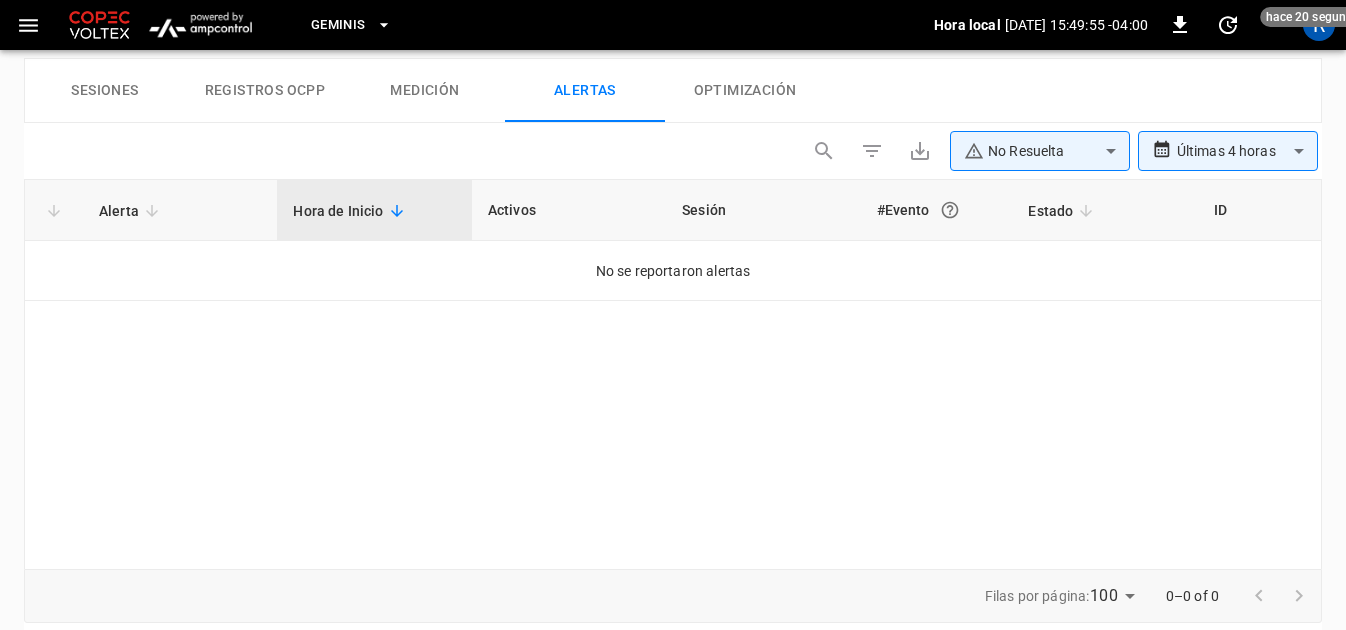 click on "Alerta" at bounding box center (132, 211) 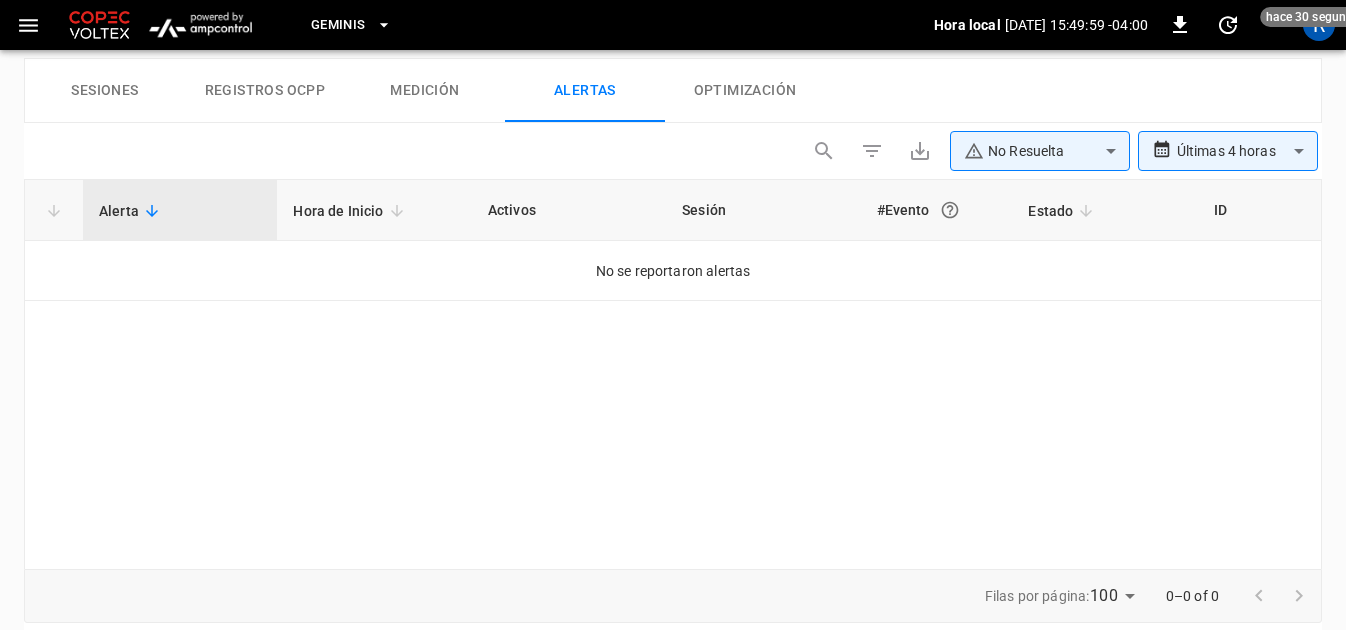 click on "Estado" at bounding box center [1063, 211] 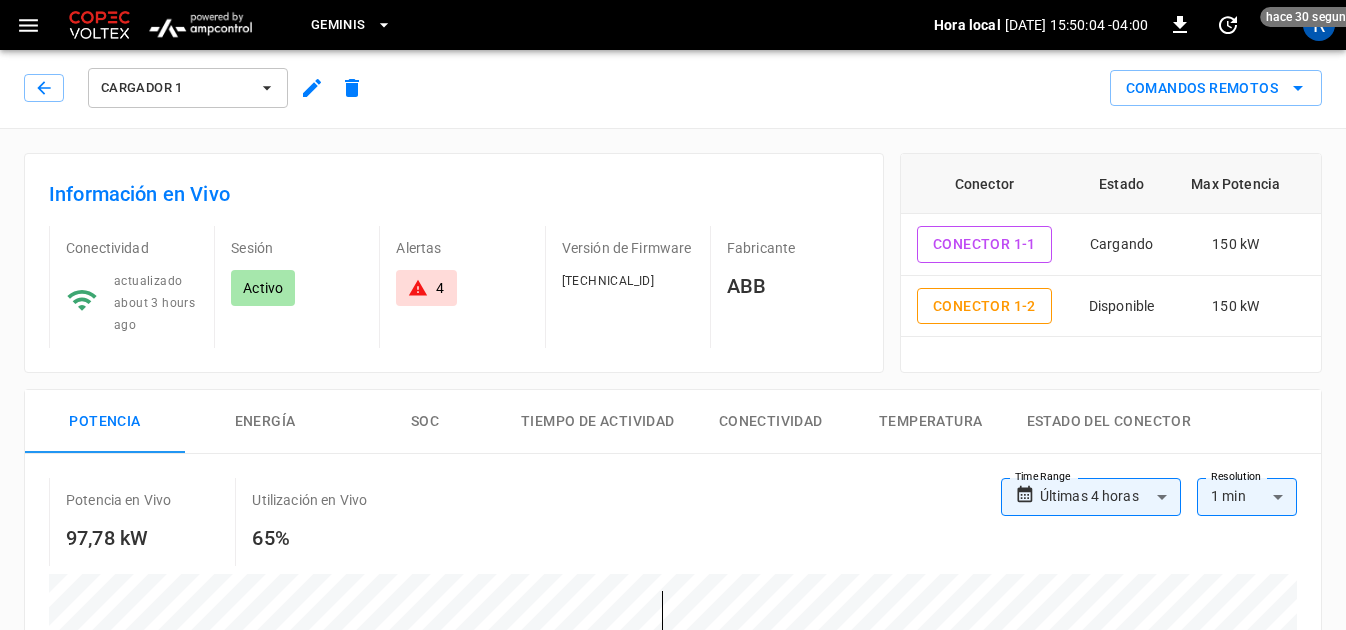 scroll, scrollTop: 0, scrollLeft: 0, axis: both 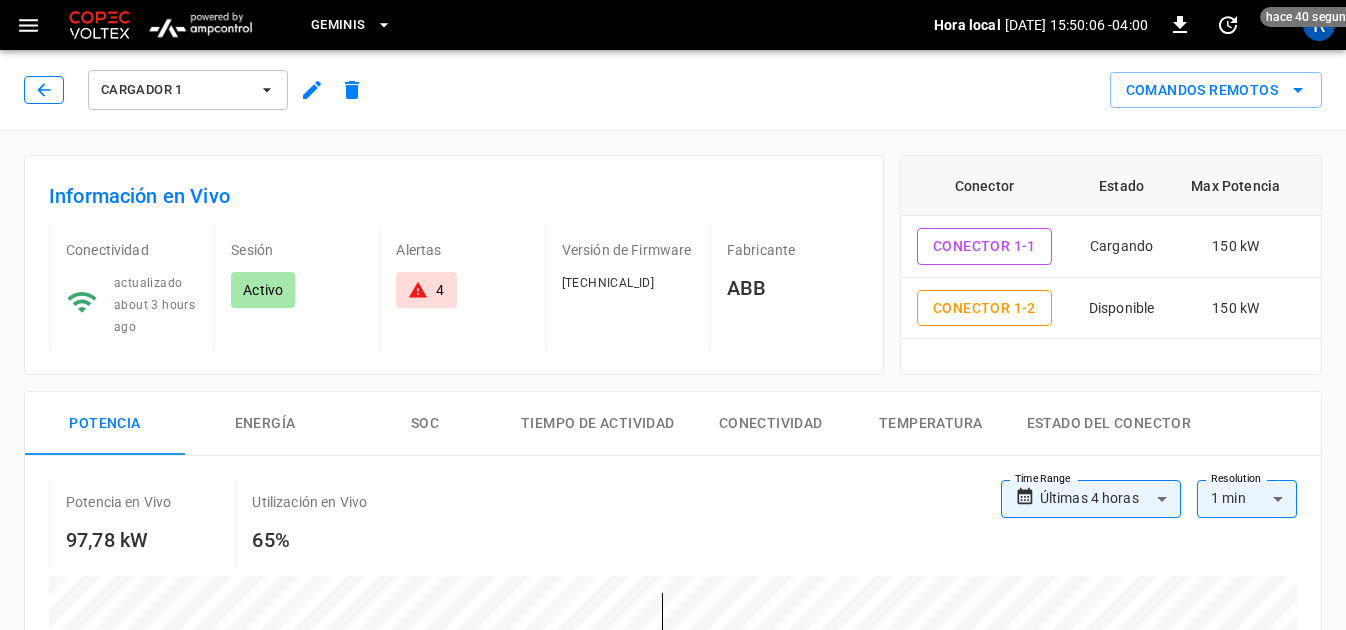 click 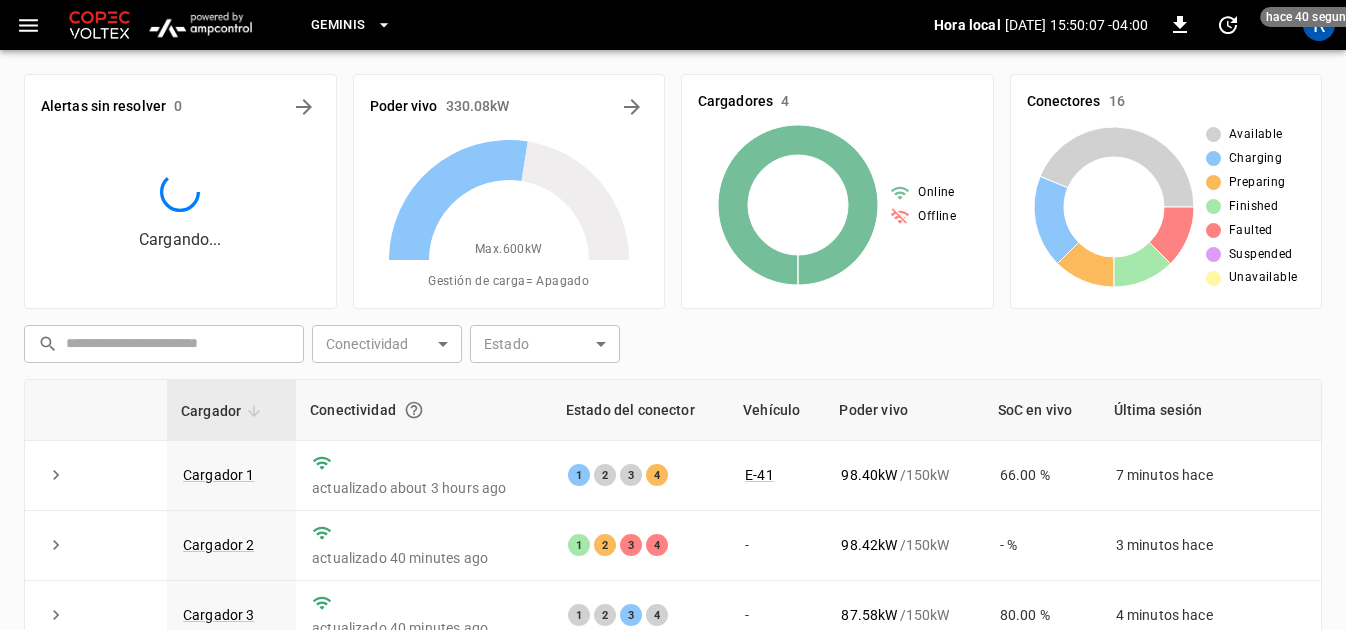 scroll, scrollTop: 263, scrollLeft: 0, axis: vertical 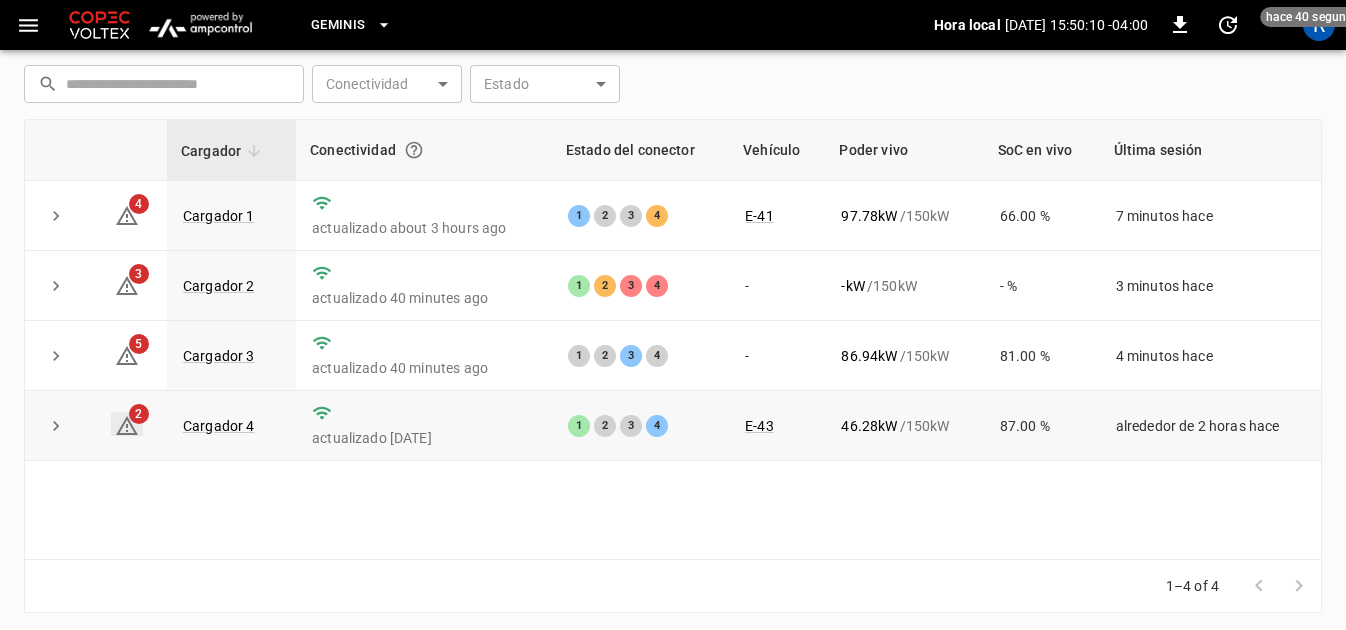 click 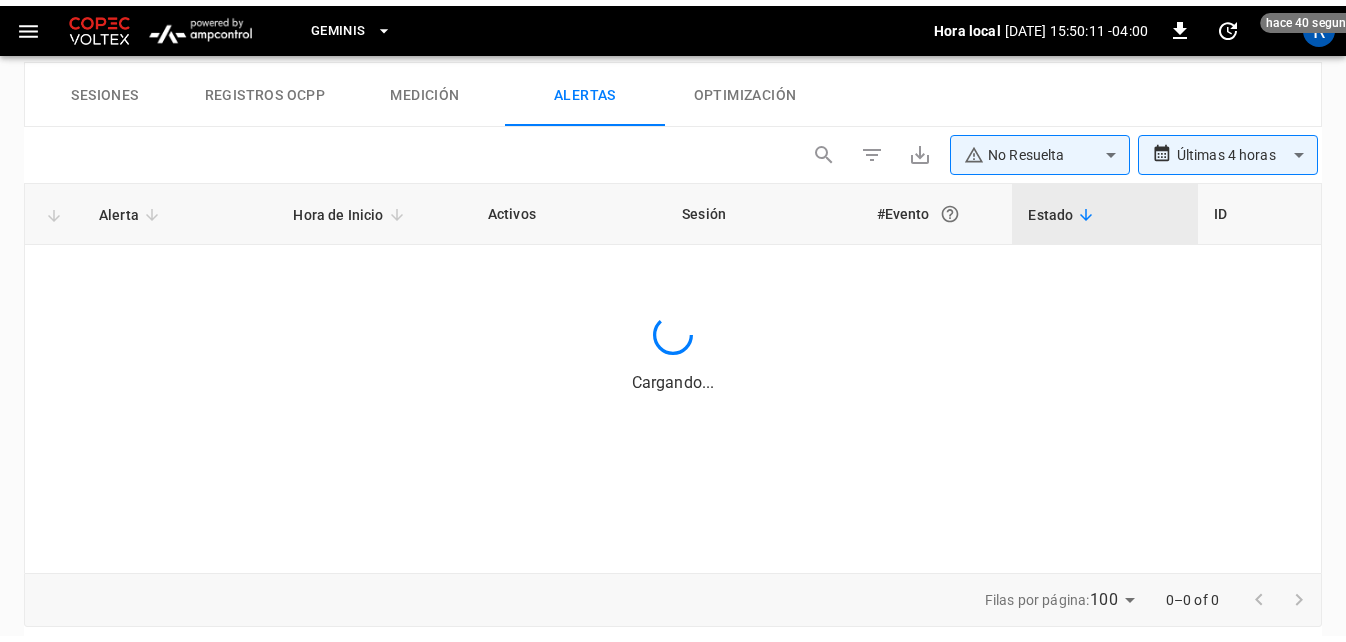 scroll, scrollTop: 982, scrollLeft: 0, axis: vertical 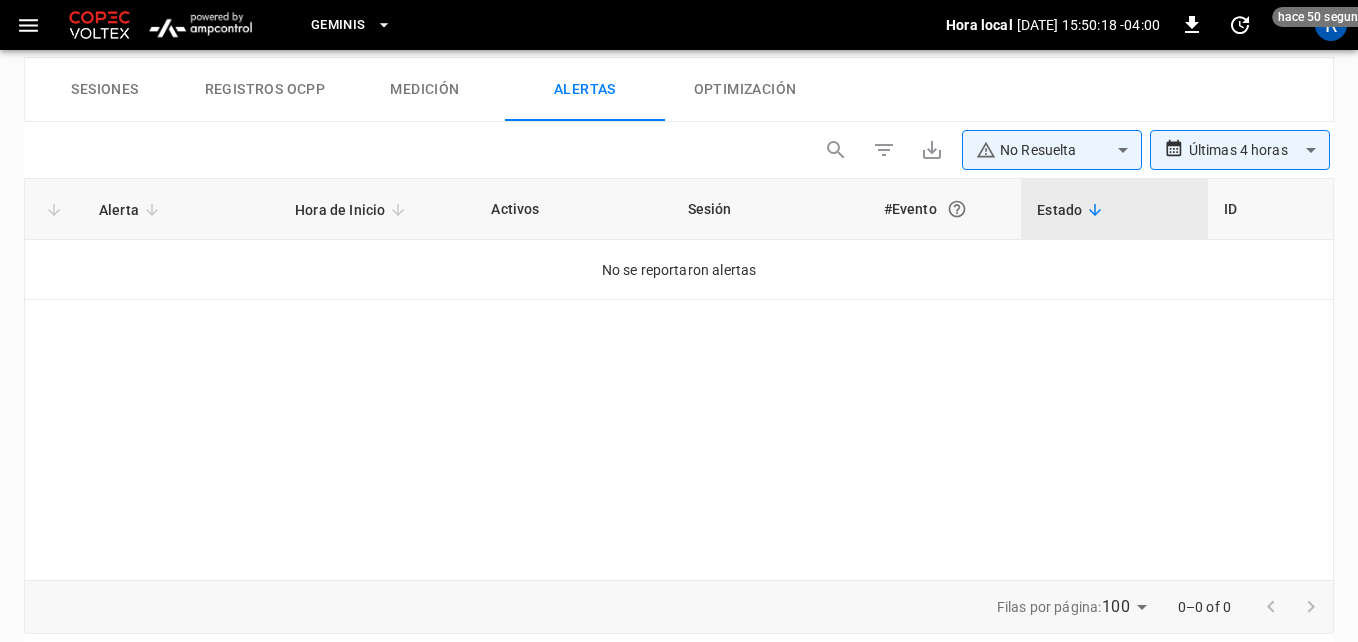 click on "**********" at bounding box center (679, -154) 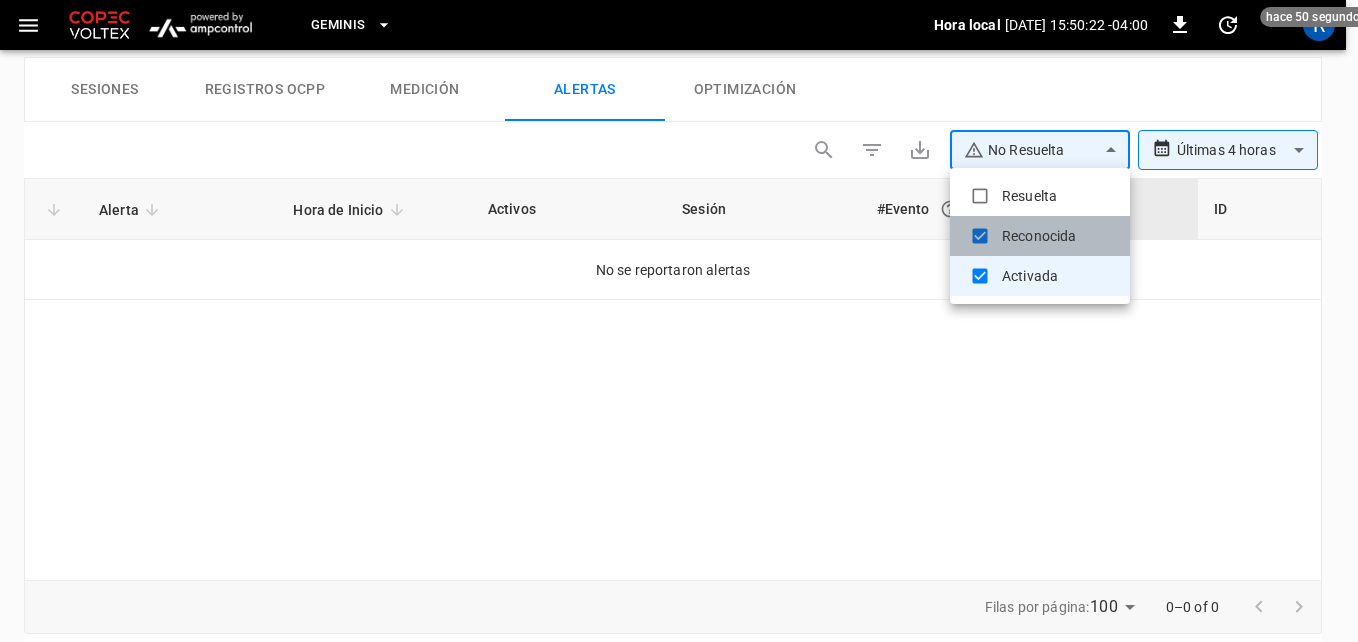 click on "Reconocida" at bounding box center (1040, 236) 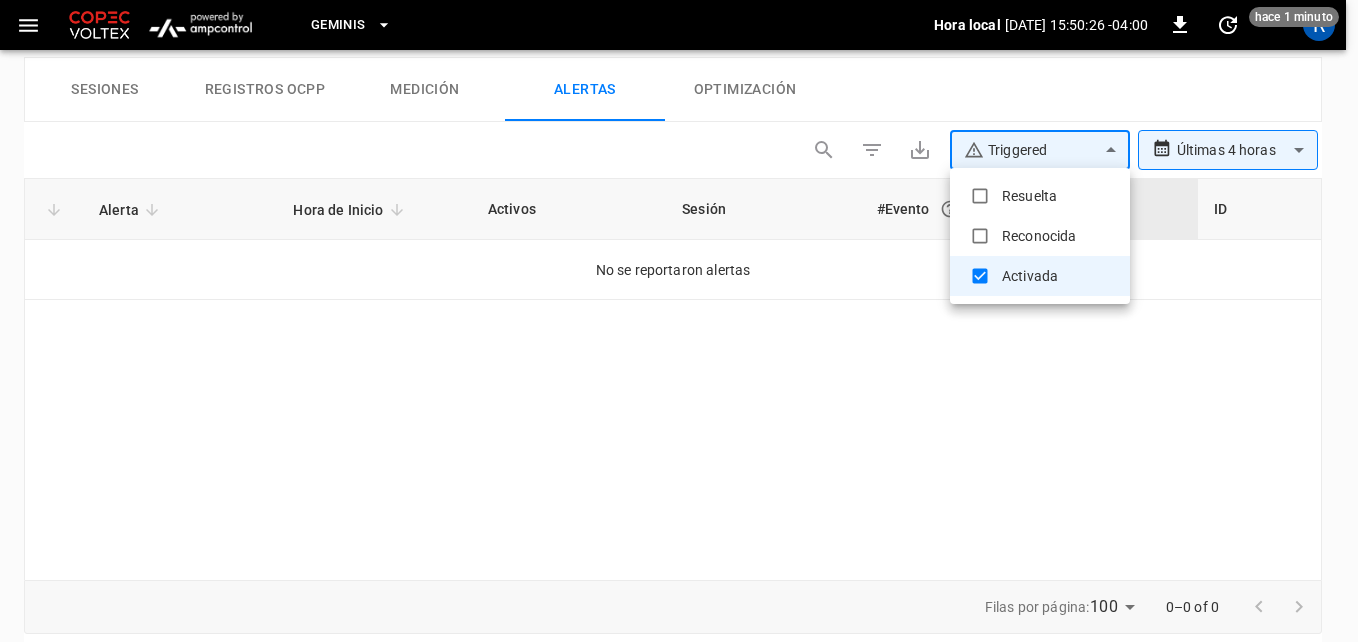 click on "Activada" at bounding box center [1040, 276] 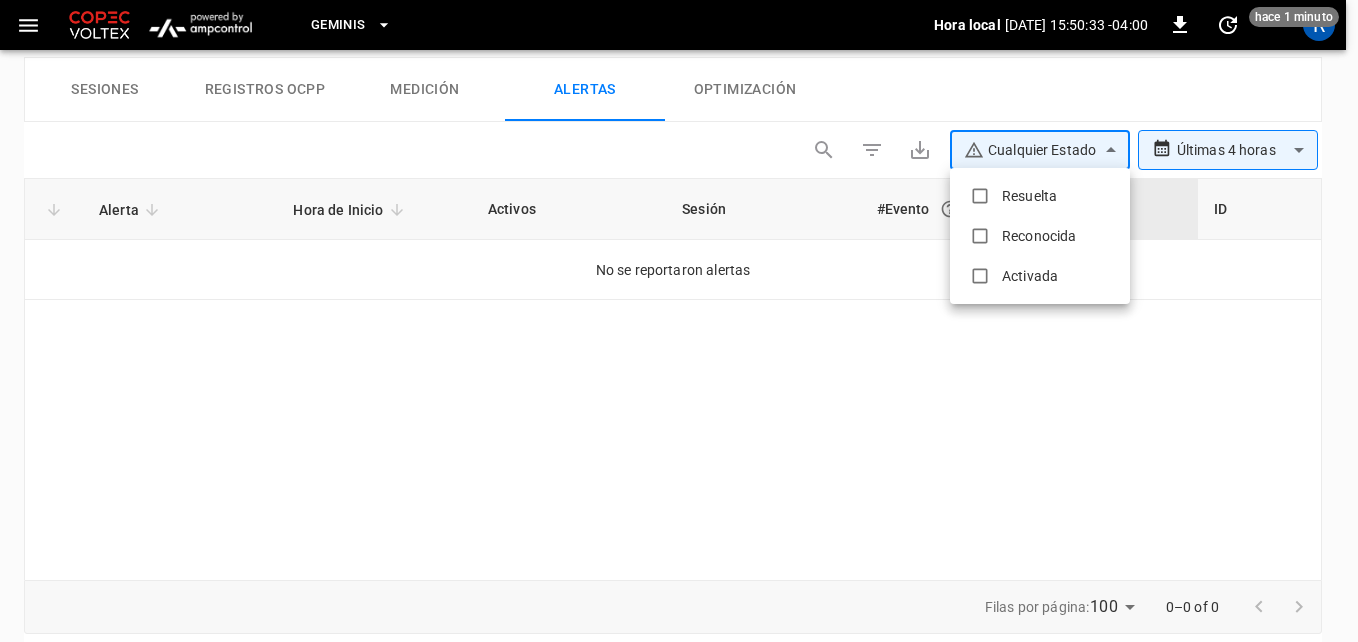 click at bounding box center (679, 321) 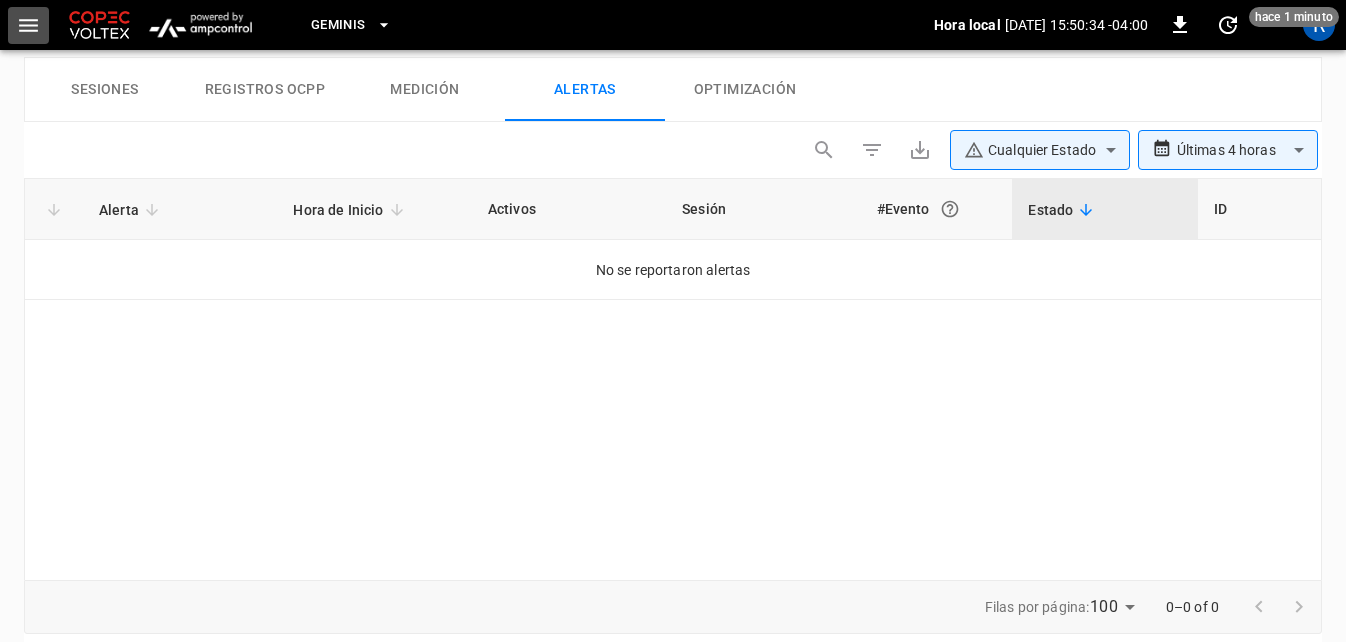 click 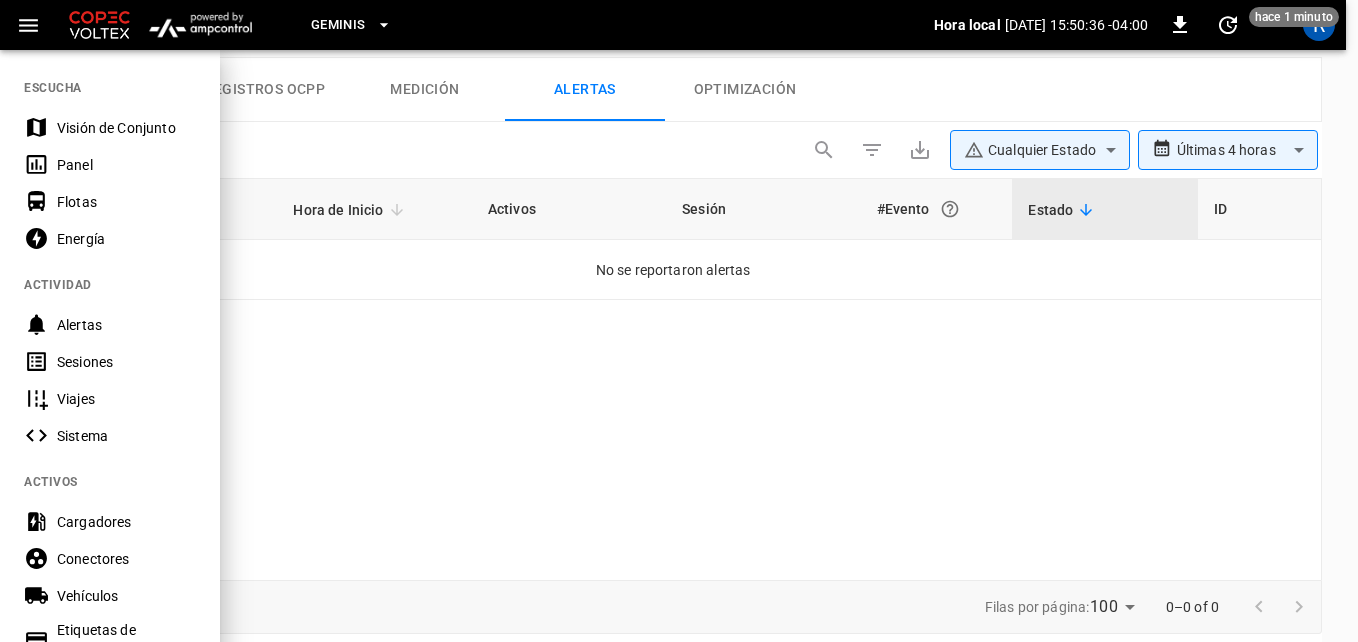 click at bounding box center [679, 321] 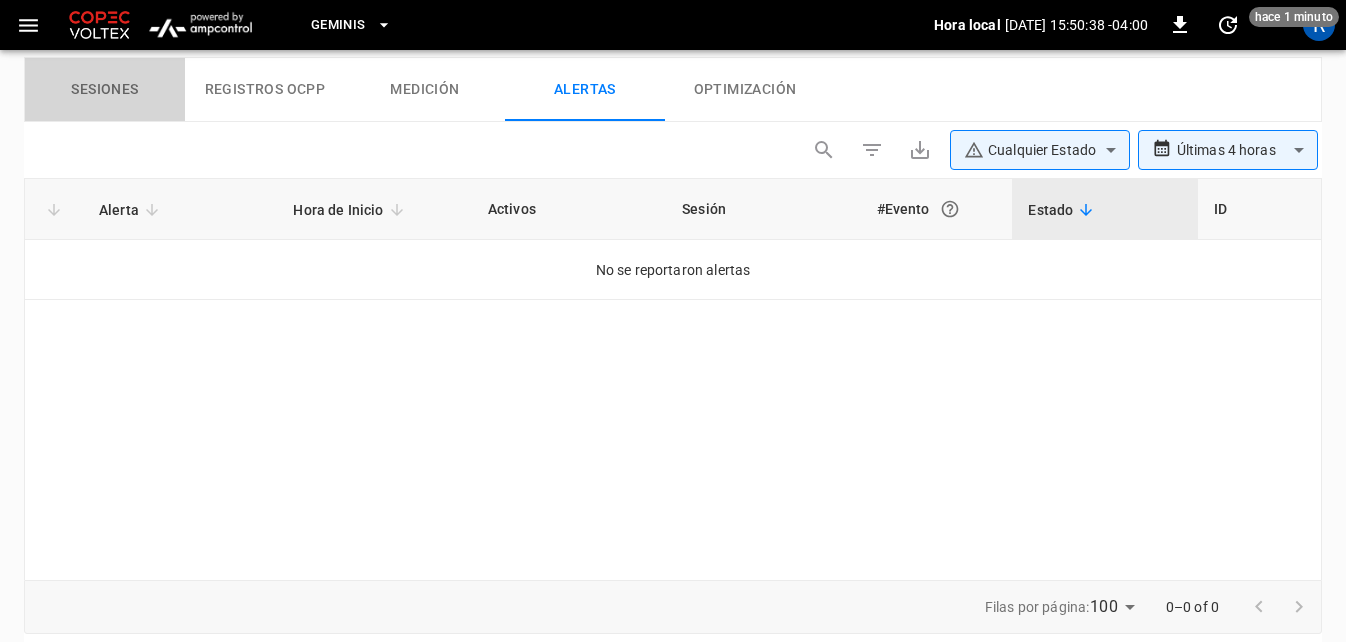 click on "Sesiones" at bounding box center (105, 90) 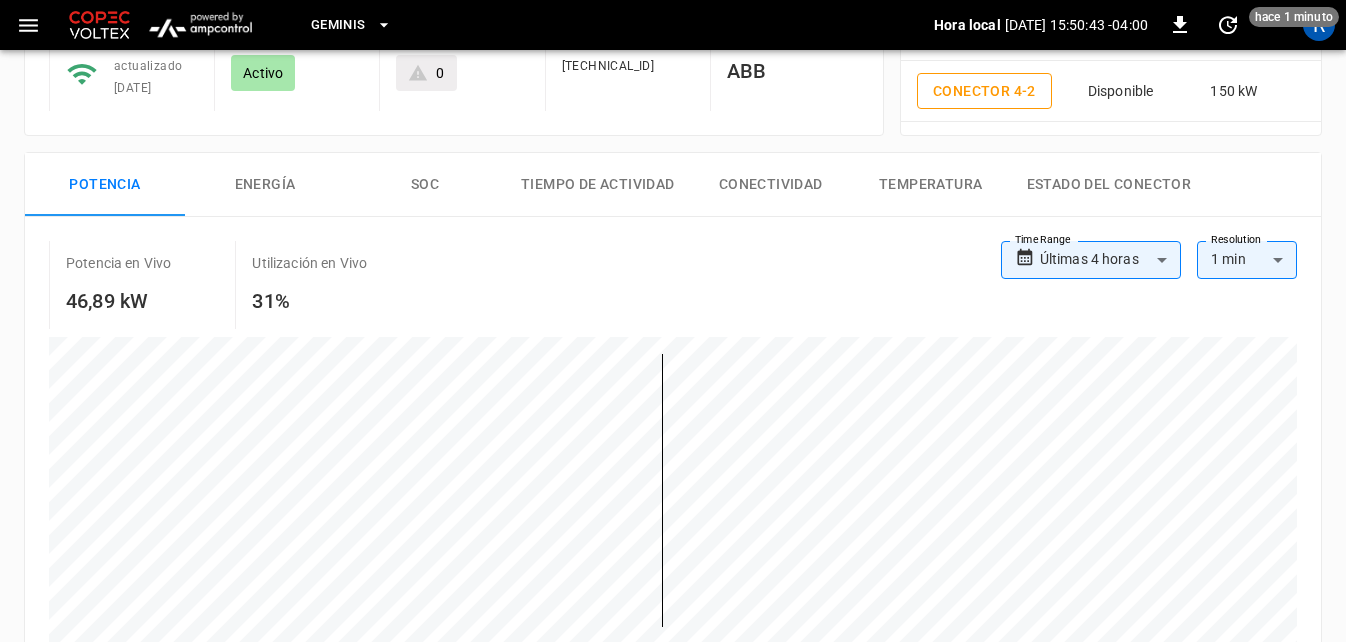 scroll, scrollTop: 0, scrollLeft: 0, axis: both 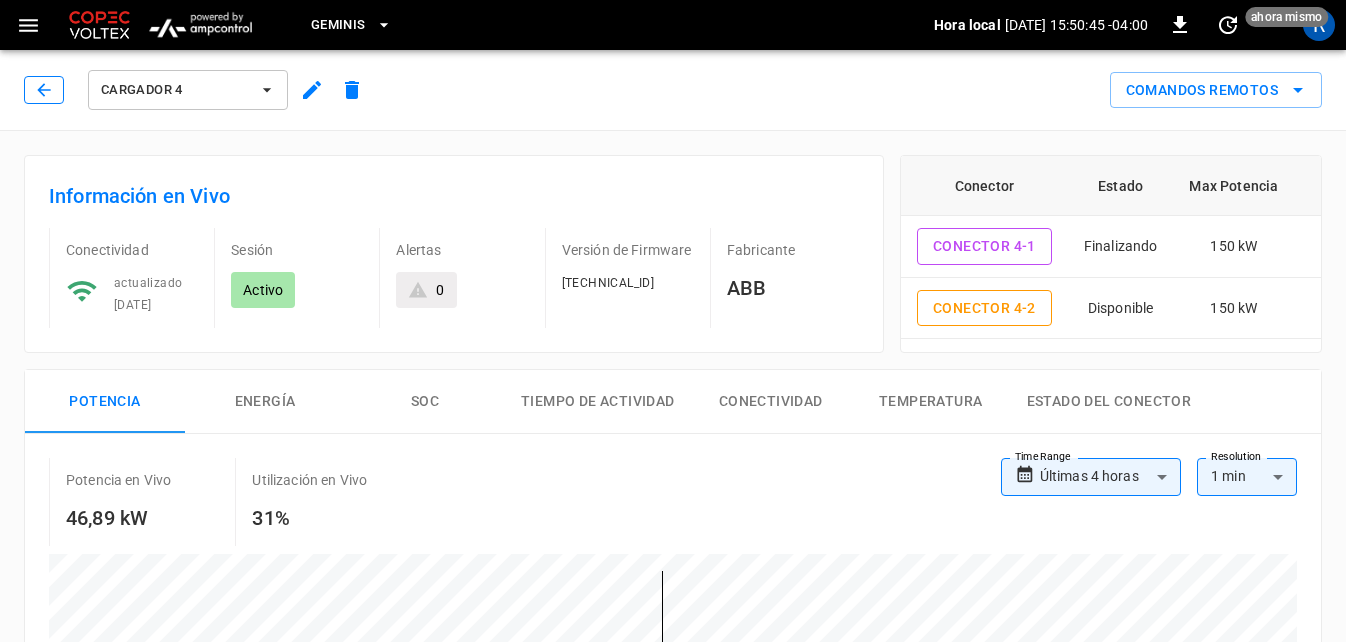 click 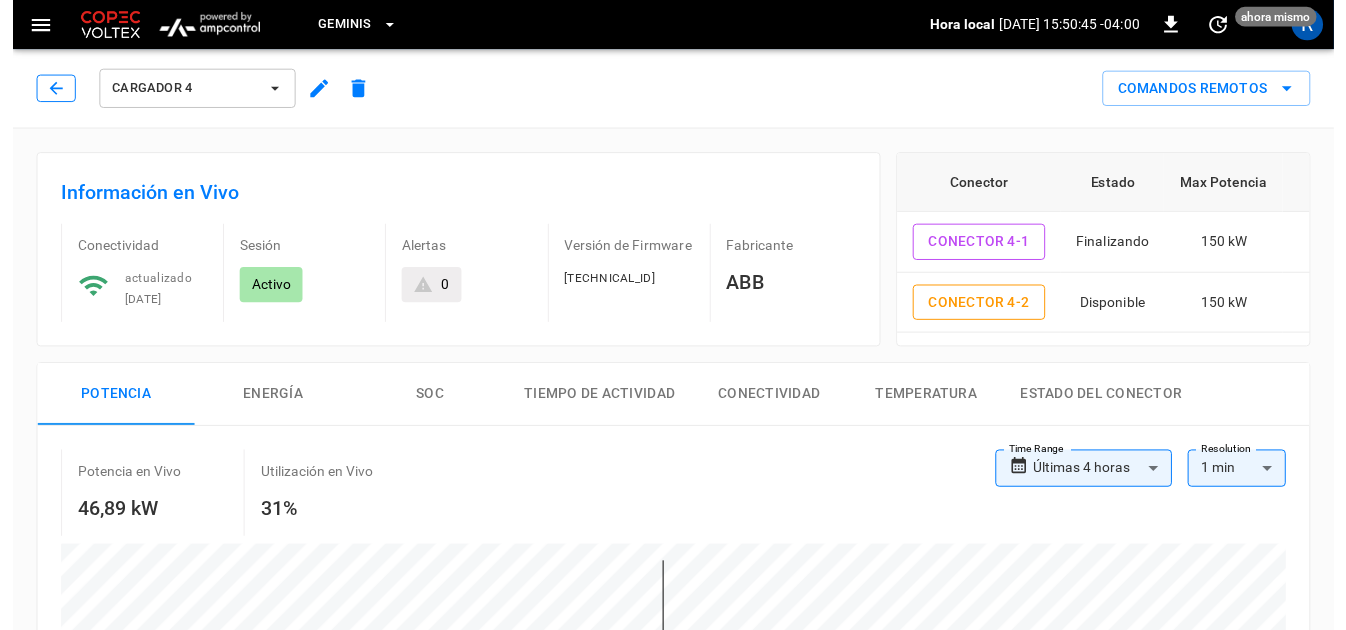 scroll, scrollTop: 263, scrollLeft: 0, axis: vertical 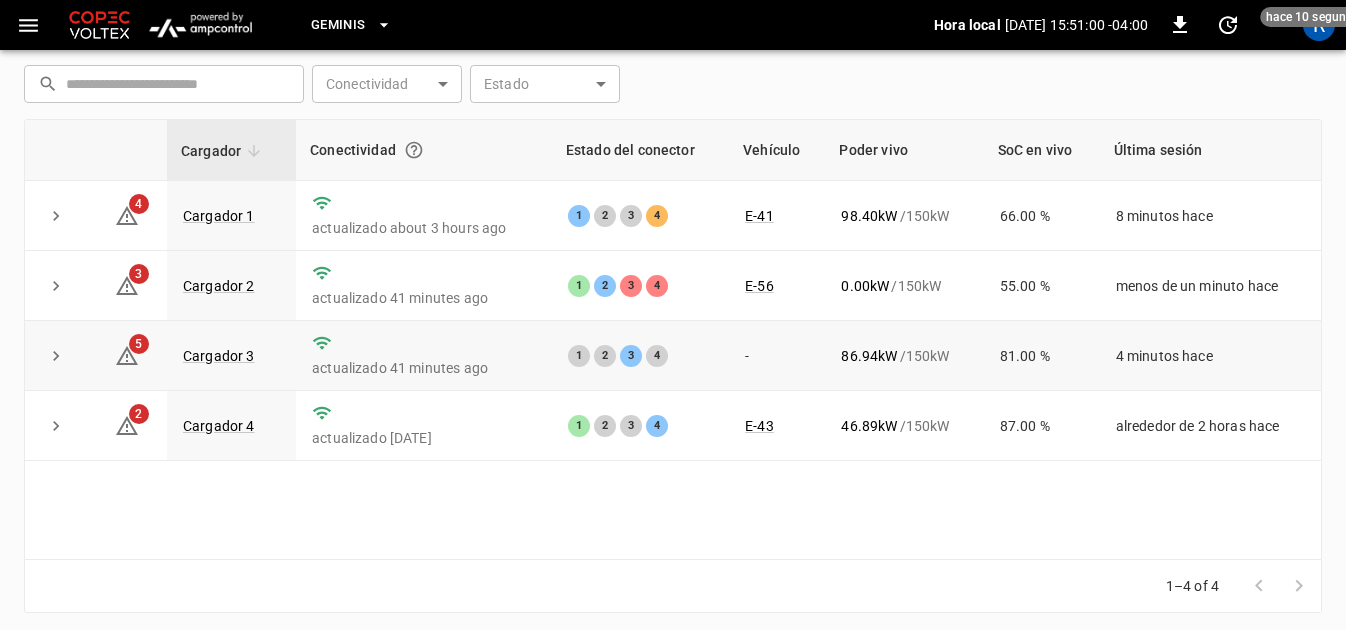 click on "-" at bounding box center [777, 356] 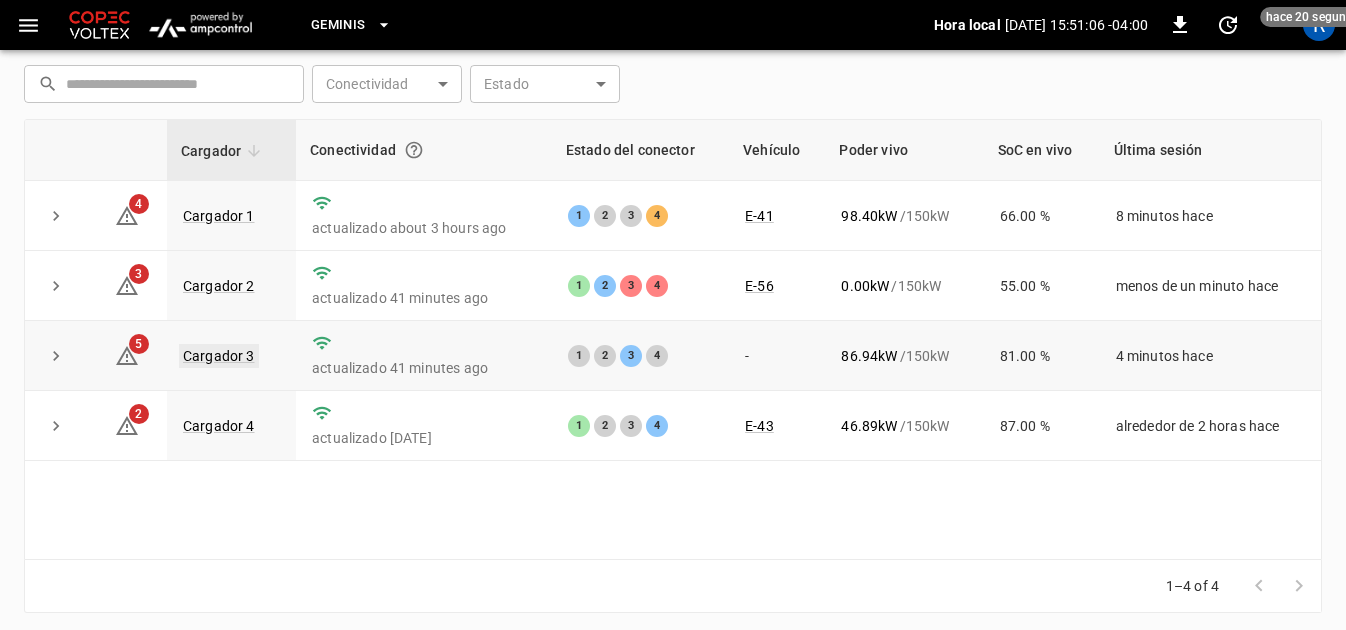 click on "Cargador 3" at bounding box center [219, 356] 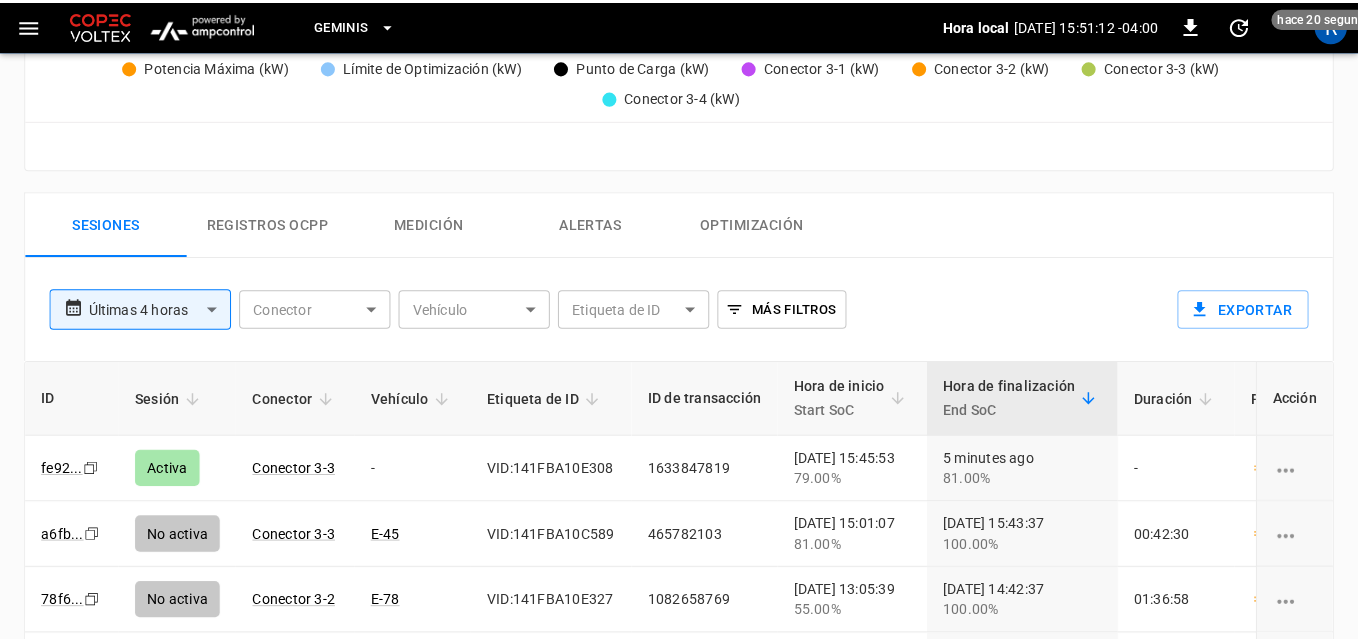 scroll, scrollTop: 900, scrollLeft: 0, axis: vertical 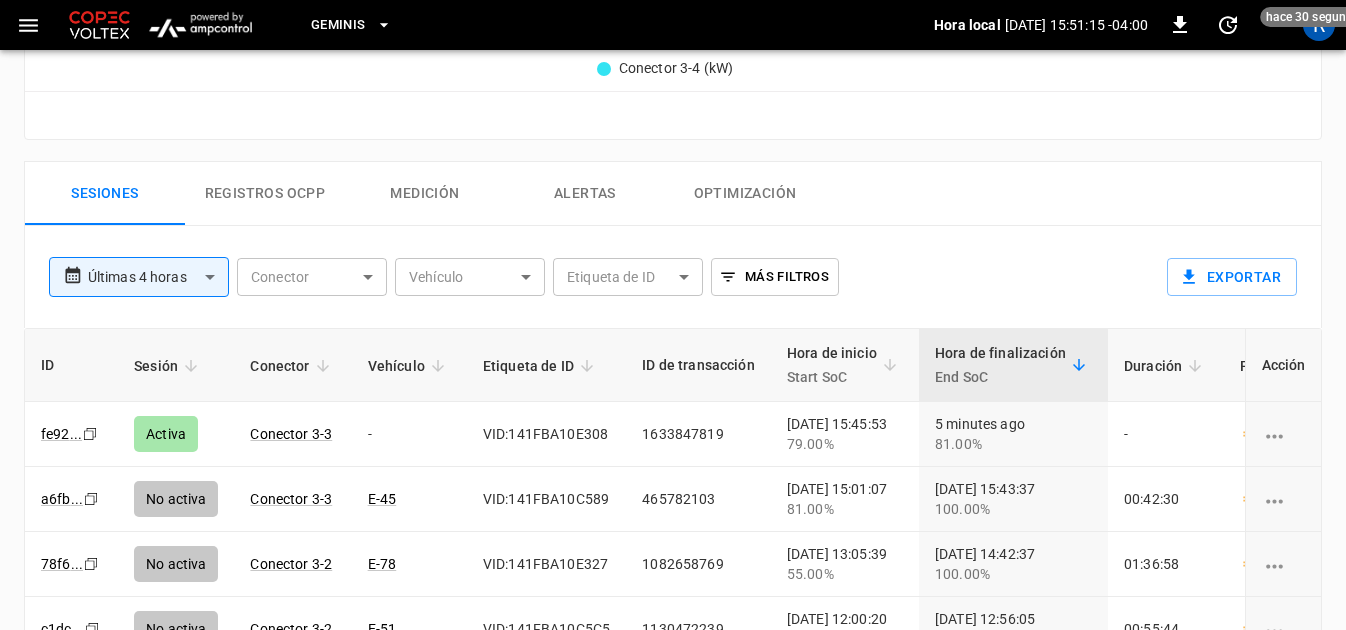 click on "Vehículo" at bounding box center (409, 366) 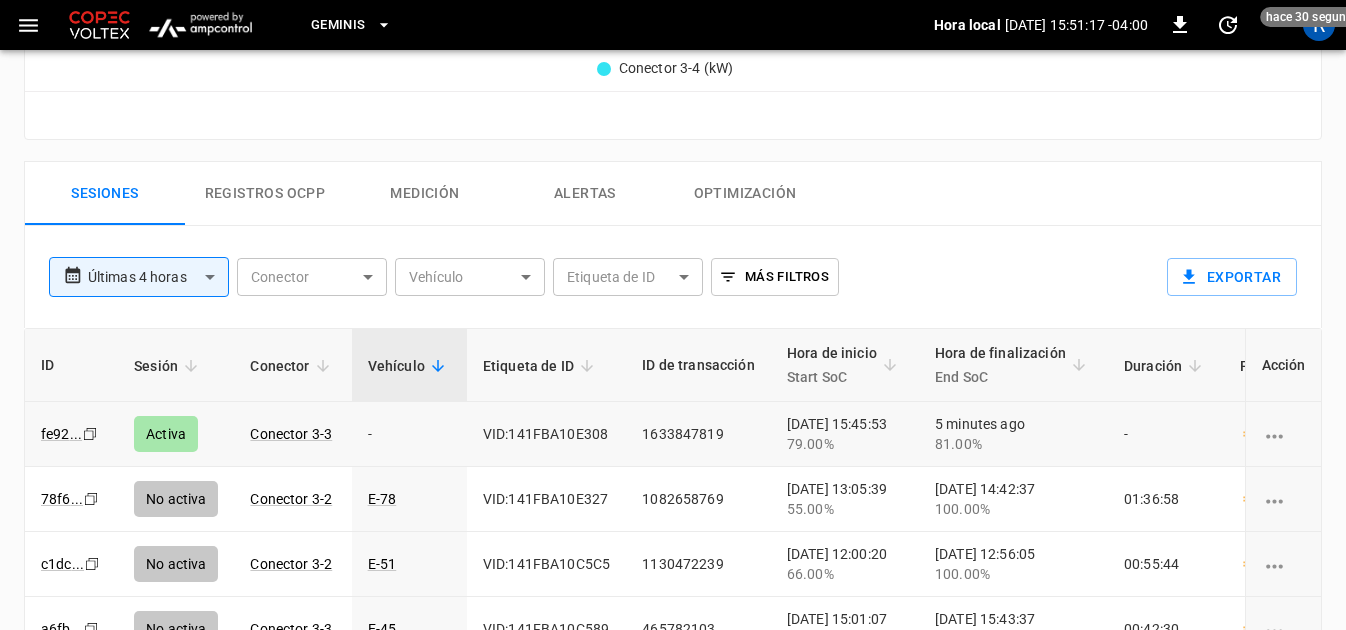 click on "-" at bounding box center (409, 434) 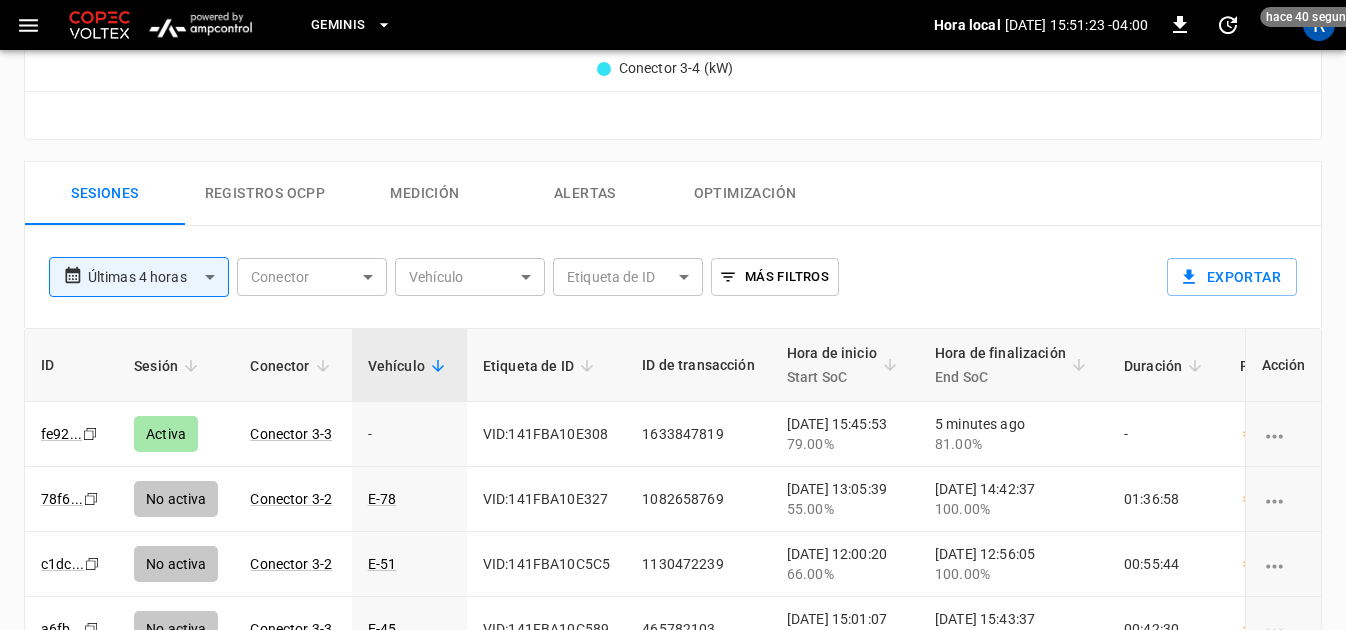click on "**********" at bounding box center (673, -27) 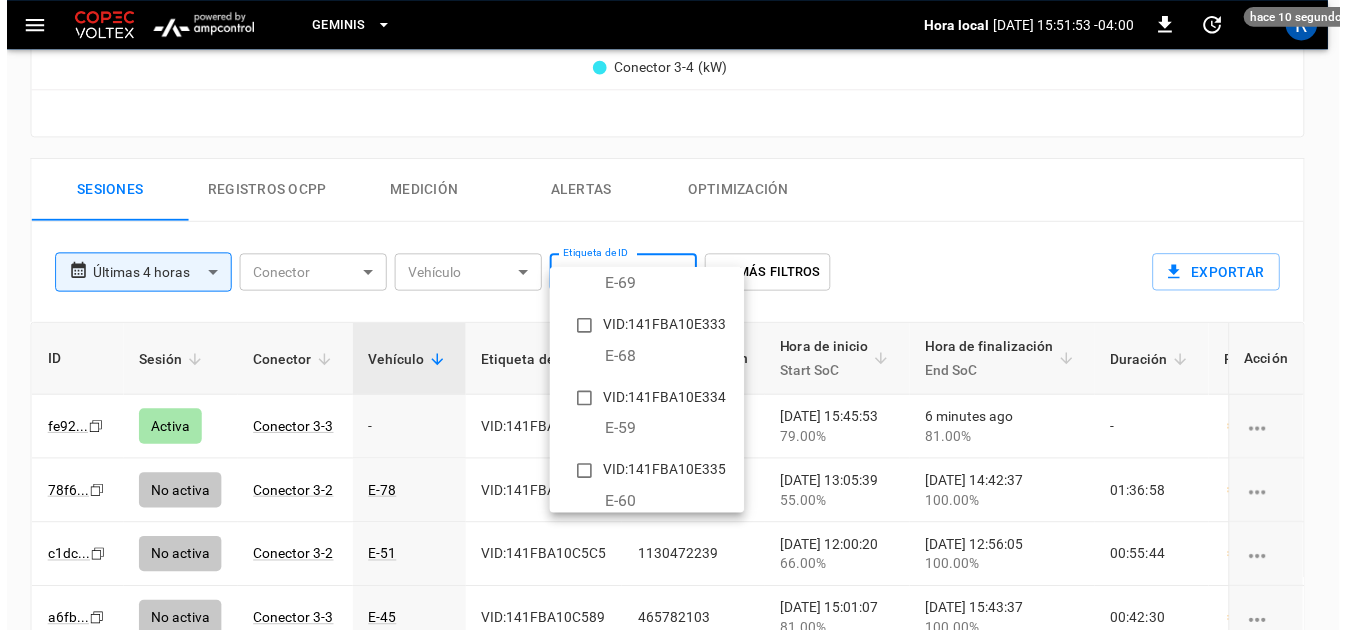 scroll, scrollTop: 5715, scrollLeft: 0, axis: vertical 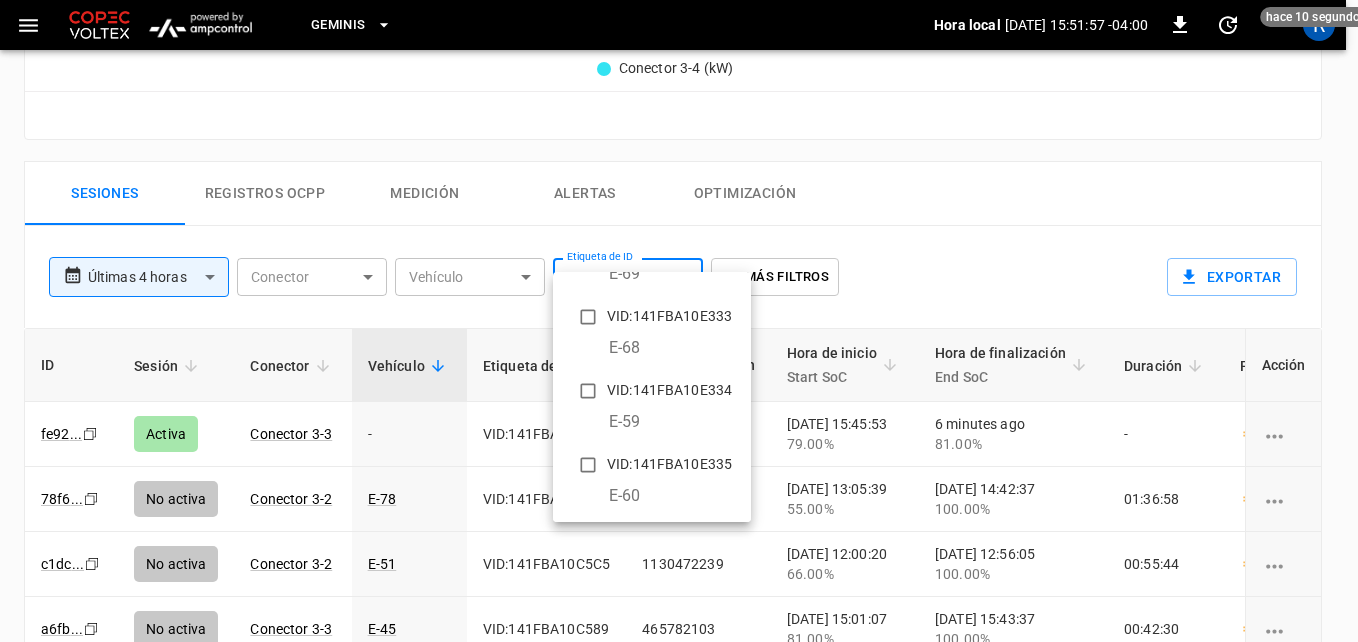 click at bounding box center [679, 321] 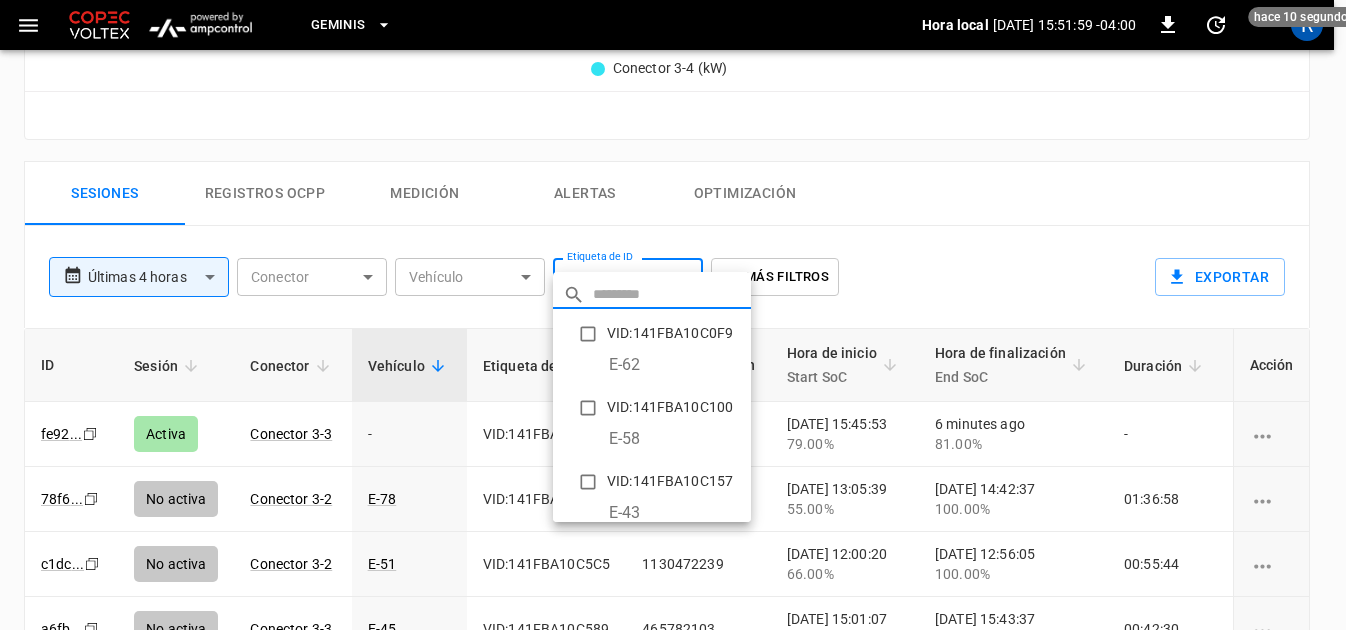 click on "**********" at bounding box center (673, -27) 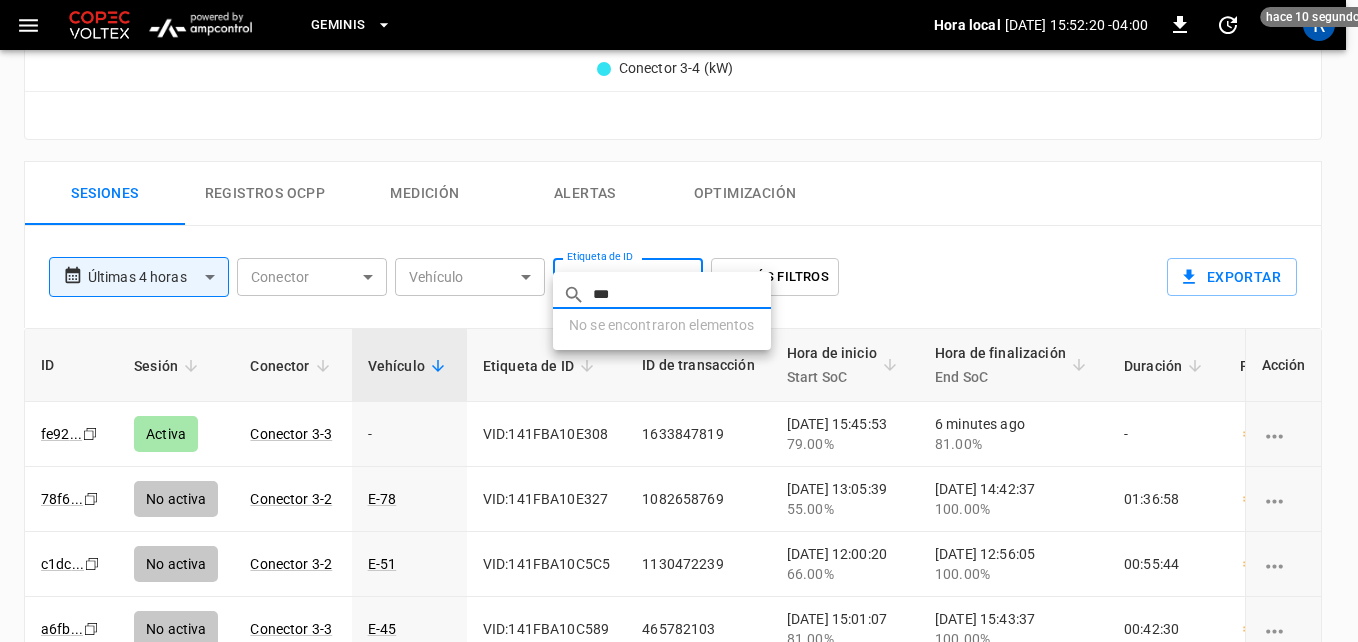 type on "***" 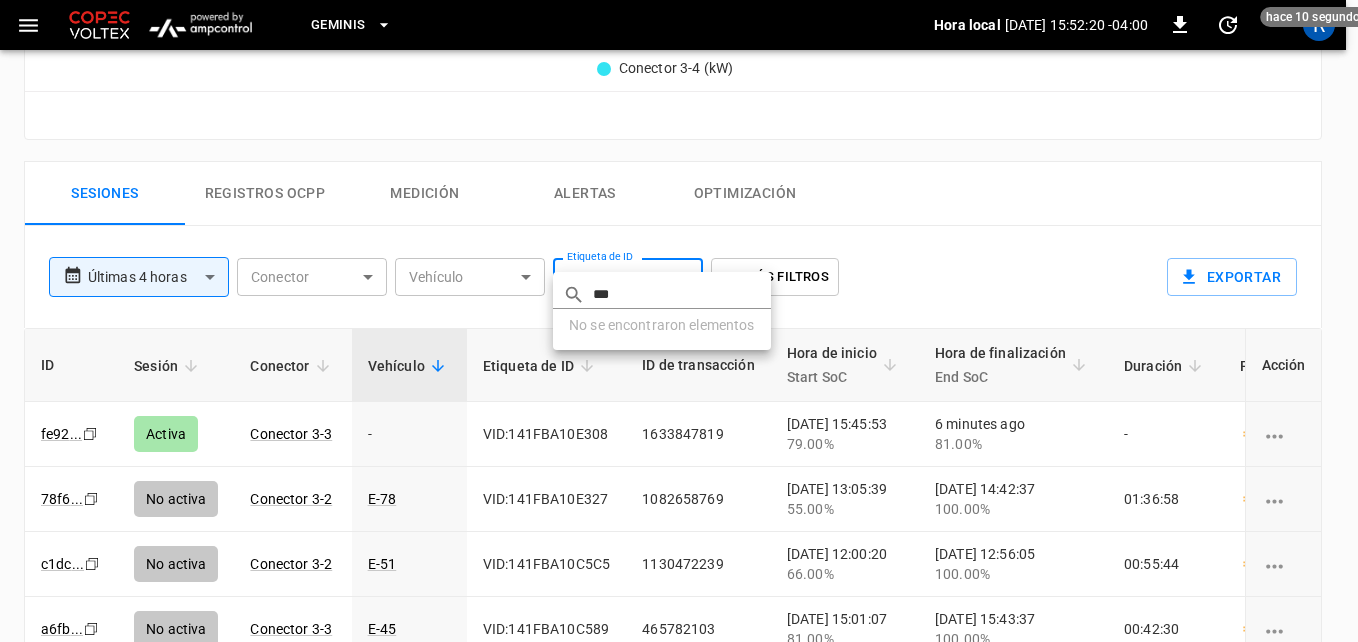 click at bounding box center [679, 321] 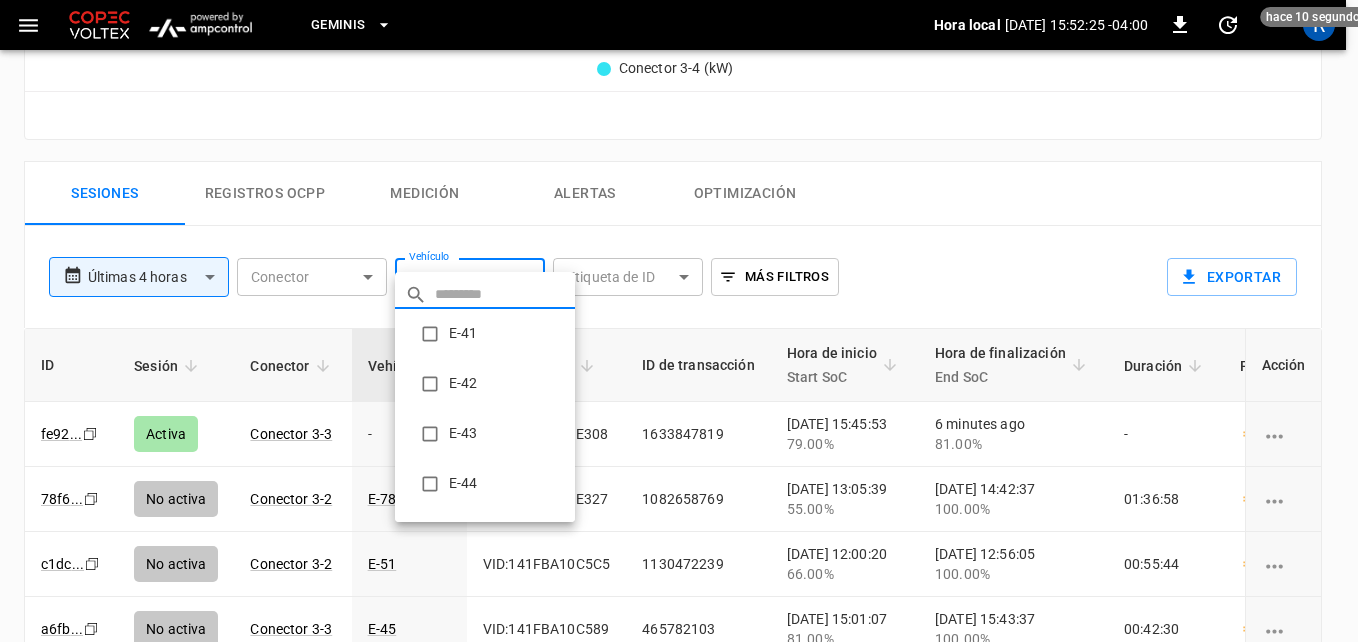 click on "**********" at bounding box center [679, -23] 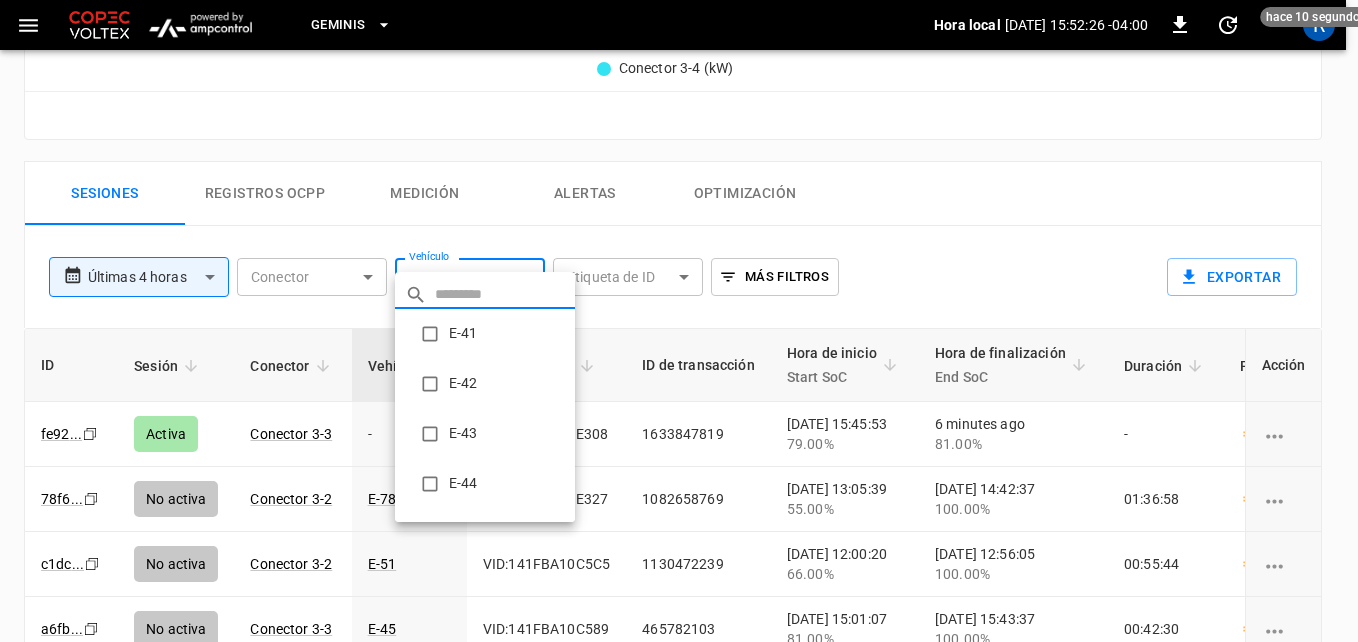 click at bounding box center (505, 294) 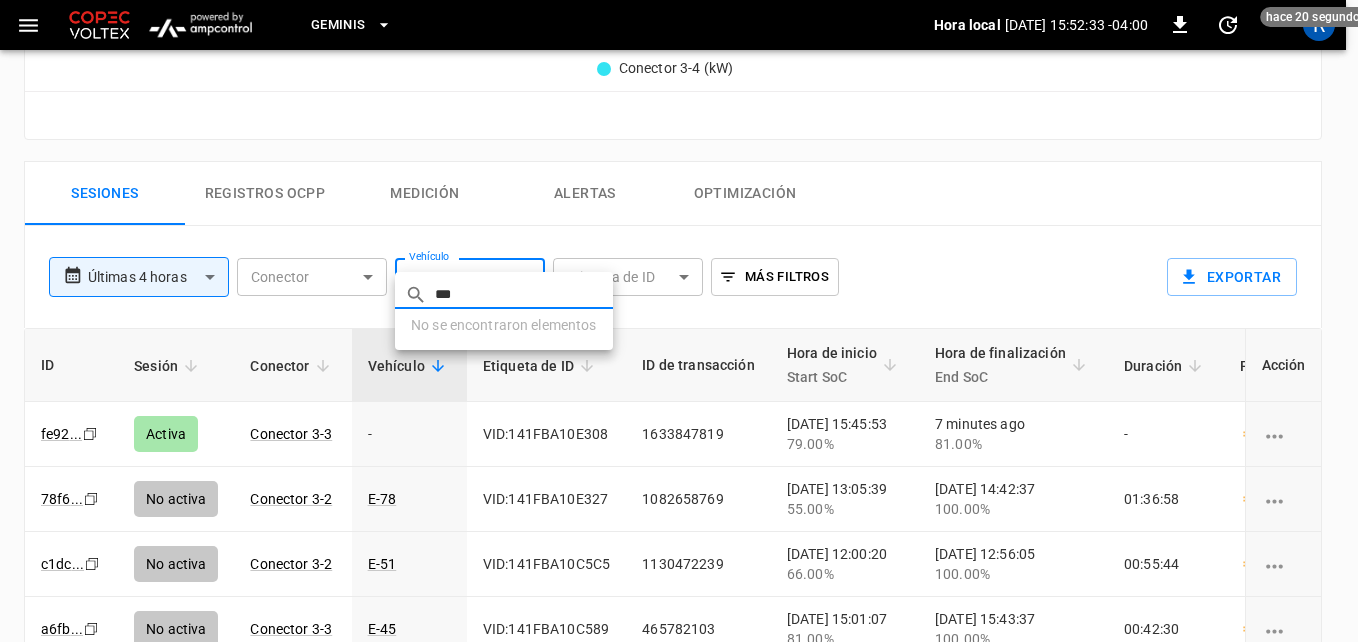 type on "***" 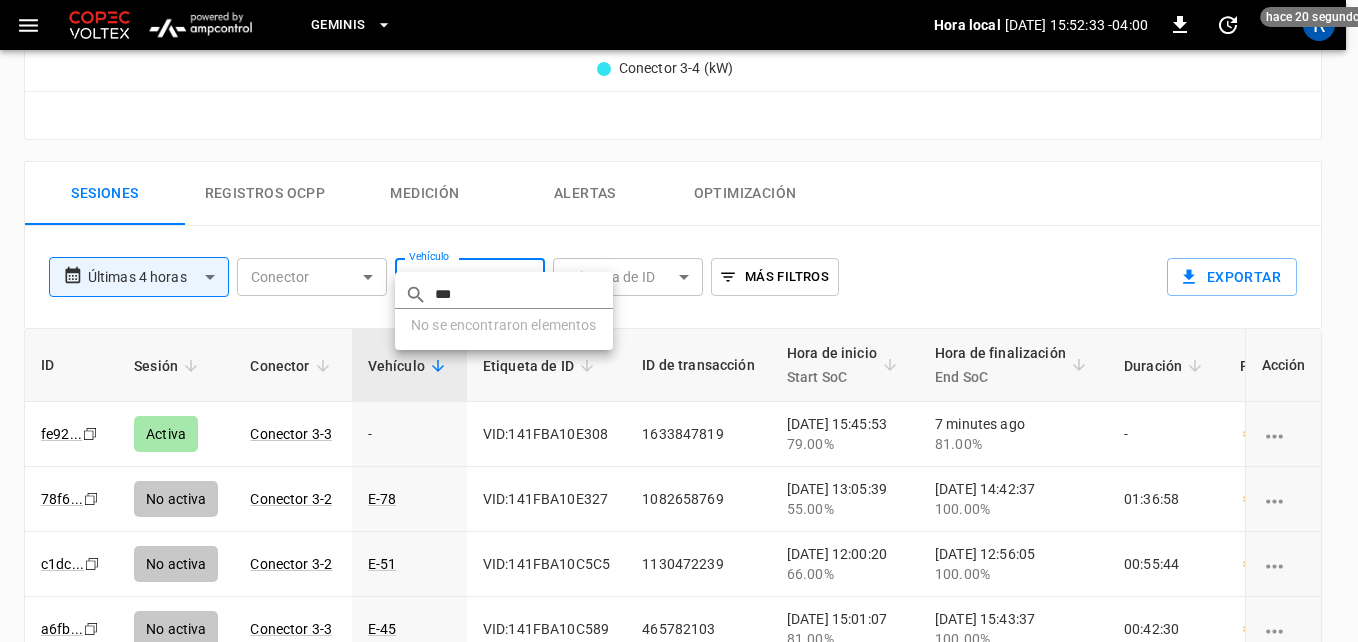 click at bounding box center [679, 321] 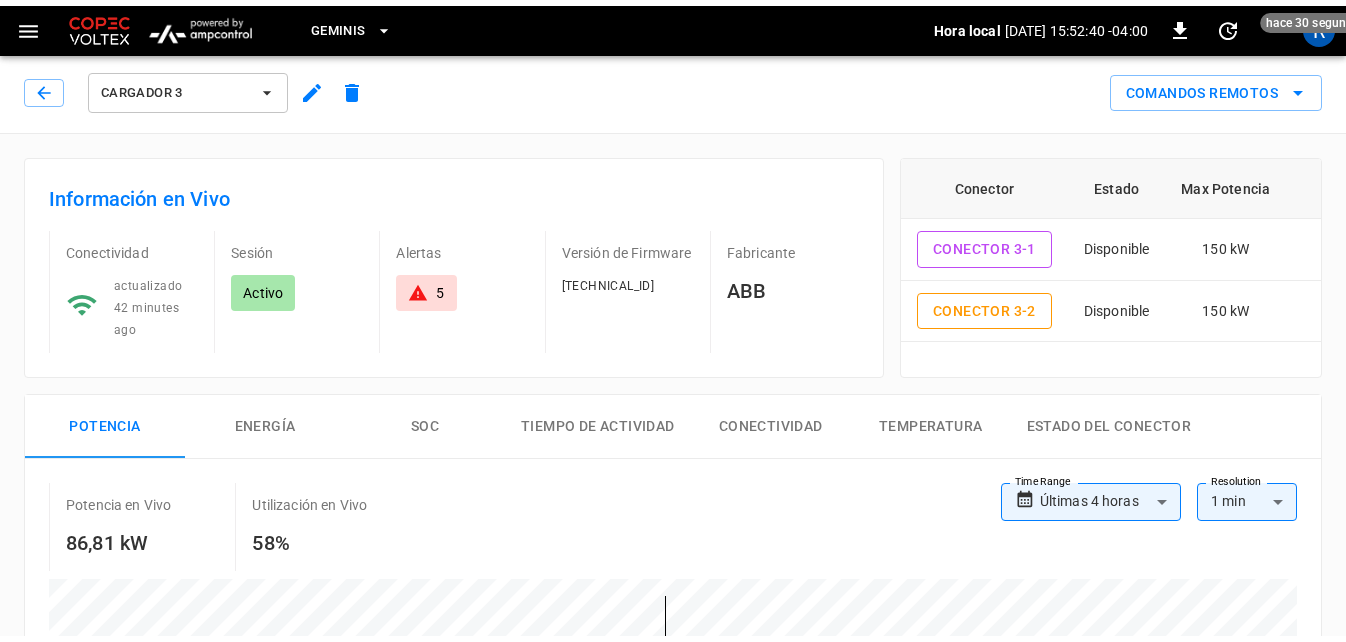 scroll, scrollTop: 0, scrollLeft: 0, axis: both 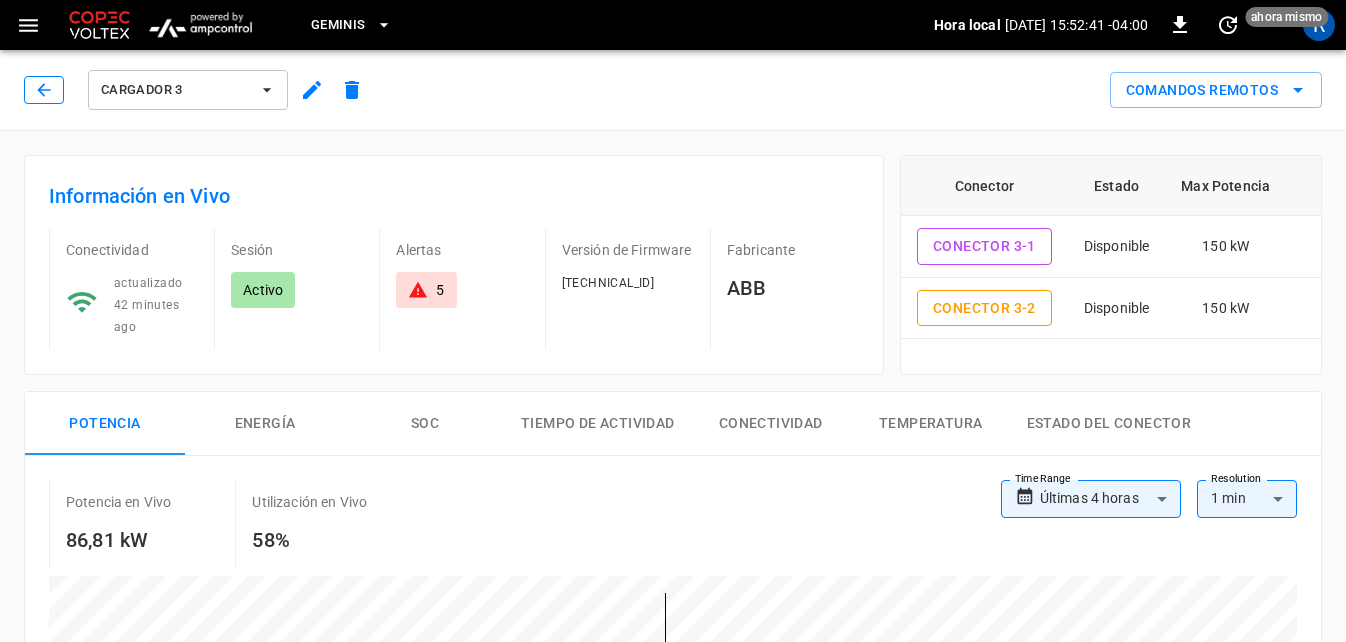 click 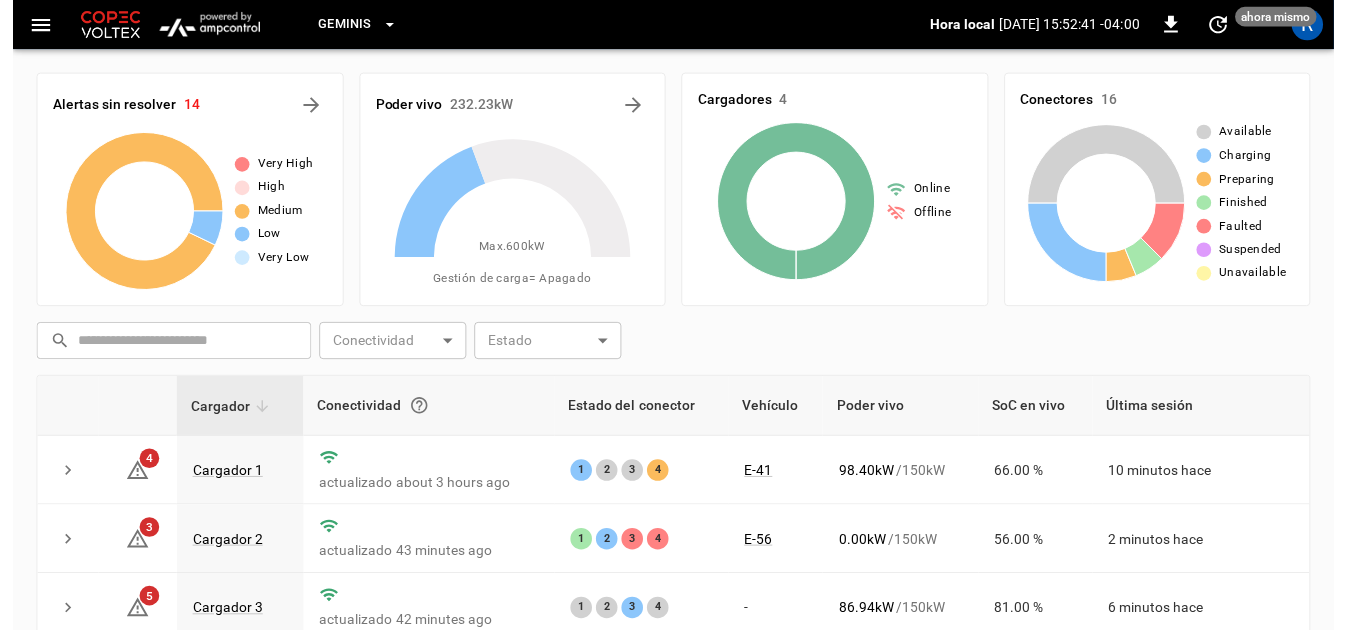 scroll, scrollTop: 263, scrollLeft: 0, axis: vertical 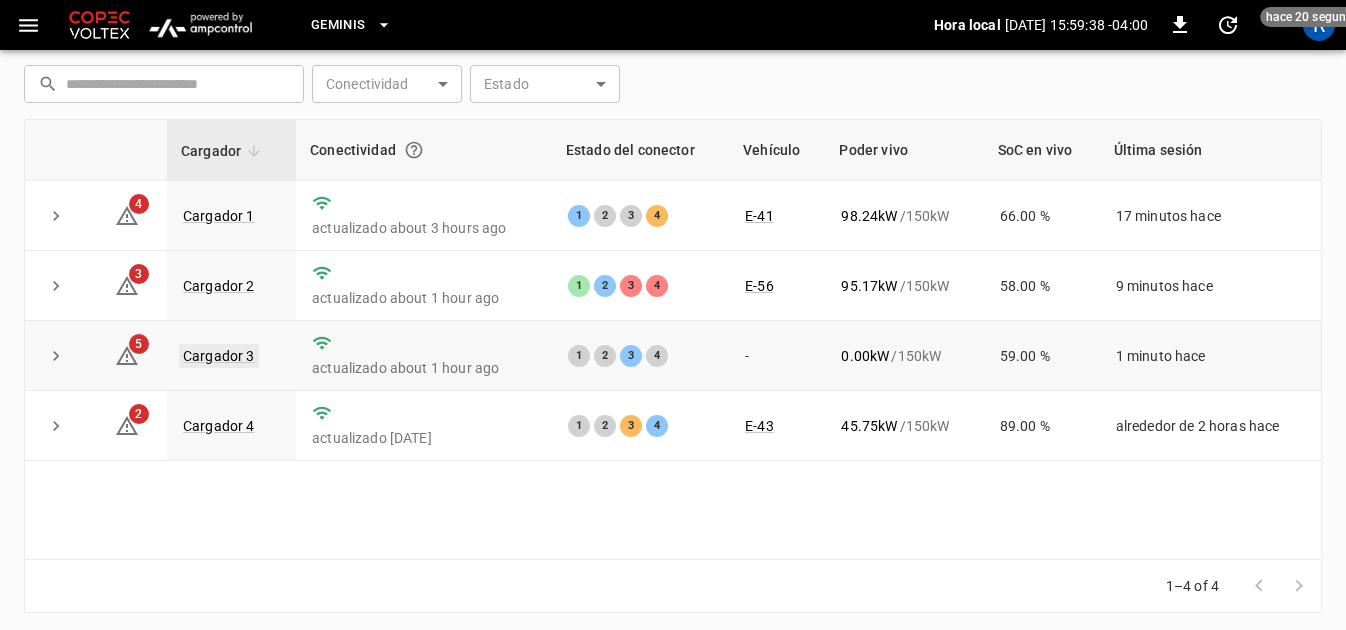 click on "Cargador 3" at bounding box center (219, 356) 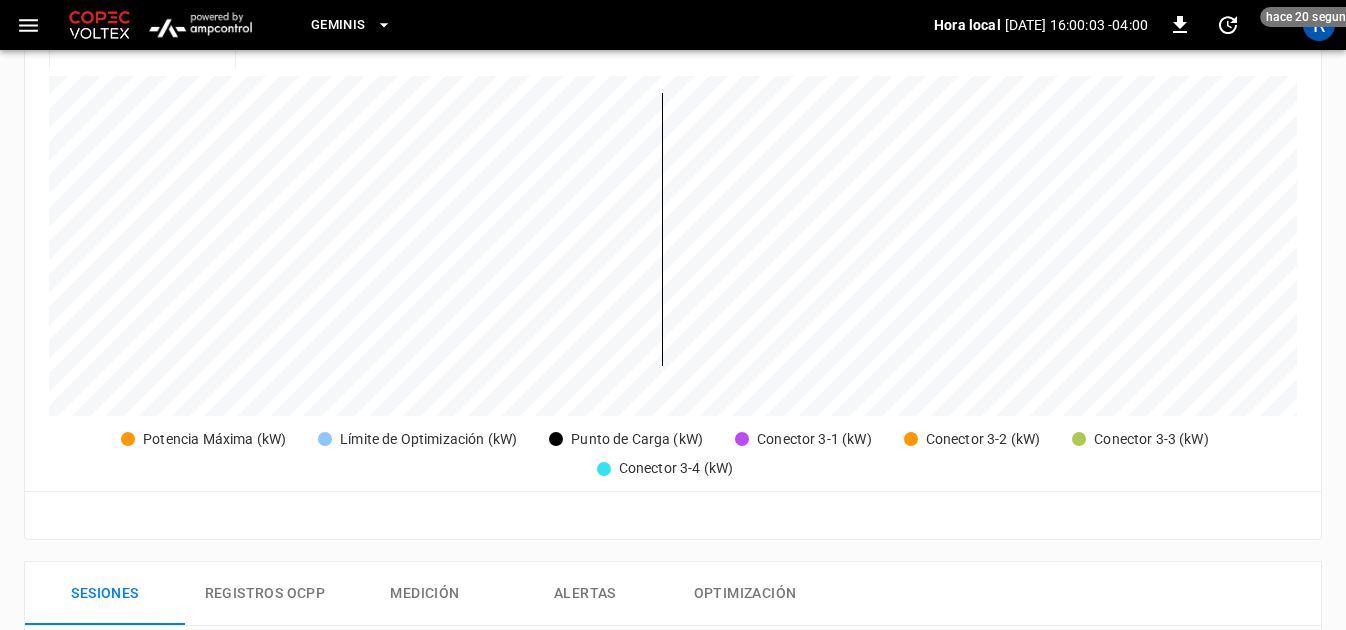 scroll, scrollTop: 0, scrollLeft: 0, axis: both 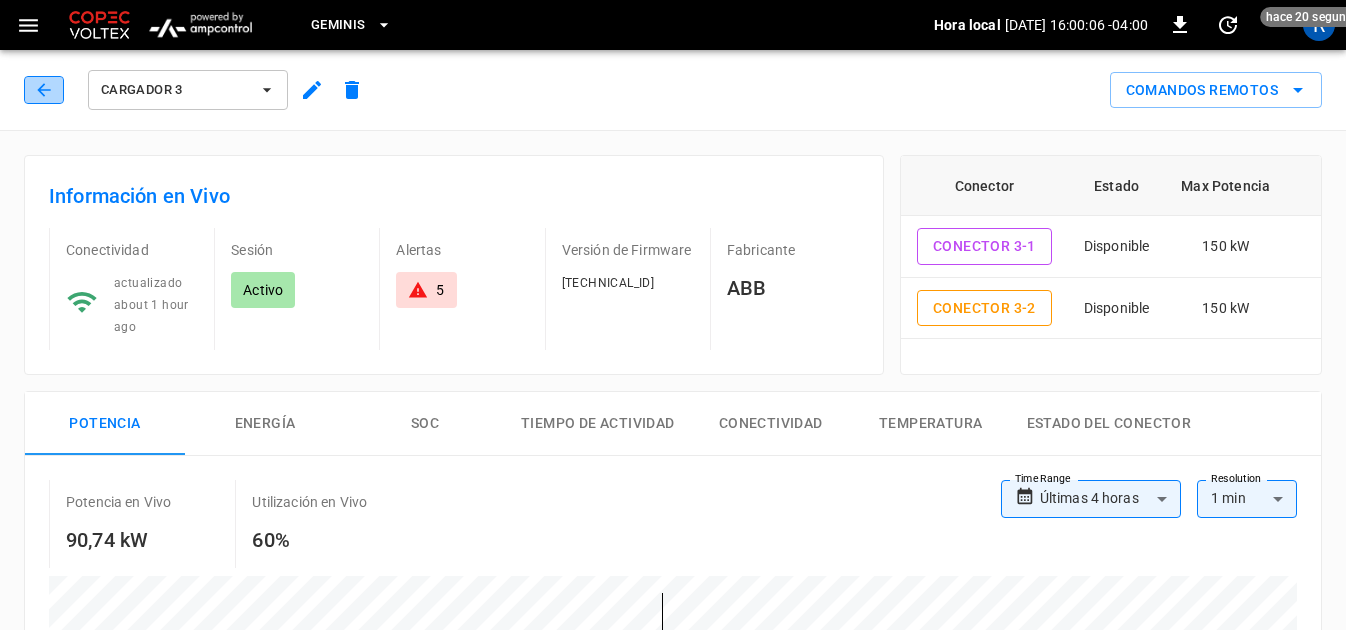 click 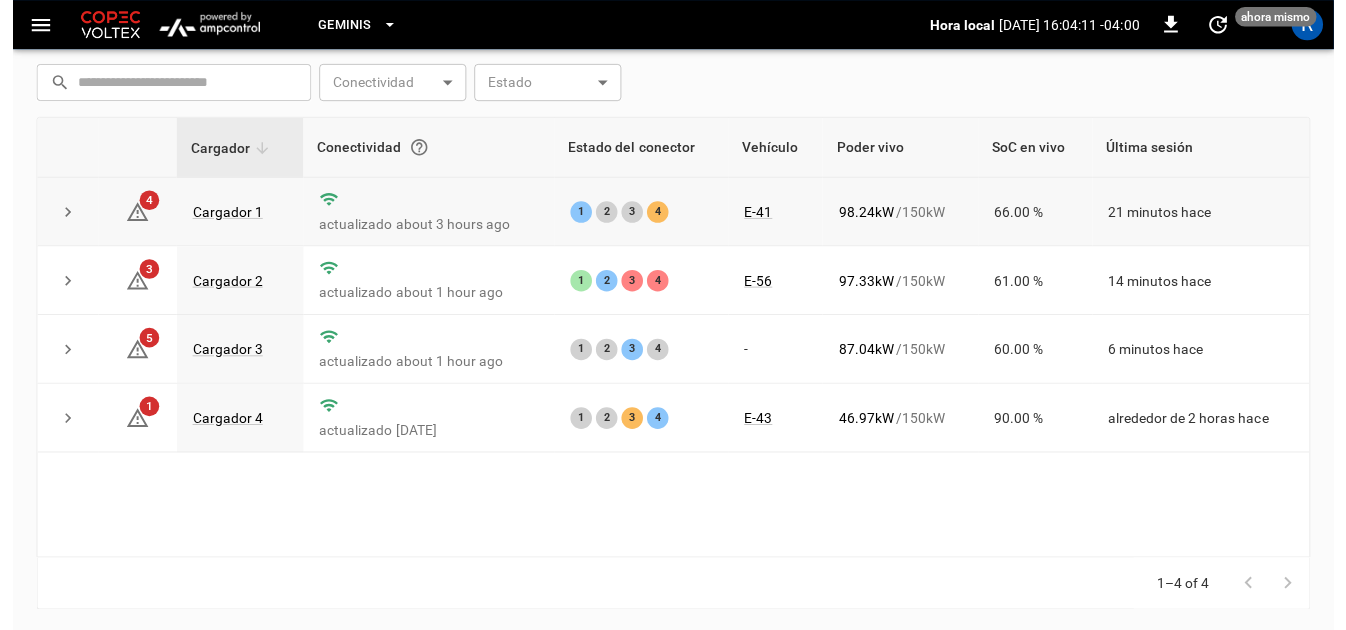scroll, scrollTop: 163, scrollLeft: 0, axis: vertical 